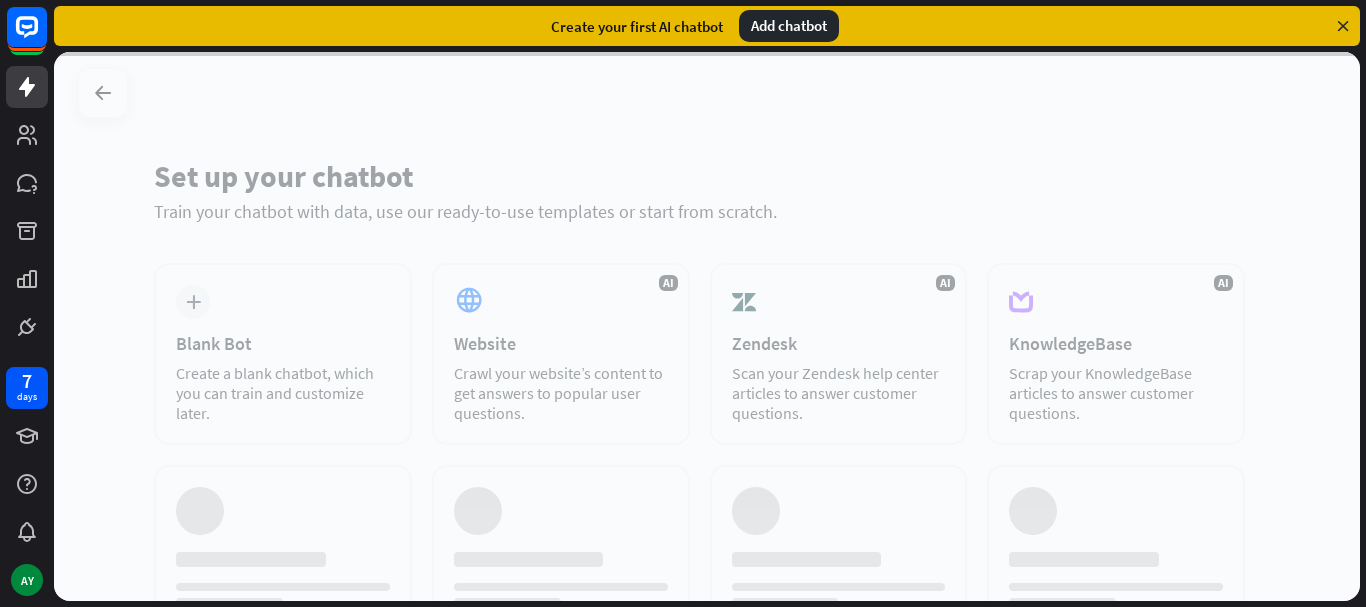 scroll, scrollTop: 0, scrollLeft: 0, axis: both 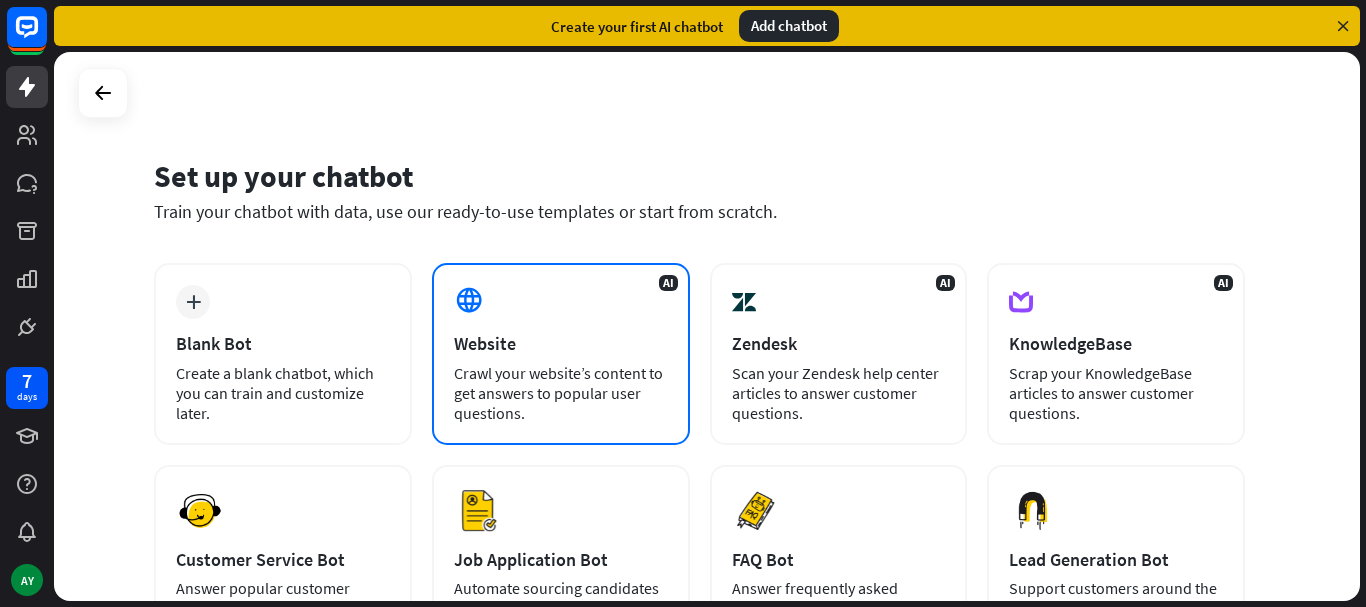 click on "AI     Website
Crawl your website’s content to get answers to
popular user questions." at bounding box center [561, 354] 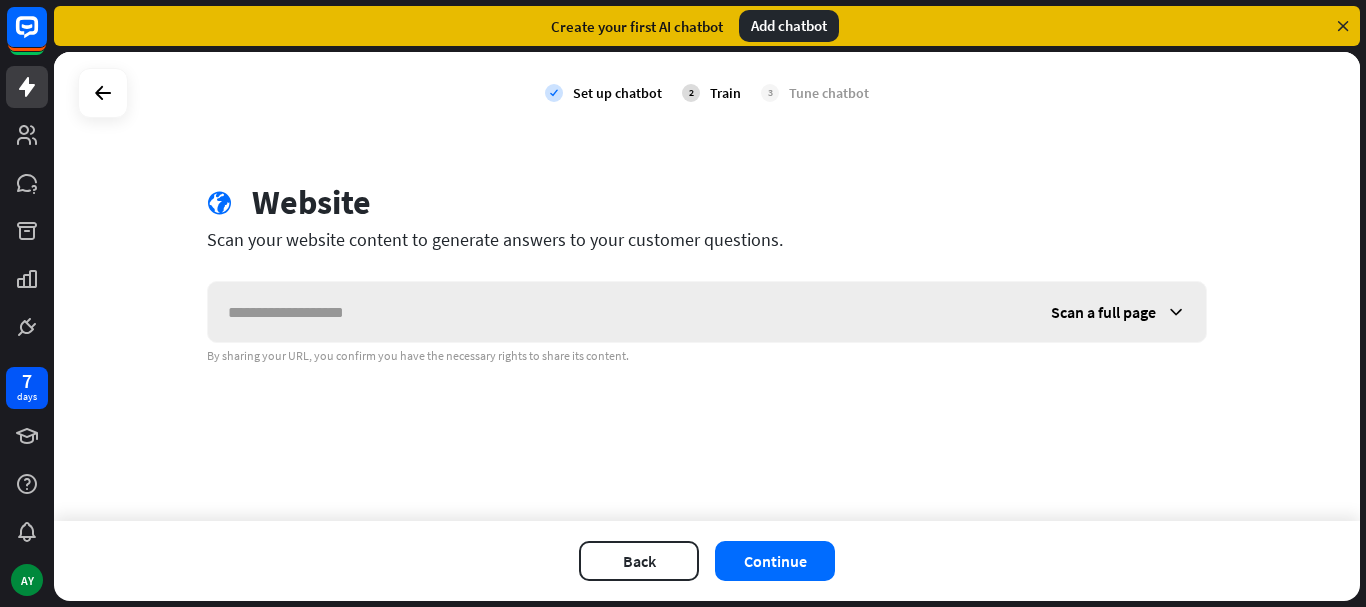 click at bounding box center (619, 312) 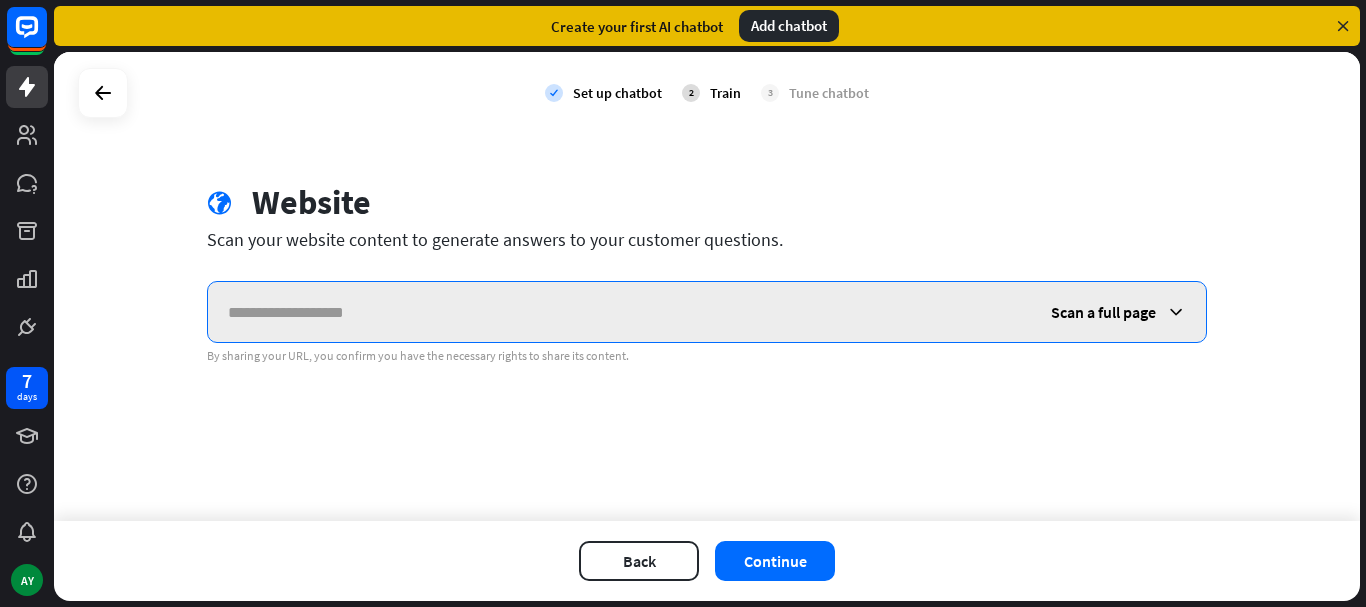 click at bounding box center [619, 312] 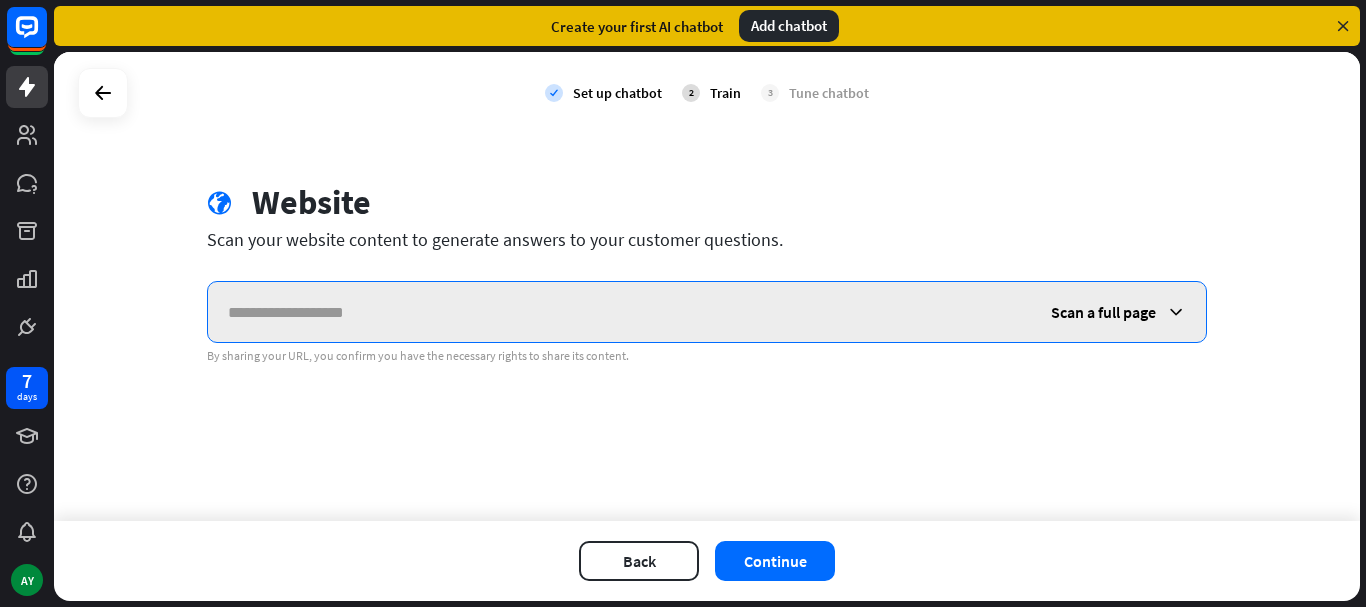 paste on "**********" 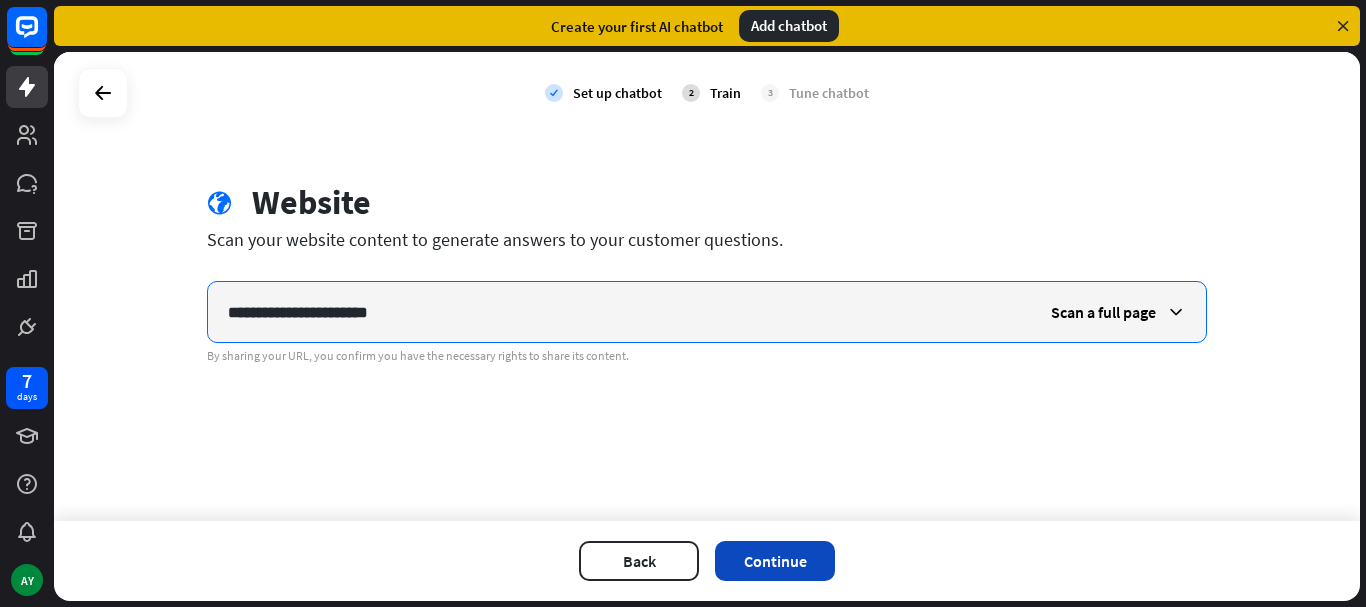 type on "**********" 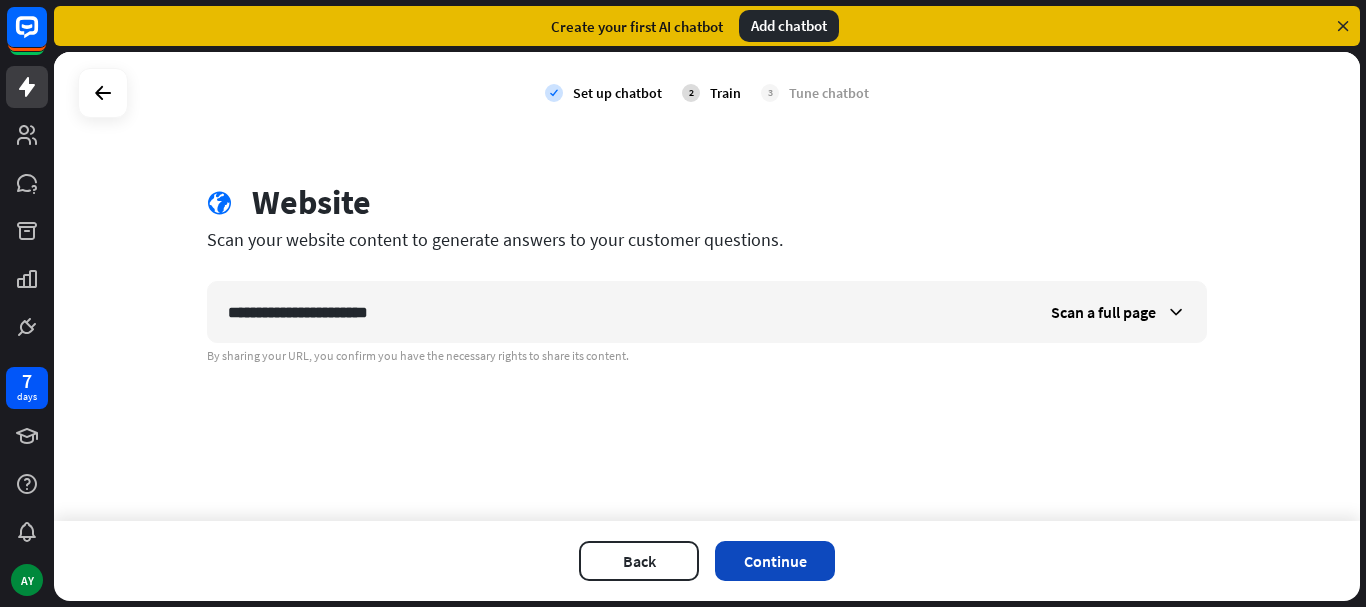 click on "Continue" at bounding box center [775, 561] 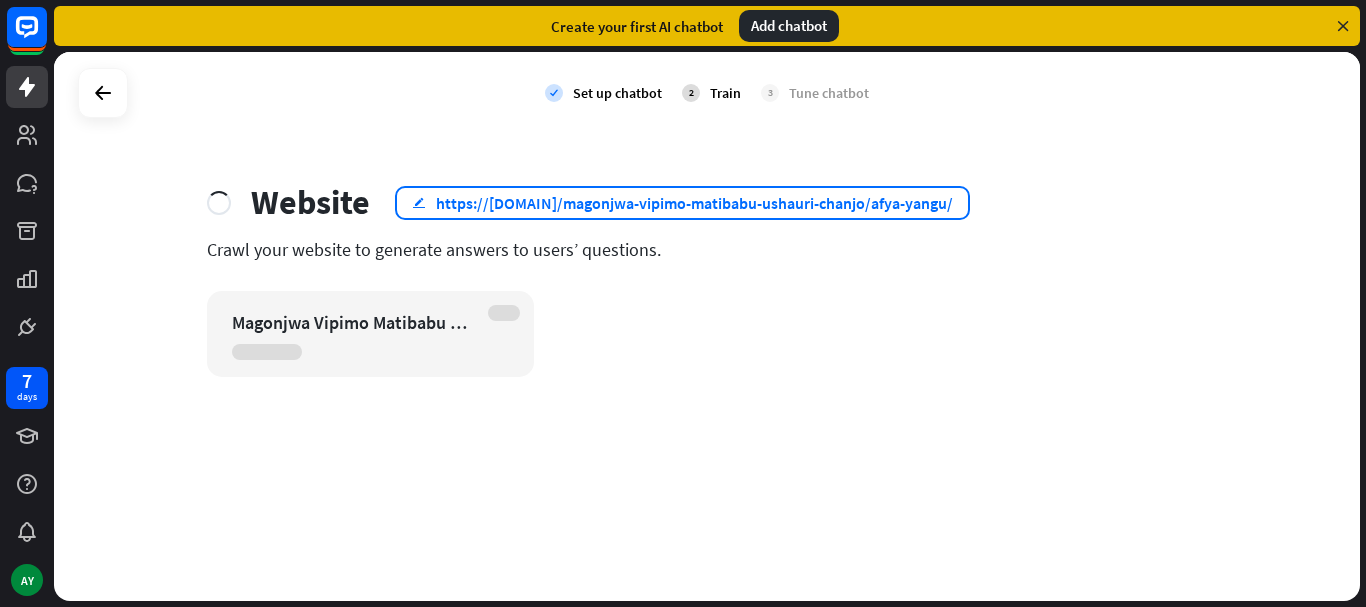 click on "https://[DOMAIN]/magonjwa-vipimo-matibabu-ushauri-chanjo/afya-yangu/" at bounding box center (694, 203) 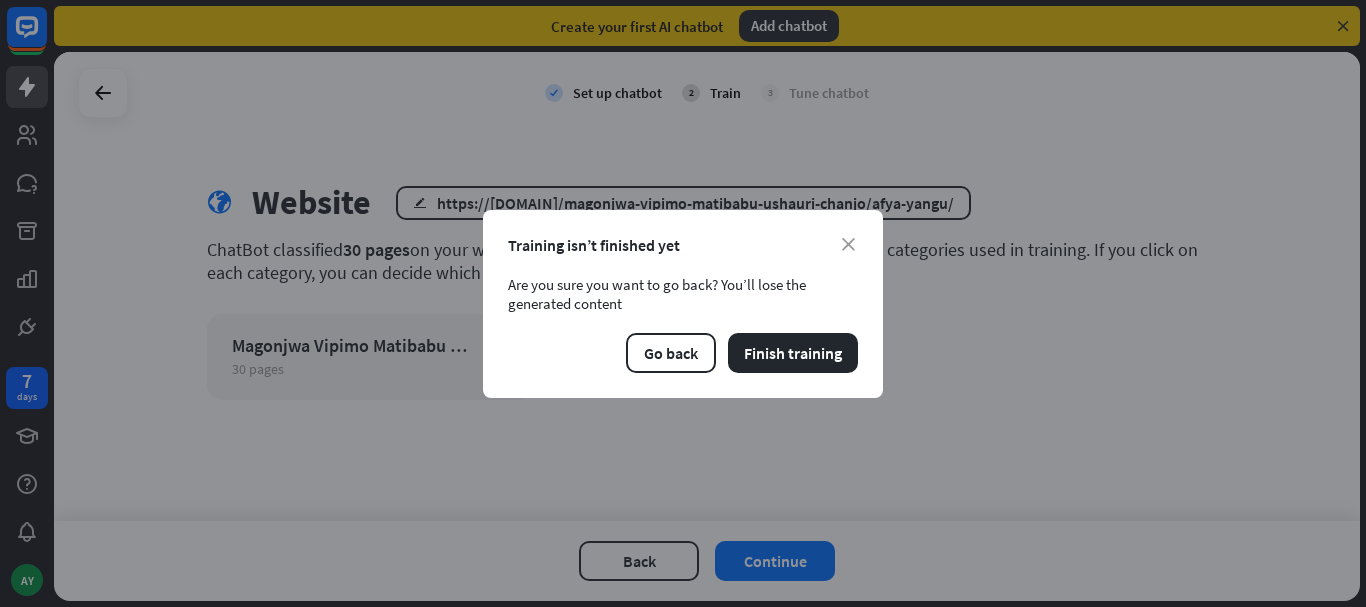 click on "close   Training isn’t finished yet
Are you sure you want to go back? You’ll lose the generated
content
Go back
Finish training" at bounding box center [683, 303] 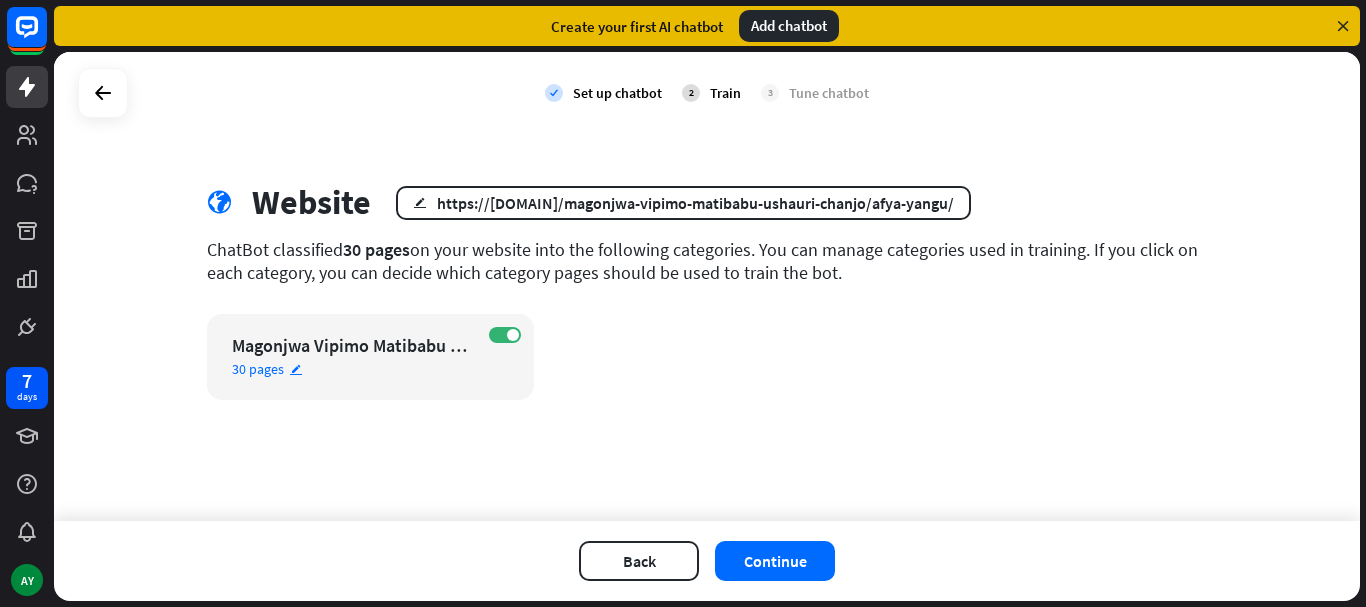 click on "30 pages" at bounding box center [258, 369] 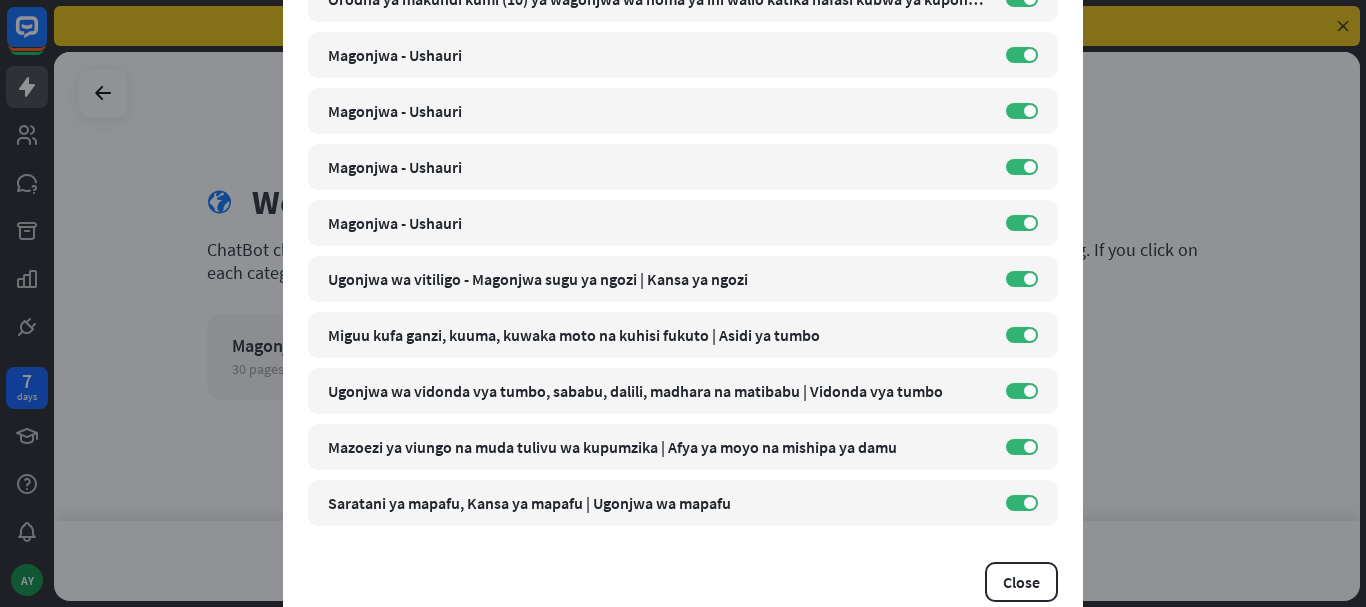scroll, scrollTop: 1340, scrollLeft: 0, axis: vertical 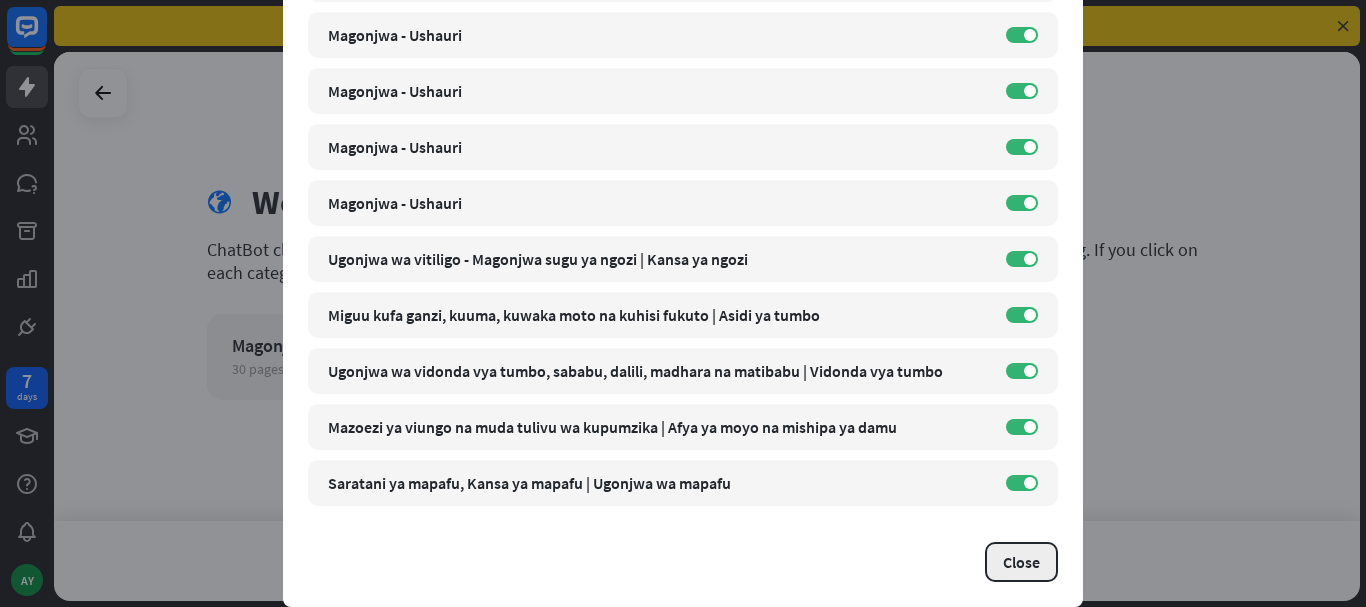 click on "Close" at bounding box center (1021, 562) 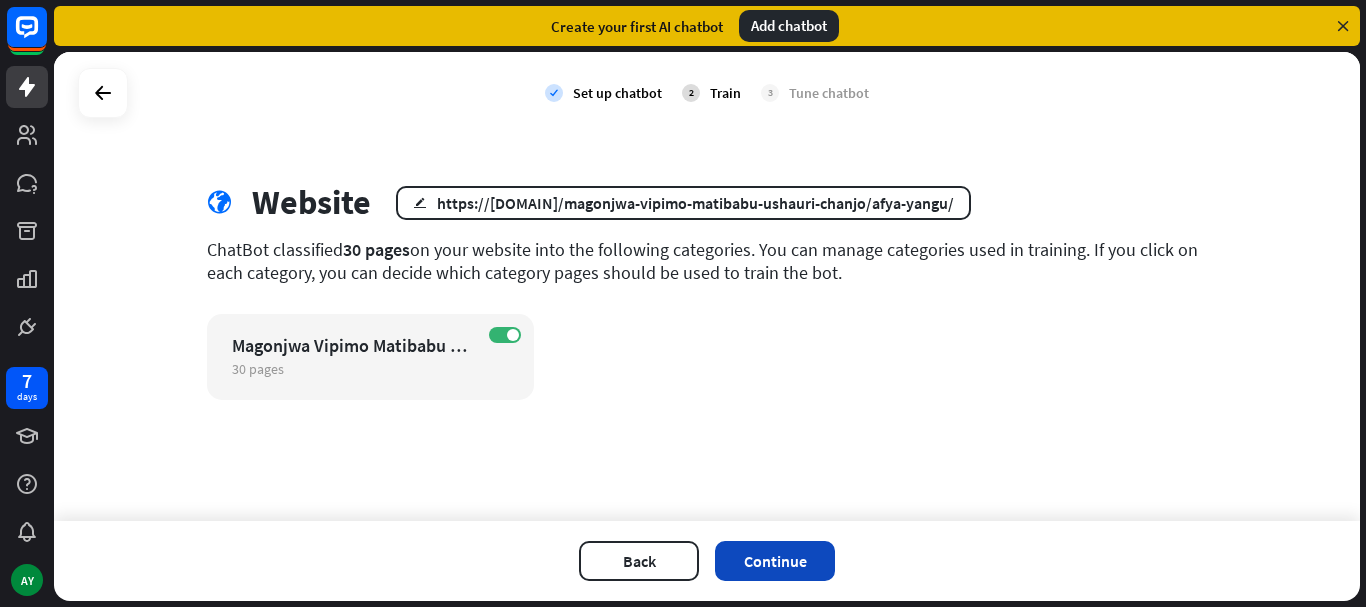 click on "Continue" at bounding box center (775, 561) 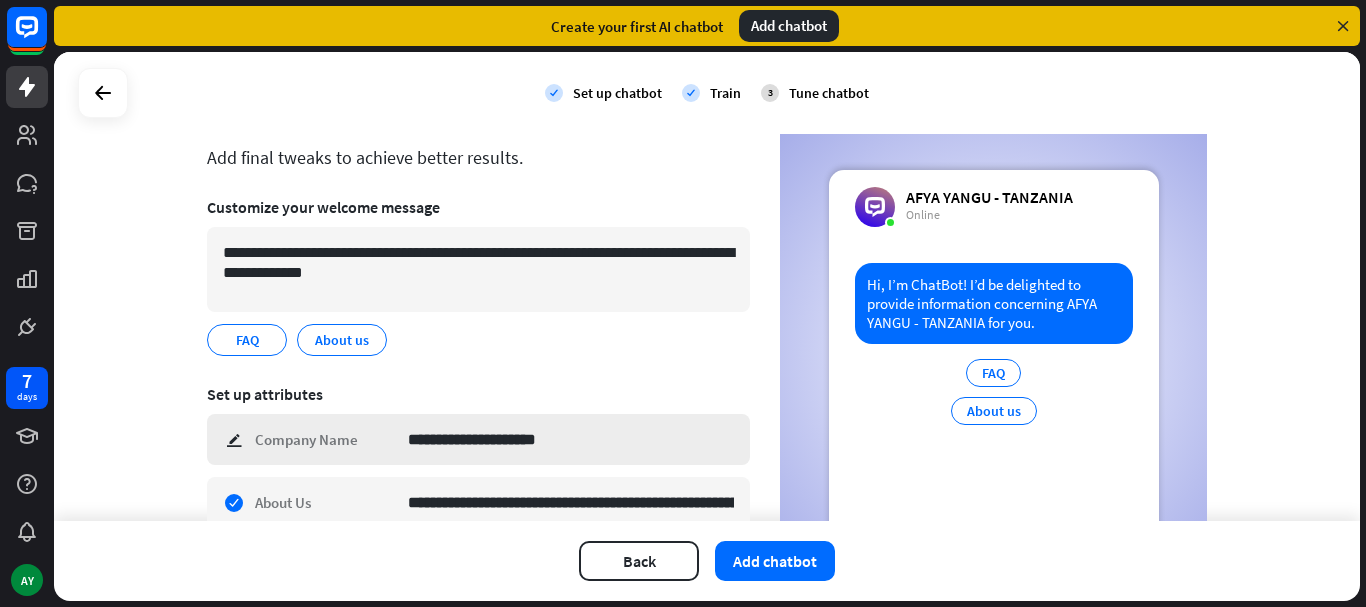 scroll, scrollTop: 33, scrollLeft: 0, axis: vertical 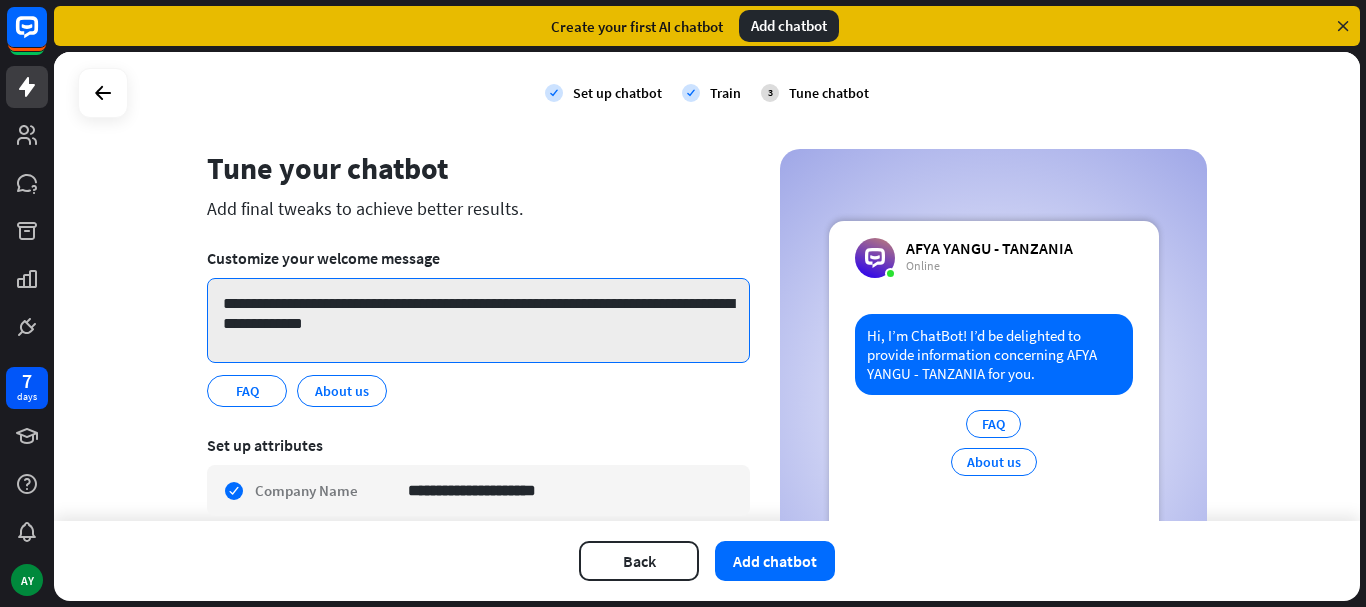 click on "**********" at bounding box center (478, 320) 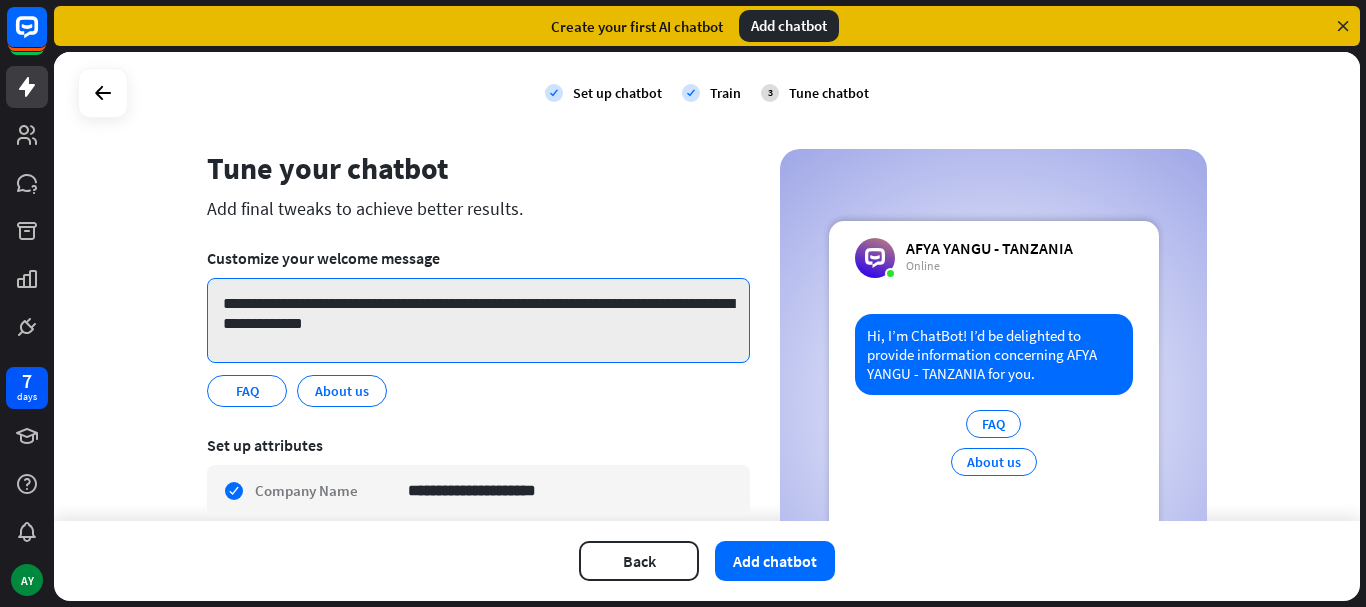 click on "**********" at bounding box center (478, 320) 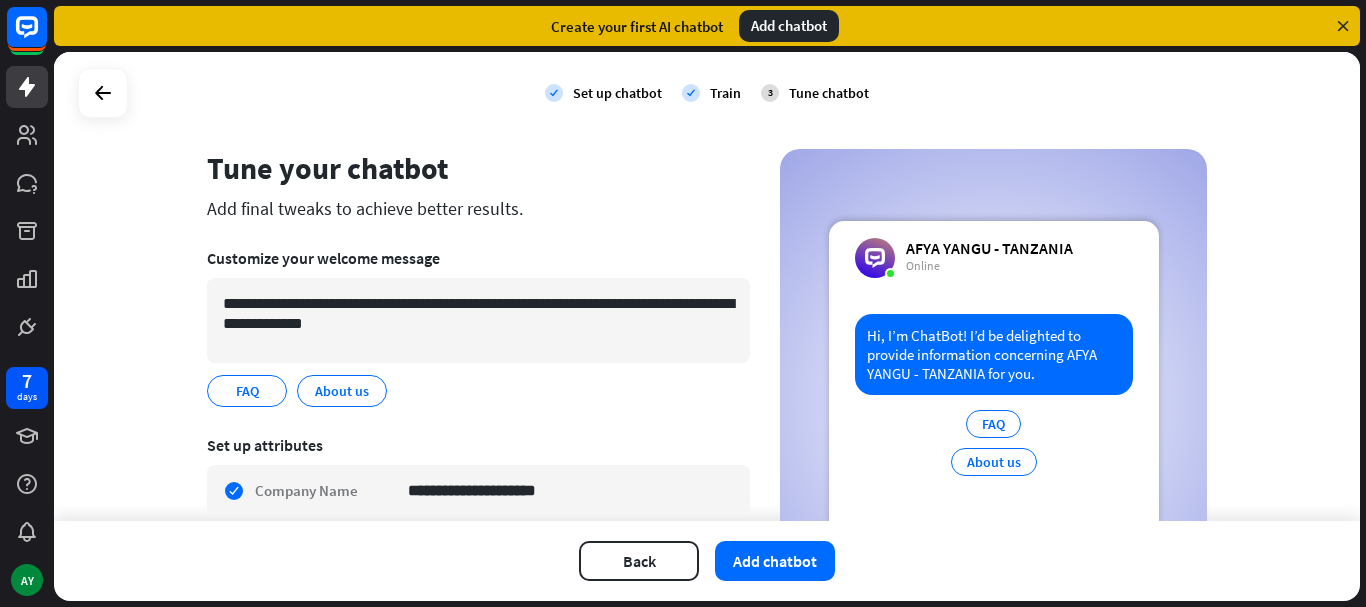 click on "Hi, I’m ChatBot! I’d be delighted to provide information concerning AFYA YANGU - TANZANIA for you." at bounding box center [994, 354] 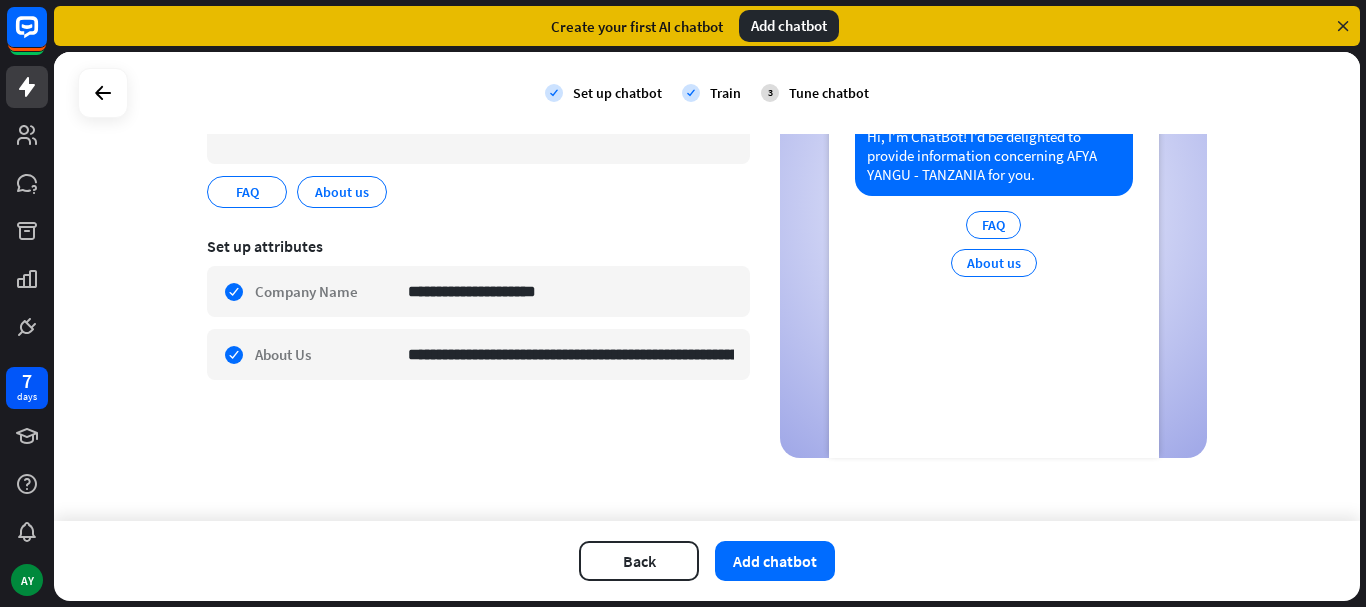 scroll, scrollTop: 233, scrollLeft: 0, axis: vertical 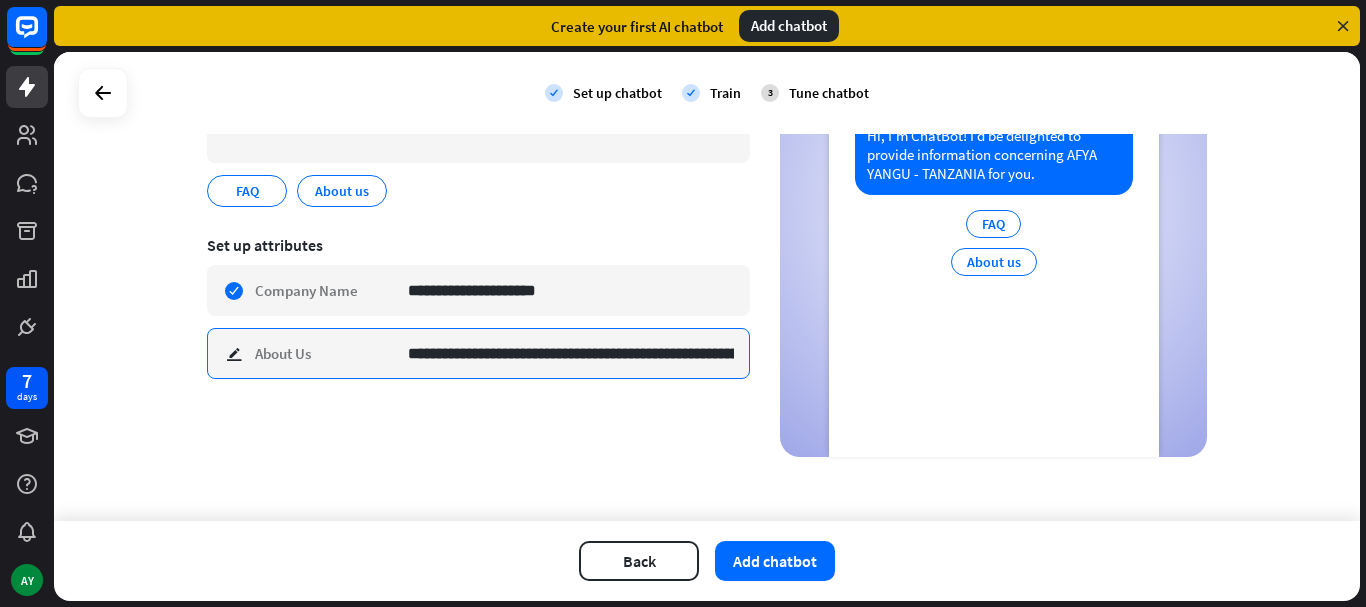 click on "**********" at bounding box center [571, 353] 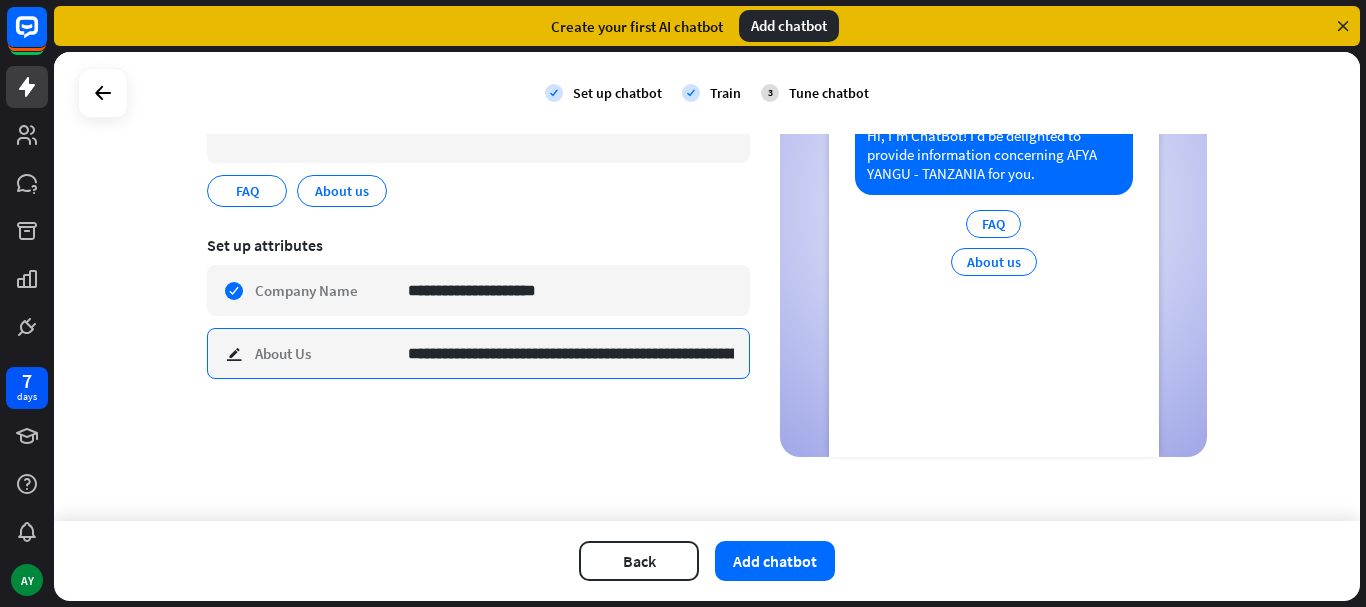 click on "**********" at bounding box center [571, 353] 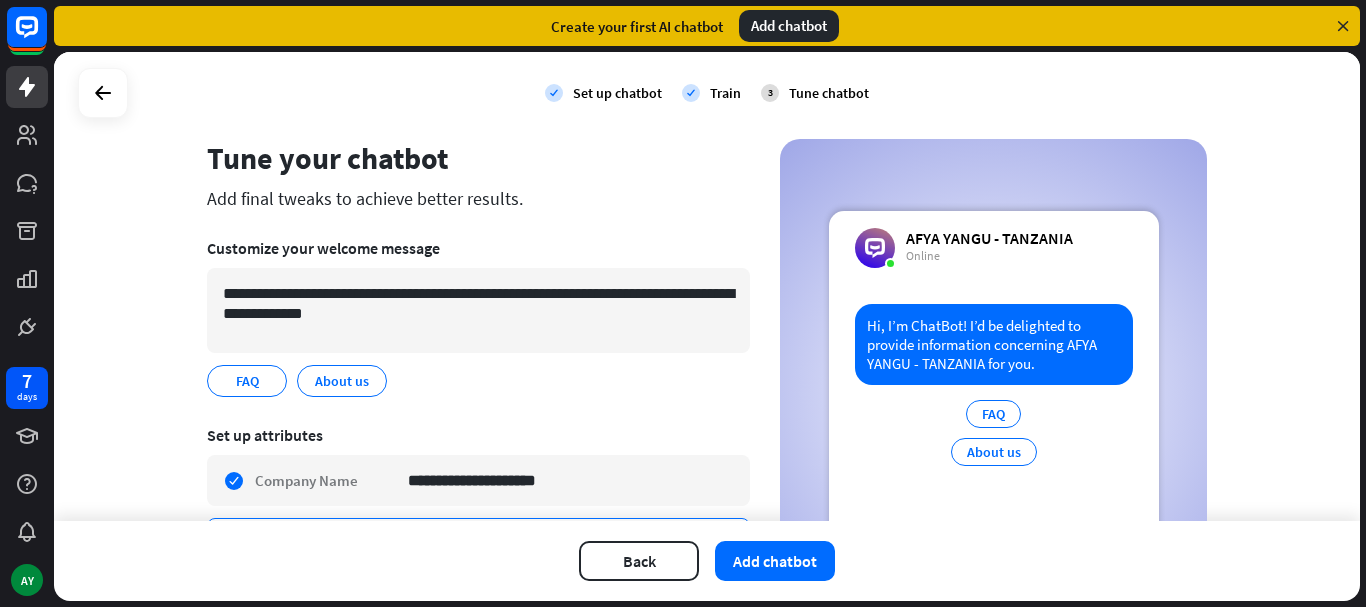 scroll, scrollTop: 33, scrollLeft: 0, axis: vertical 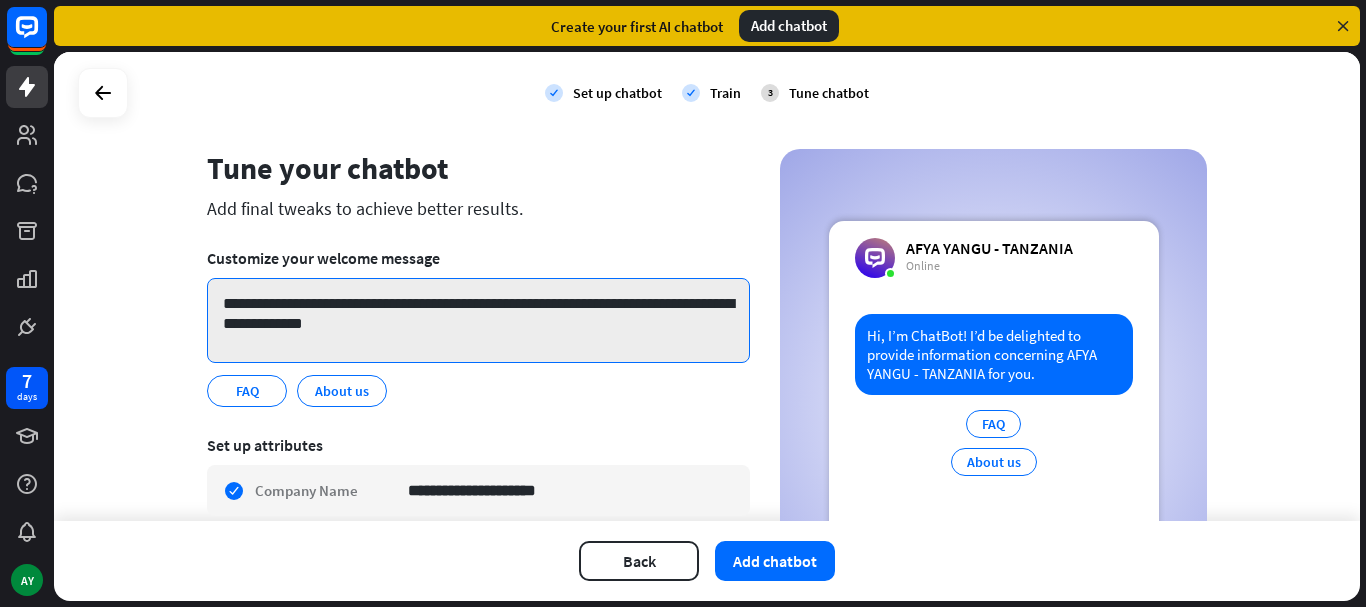 click on "**********" at bounding box center (478, 320) 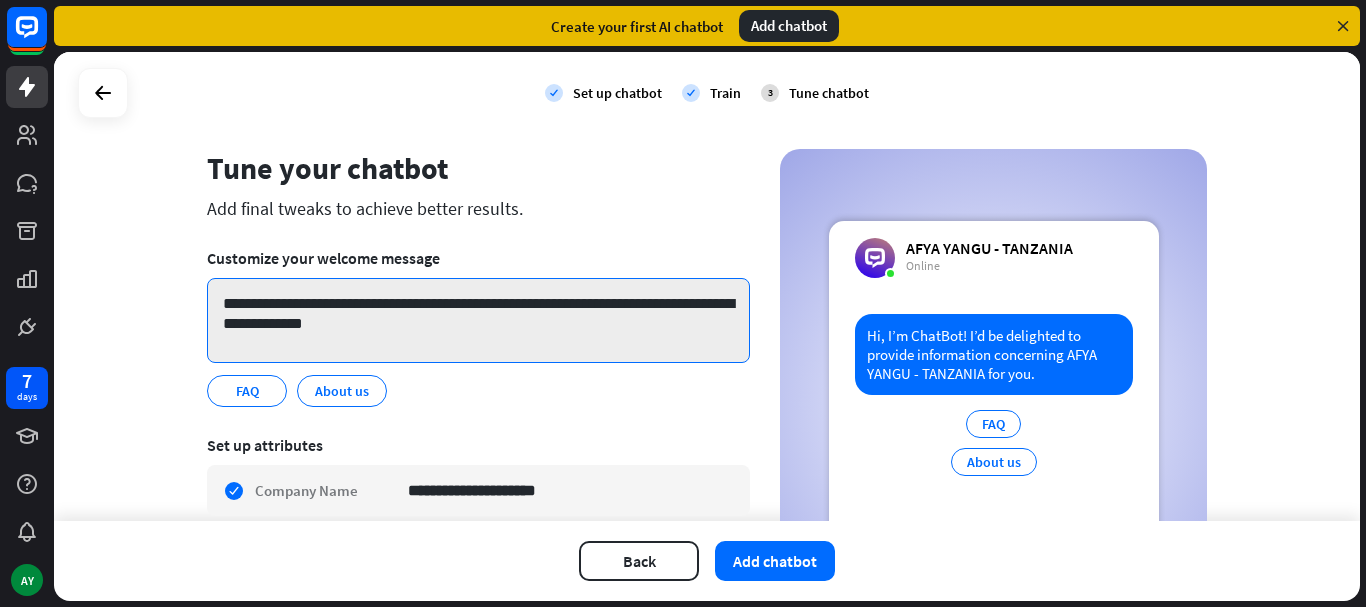 drag, startPoint x: 358, startPoint y: 301, endPoint x: 260, endPoint y: 301, distance: 98 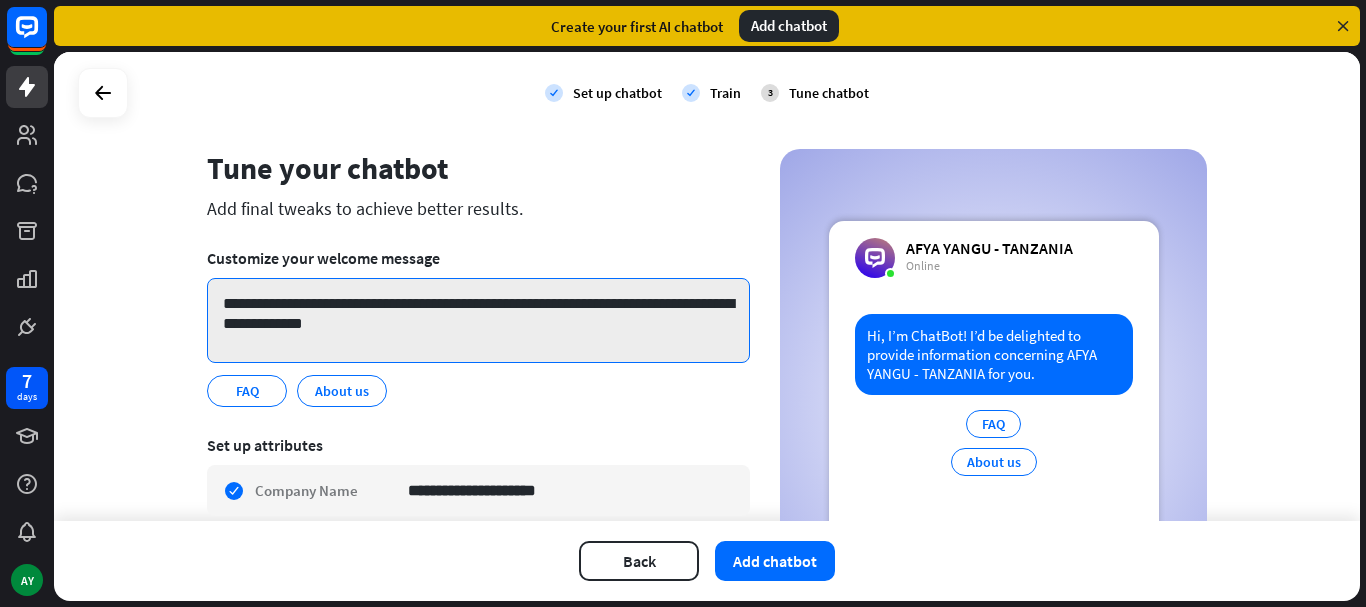 drag, startPoint x: 424, startPoint y: 325, endPoint x: 213, endPoint y: 310, distance: 211.5325 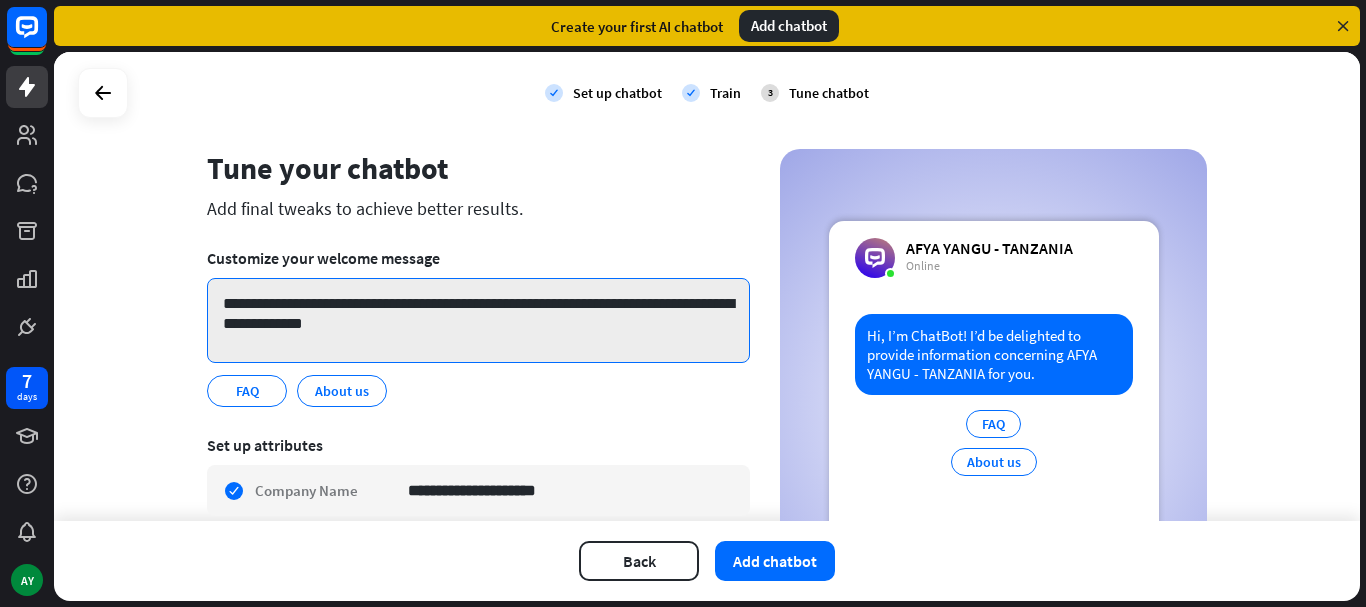 click on "**********" at bounding box center (478, 320) 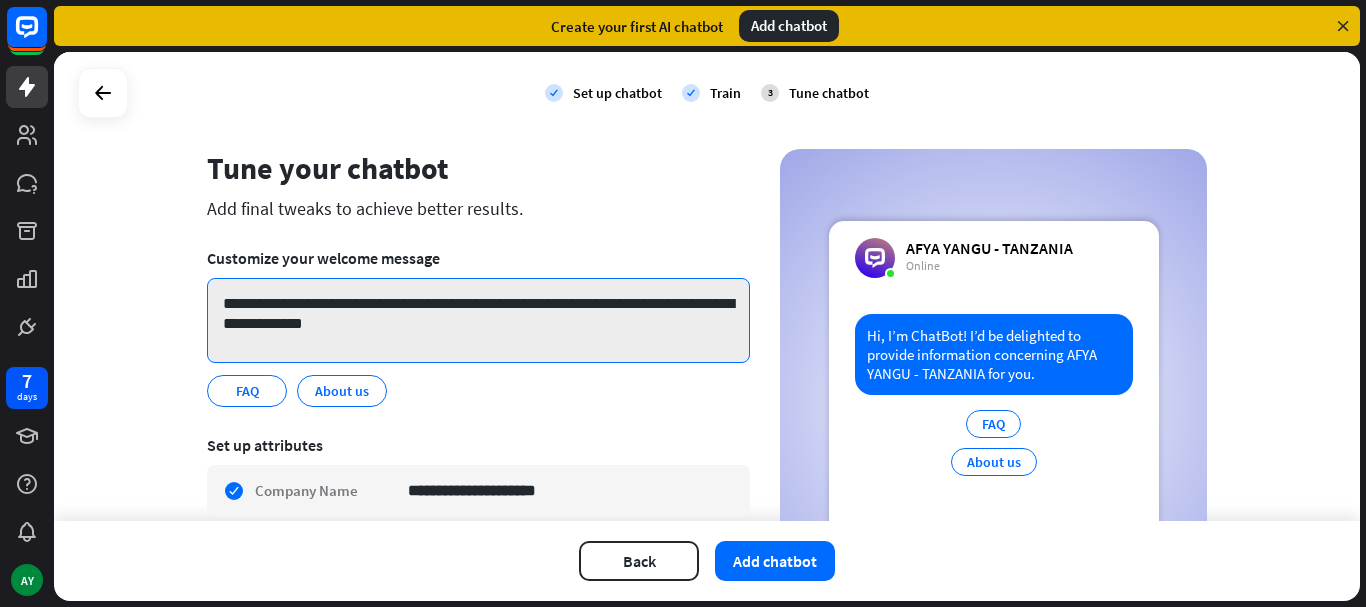 click on "**********" at bounding box center [478, 320] 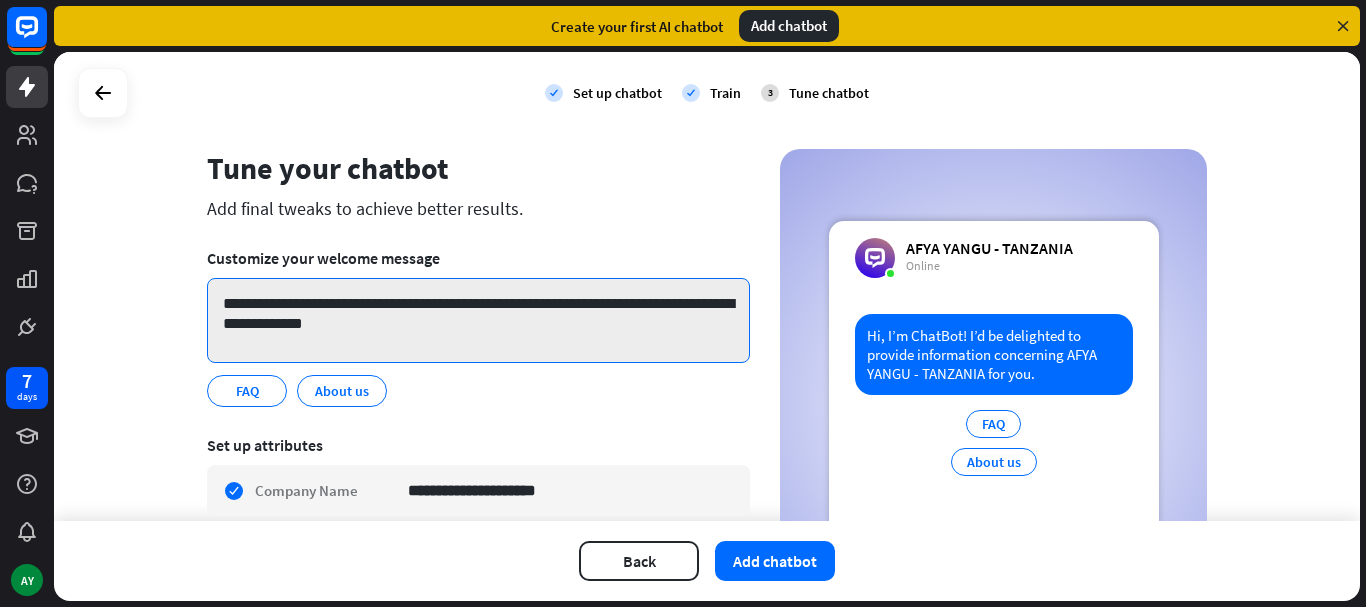 paste 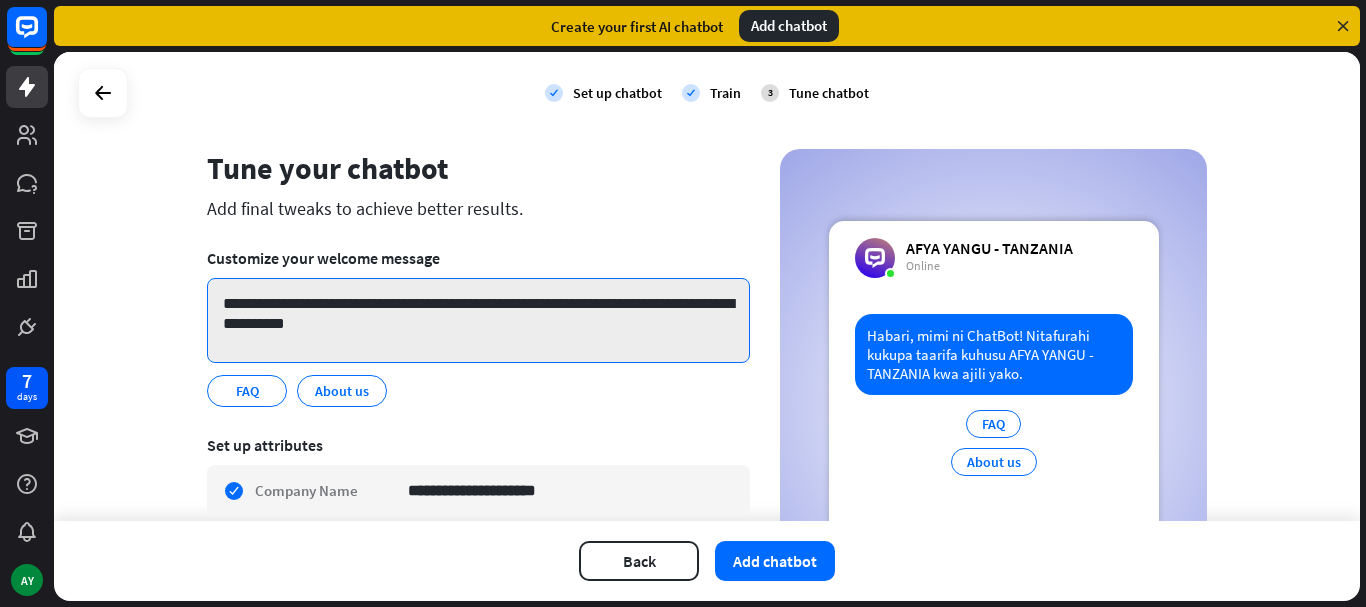 click on "**********" at bounding box center [478, 320] 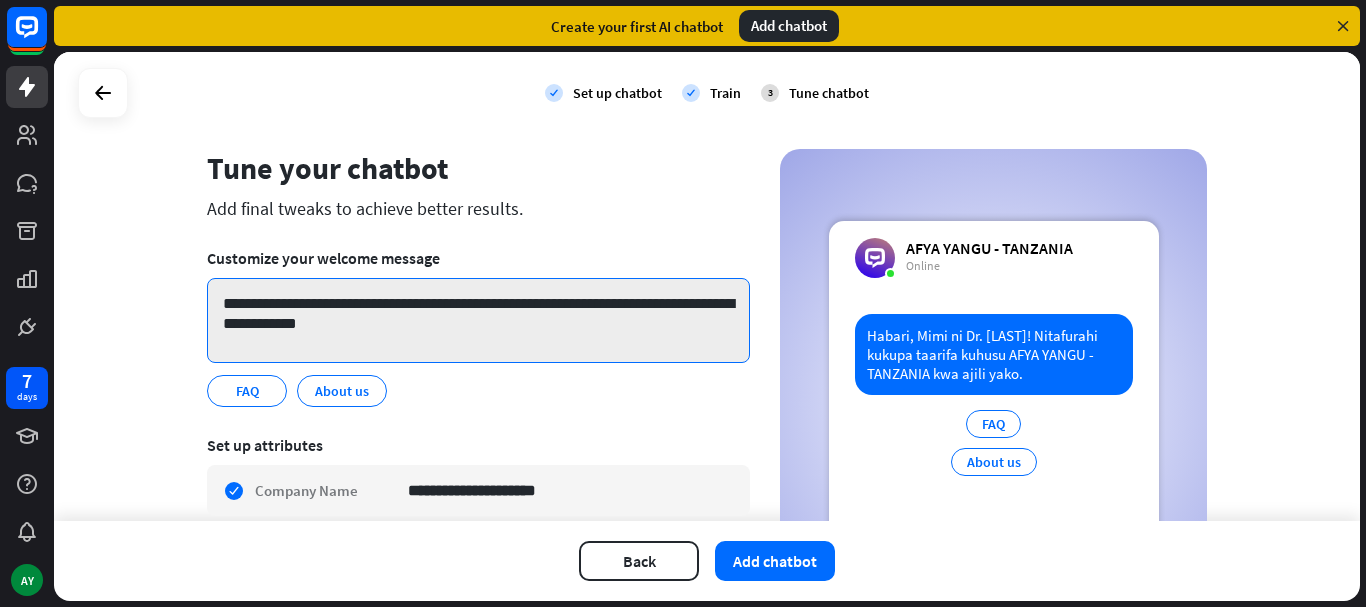 click on "**********" at bounding box center [478, 320] 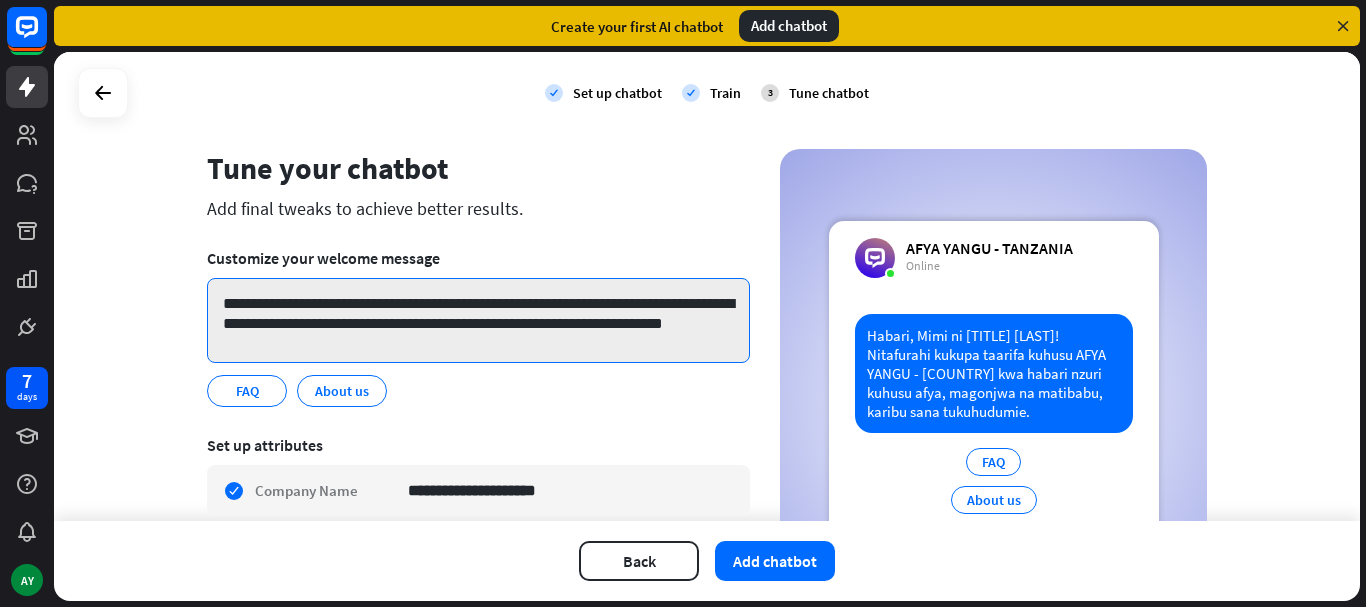 click on "**********" at bounding box center (478, 320) 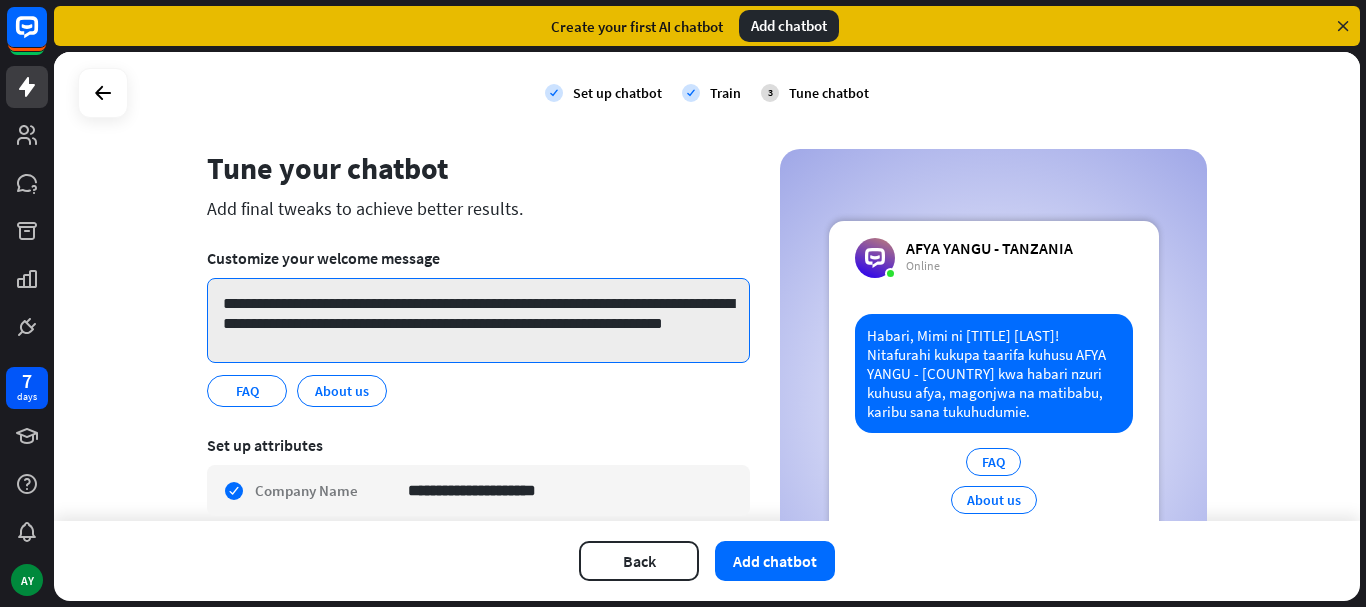 drag, startPoint x: 616, startPoint y: 296, endPoint x: 280, endPoint y: 322, distance: 337.00446 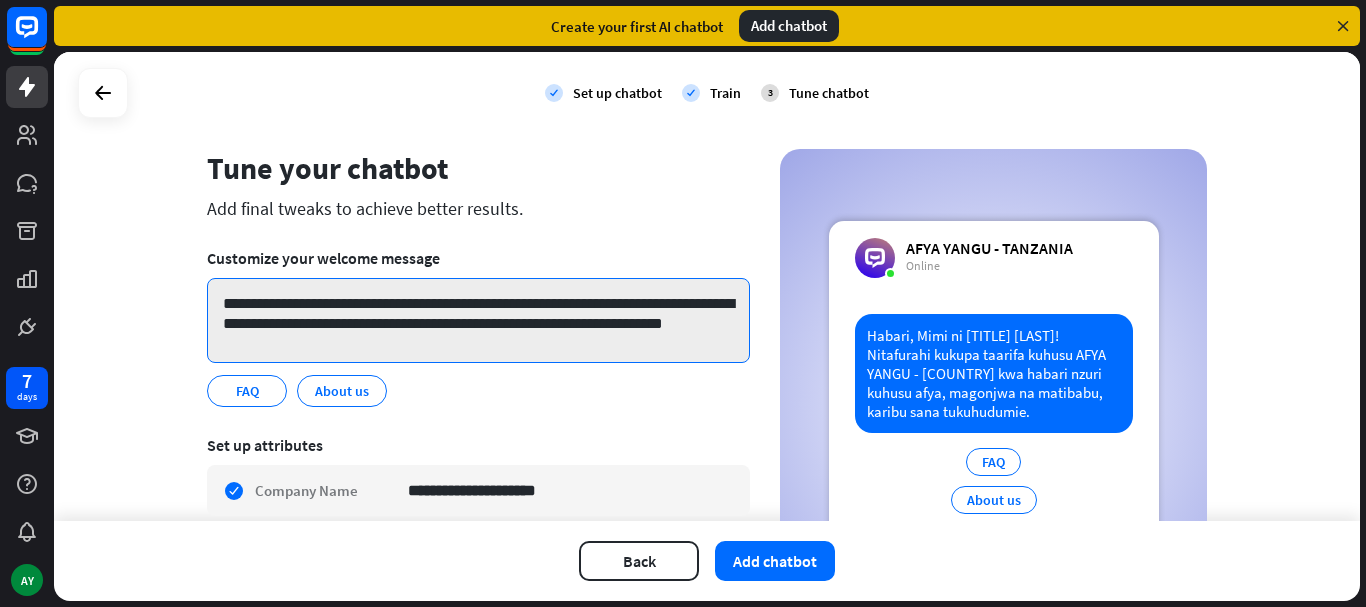 click on "**********" at bounding box center (478, 320) 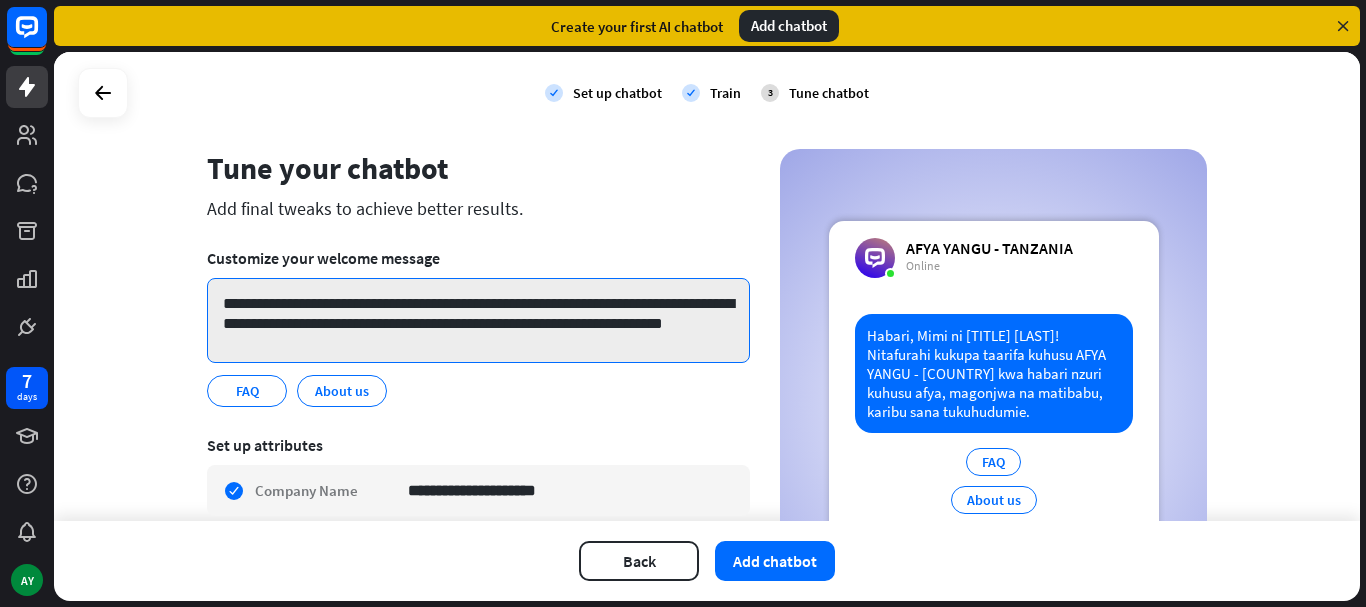 paste on "**********" 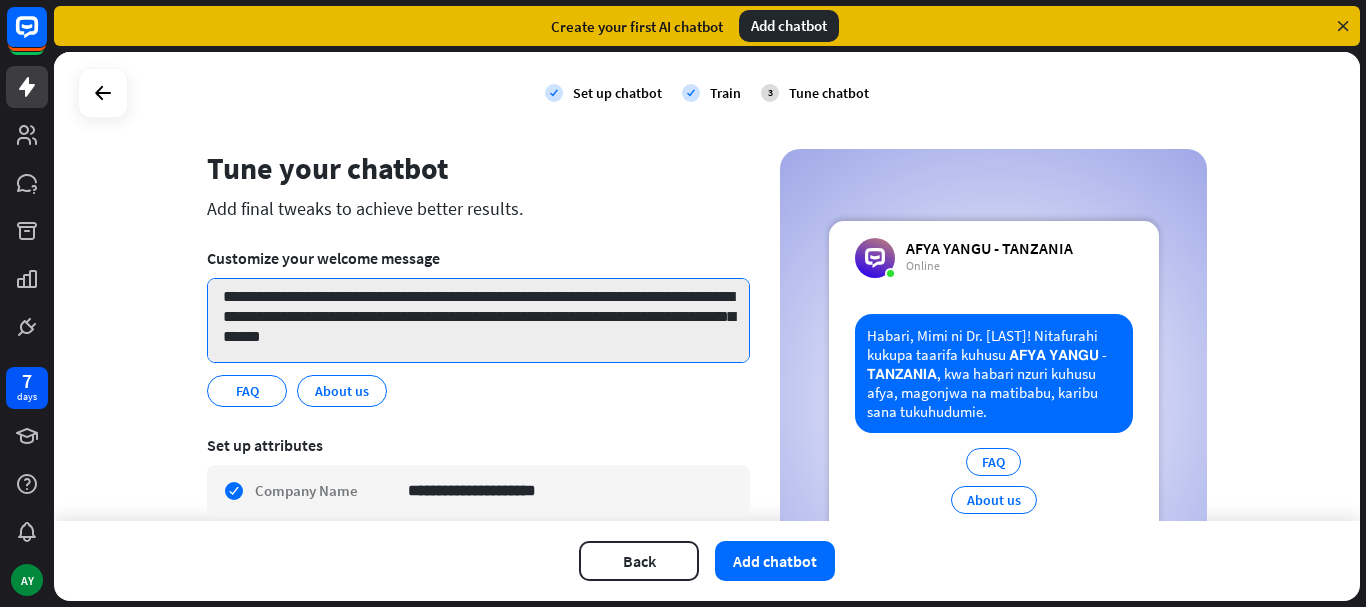 click on "**********" at bounding box center [478, 320] 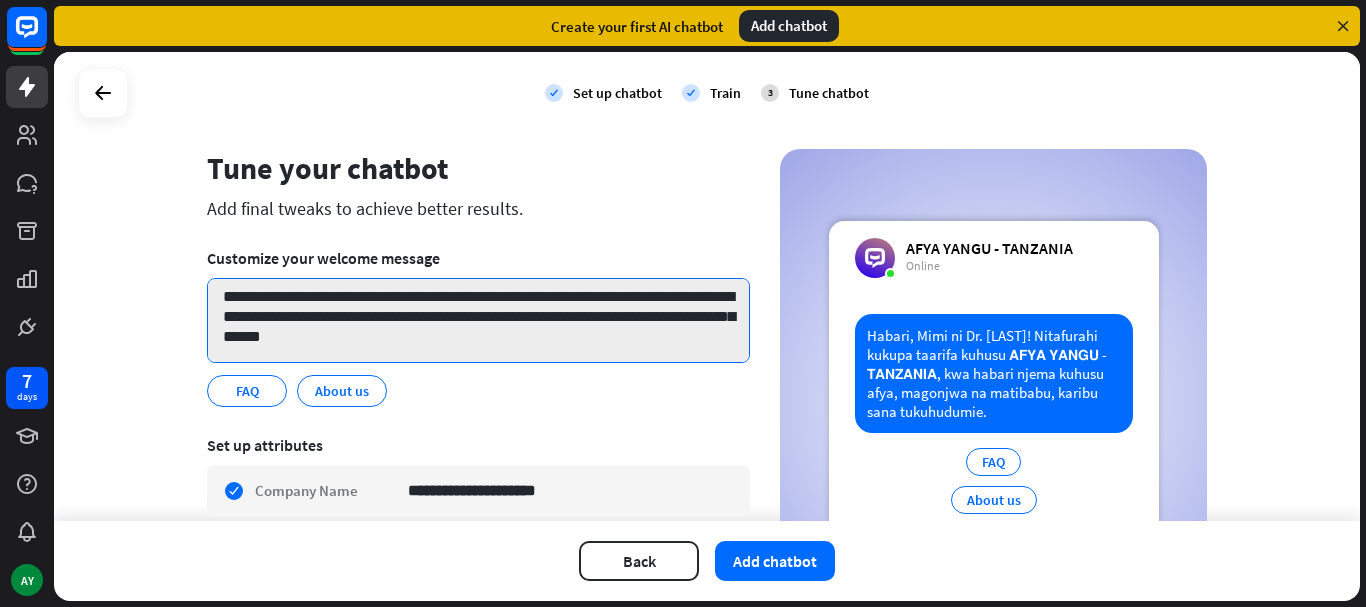 click on "**********" at bounding box center (478, 320) 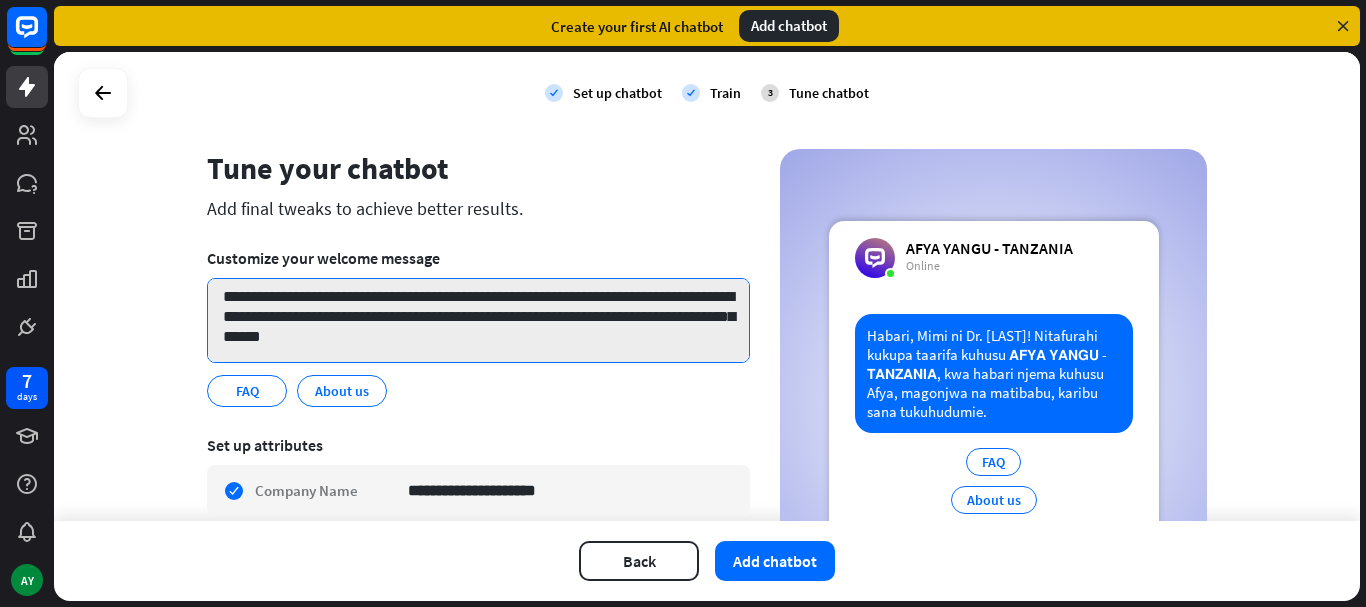 click on "**********" at bounding box center [478, 320] 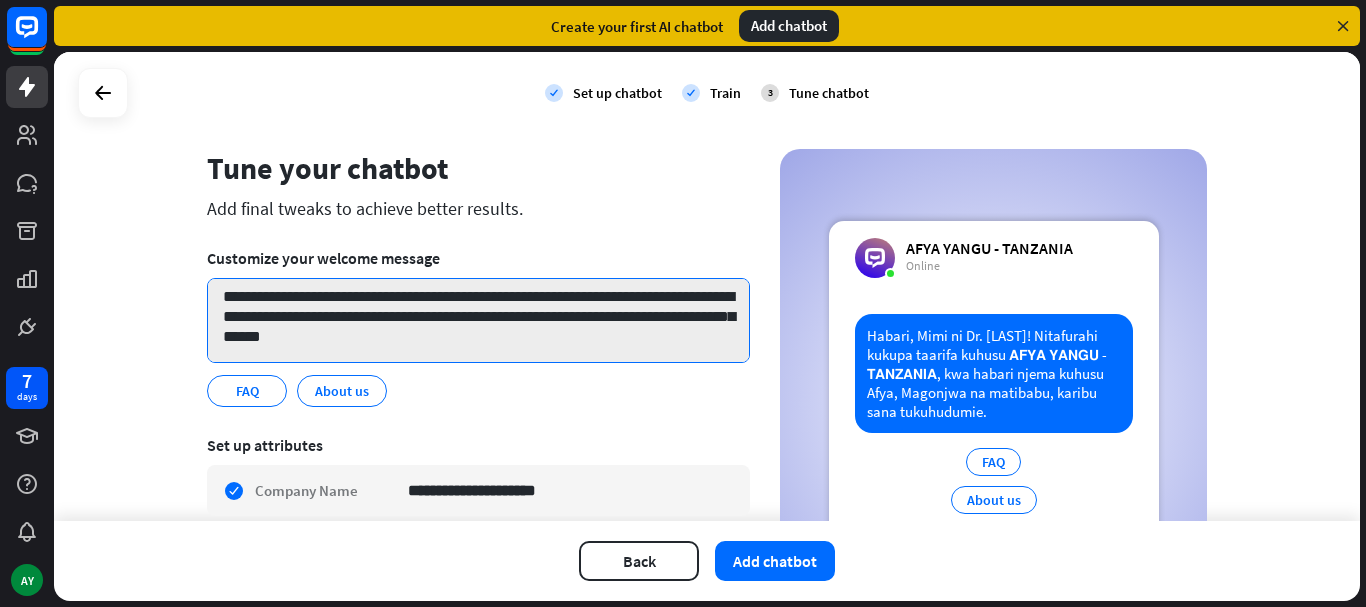 click on "**********" at bounding box center [478, 320] 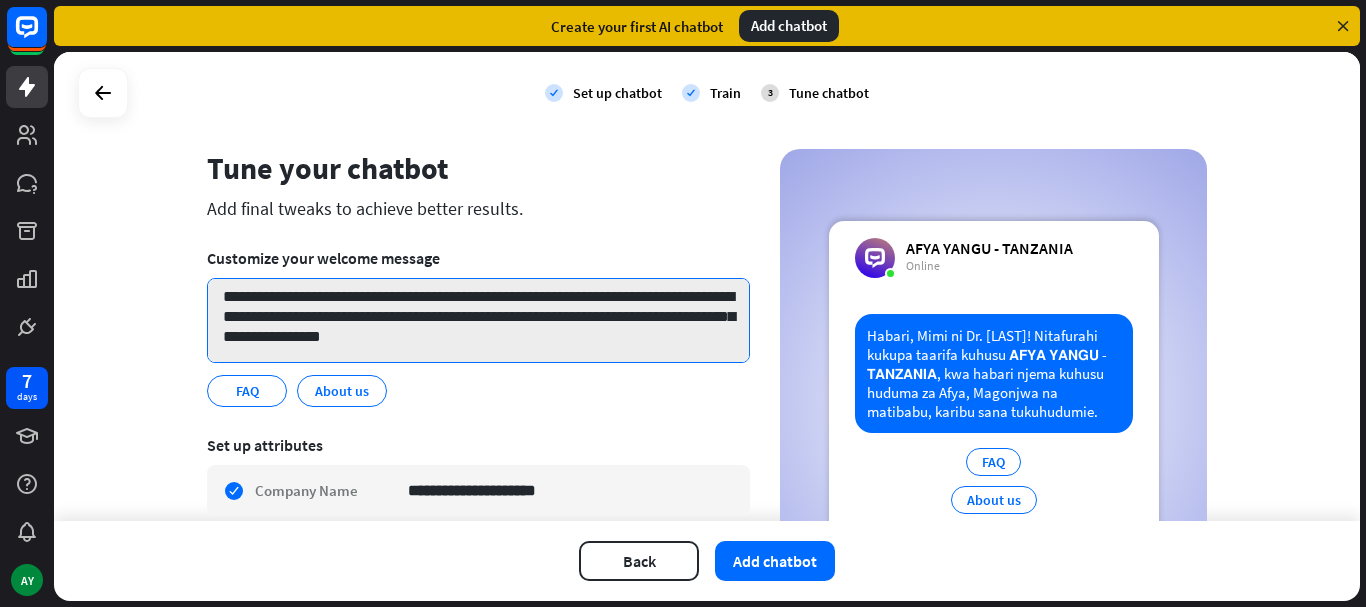 click on "**********" at bounding box center (478, 320) 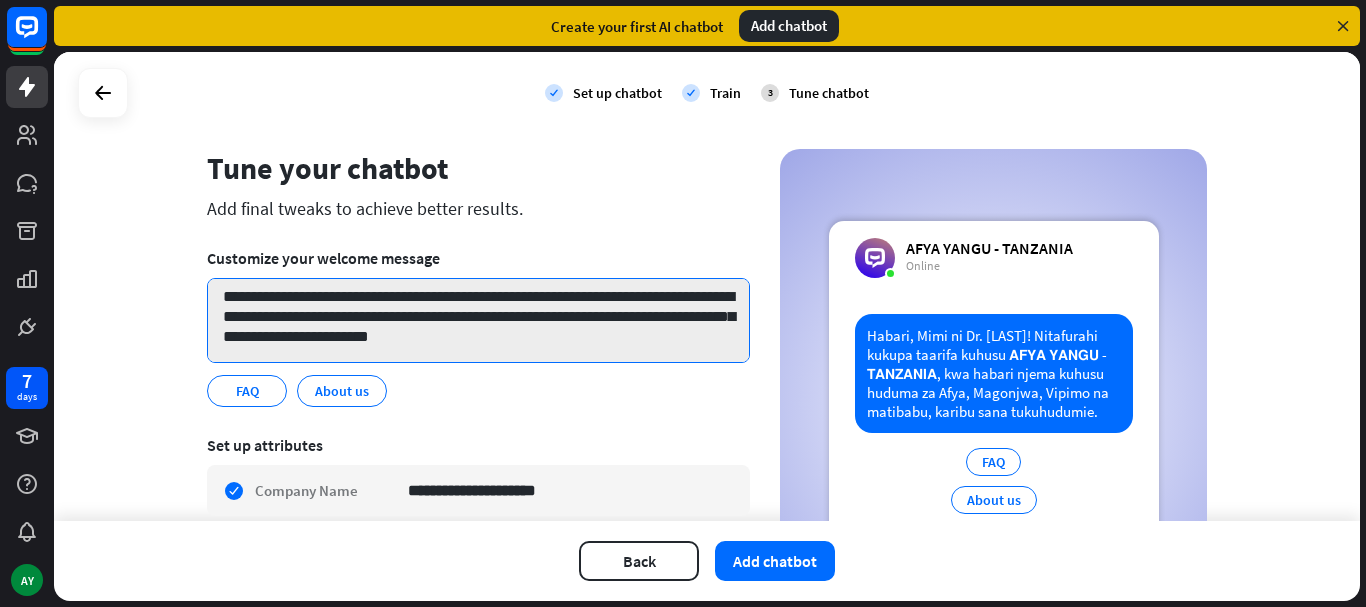 click on "**********" at bounding box center (478, 320) 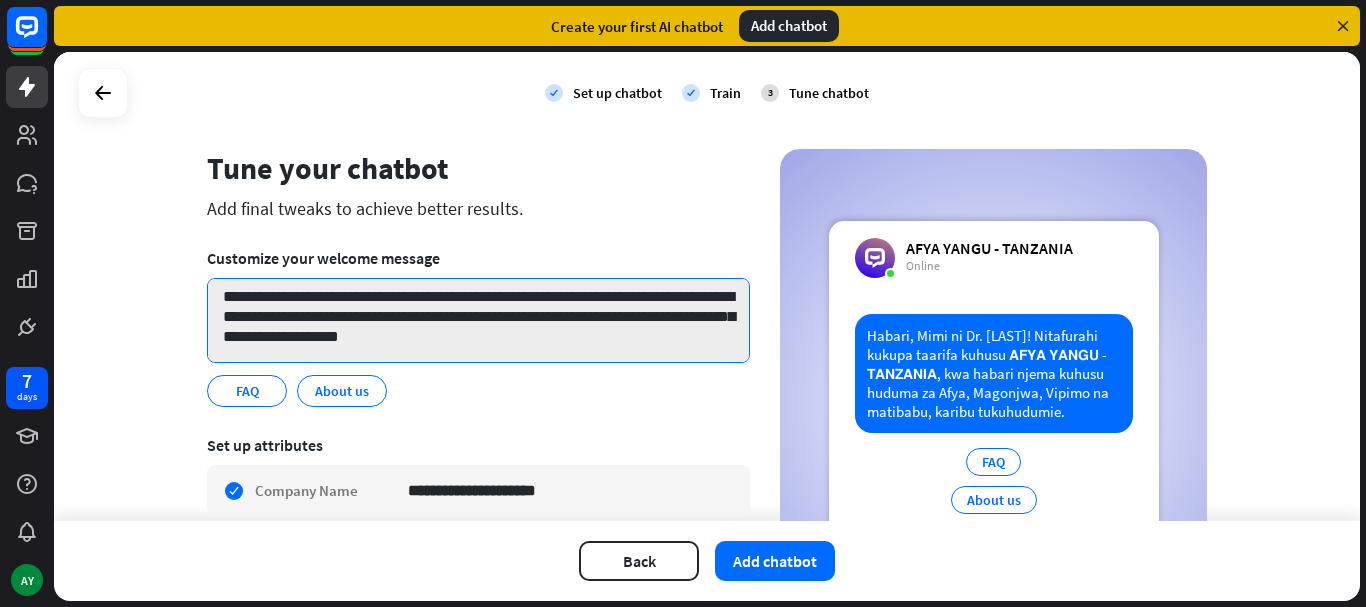 click on "**********" at bounding box center (478, 320) 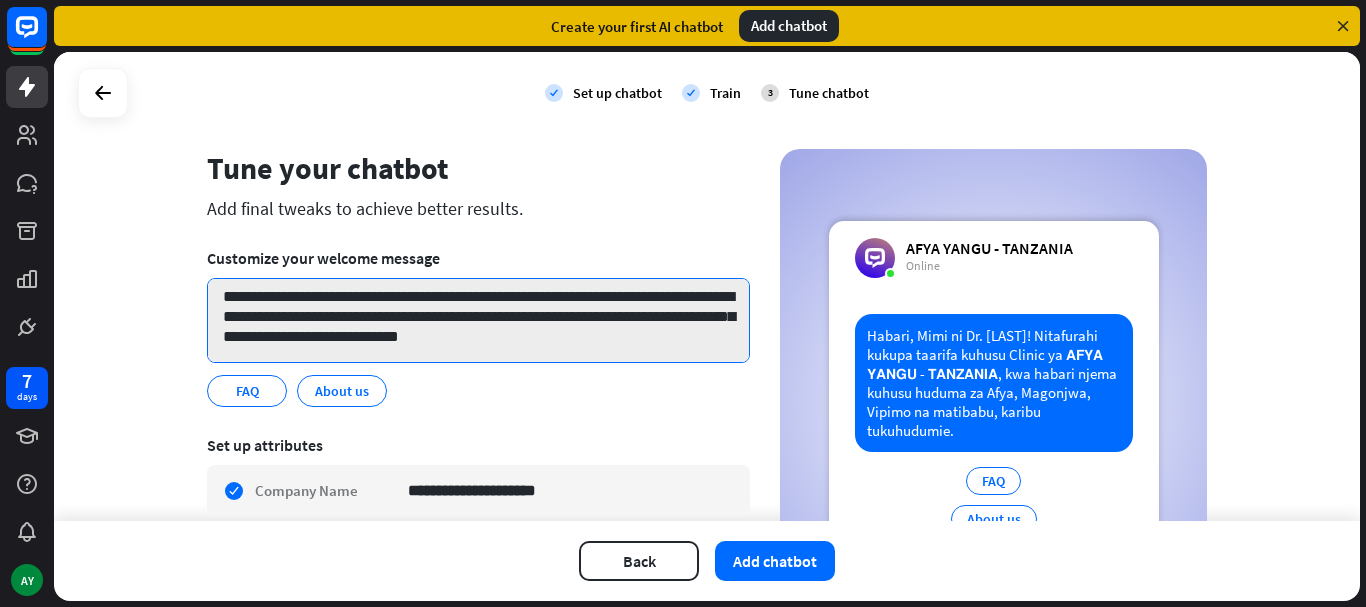 click on "**********" at bounding box center (478, 320) 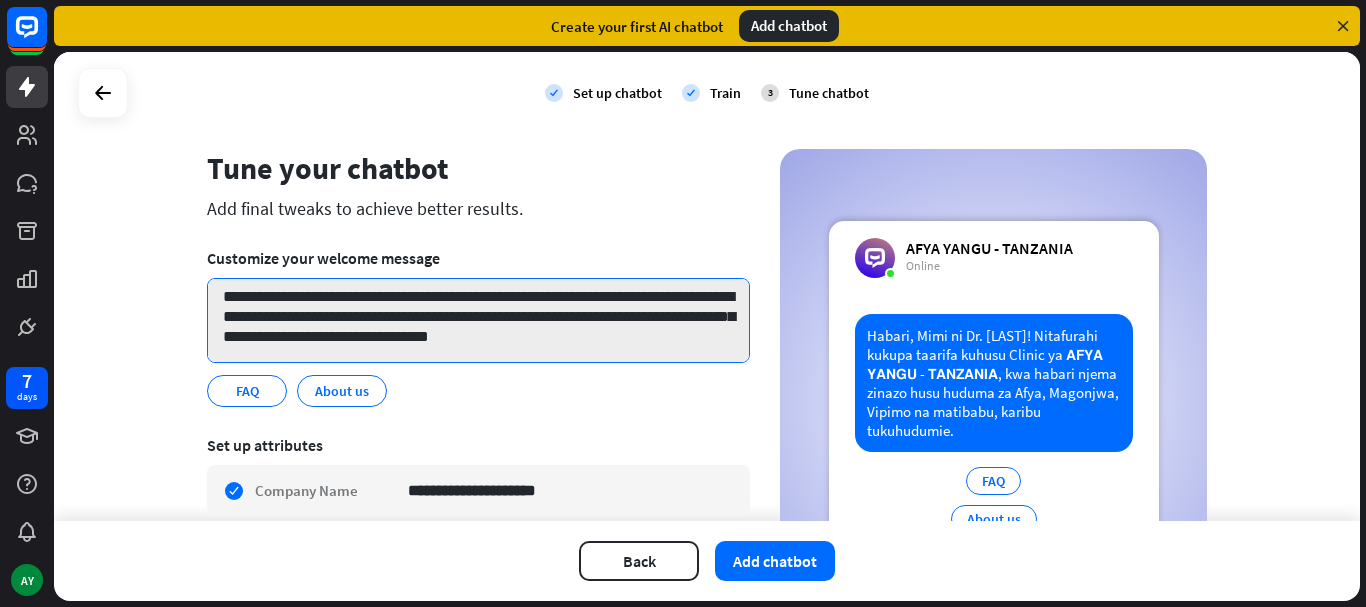 click on "**********" at bounding box center (478, 320) 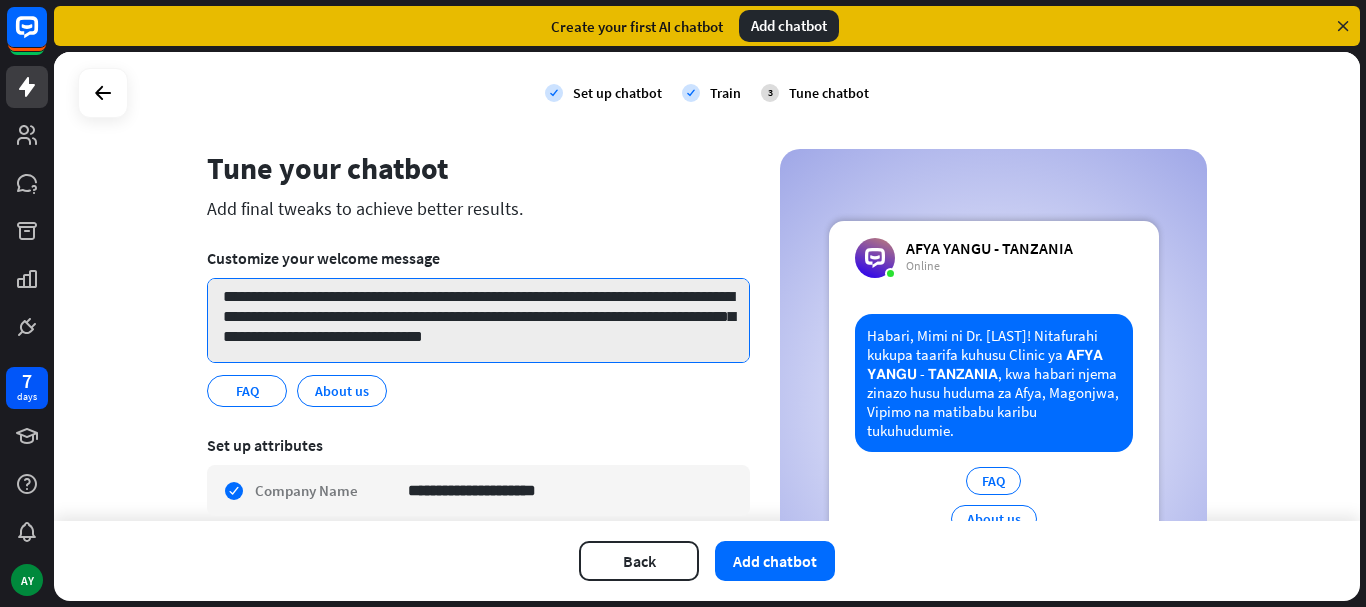 click on "**********" at bounding box center (478, 320) 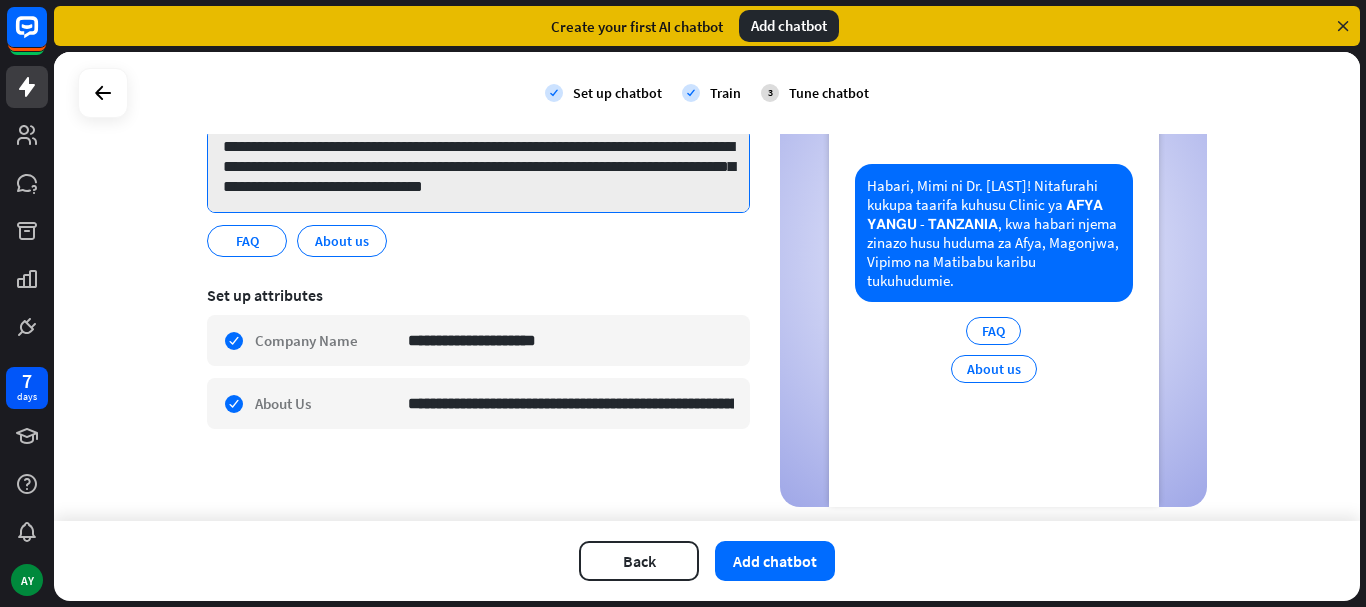 scroll, scrollTop: 200, scrollLeft: 0, axis: vertical 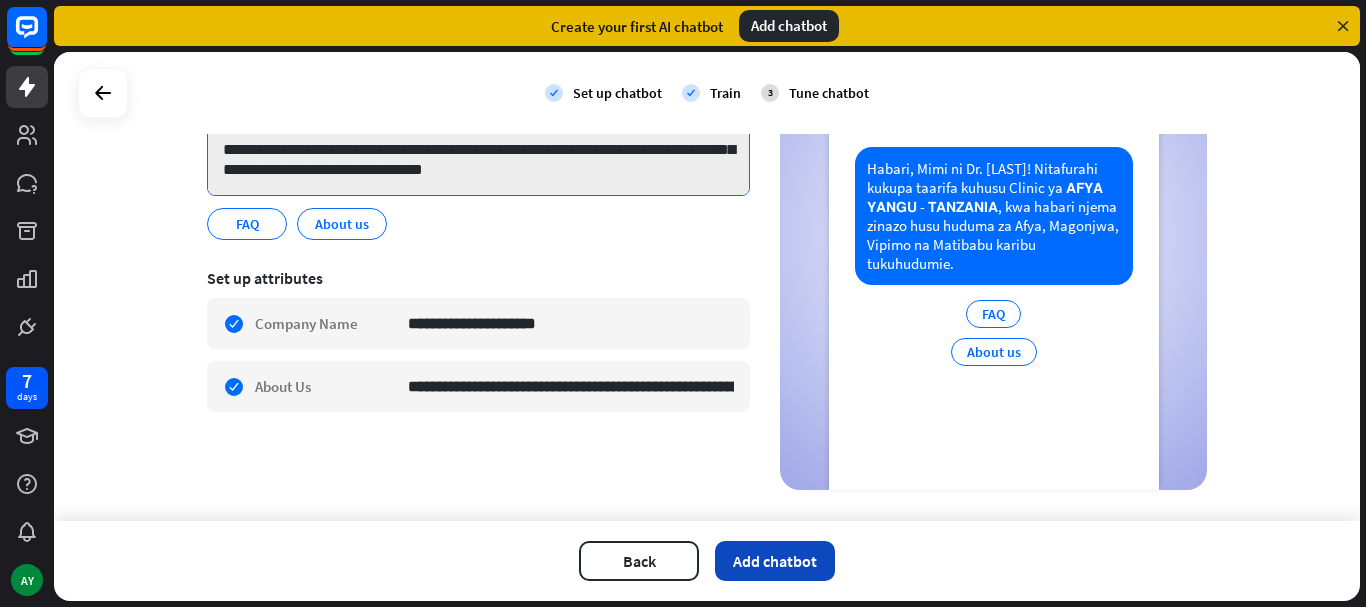 type on "**********" 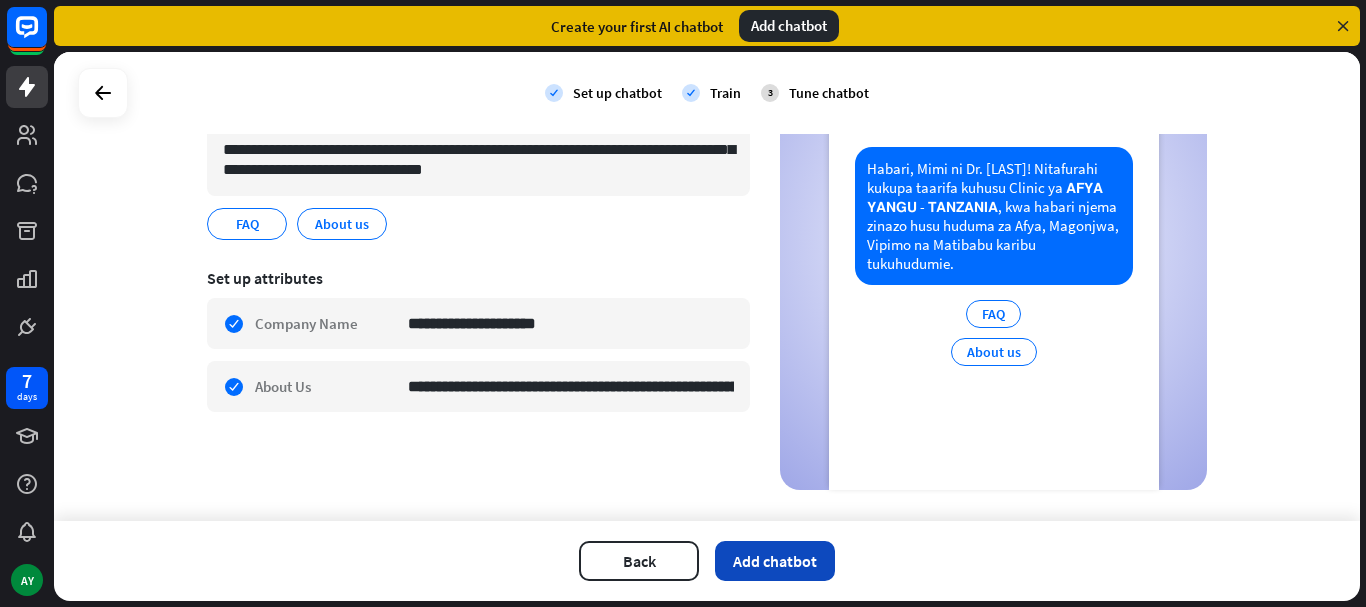 click on "Add chatbot" at bounding box center (775, 561) 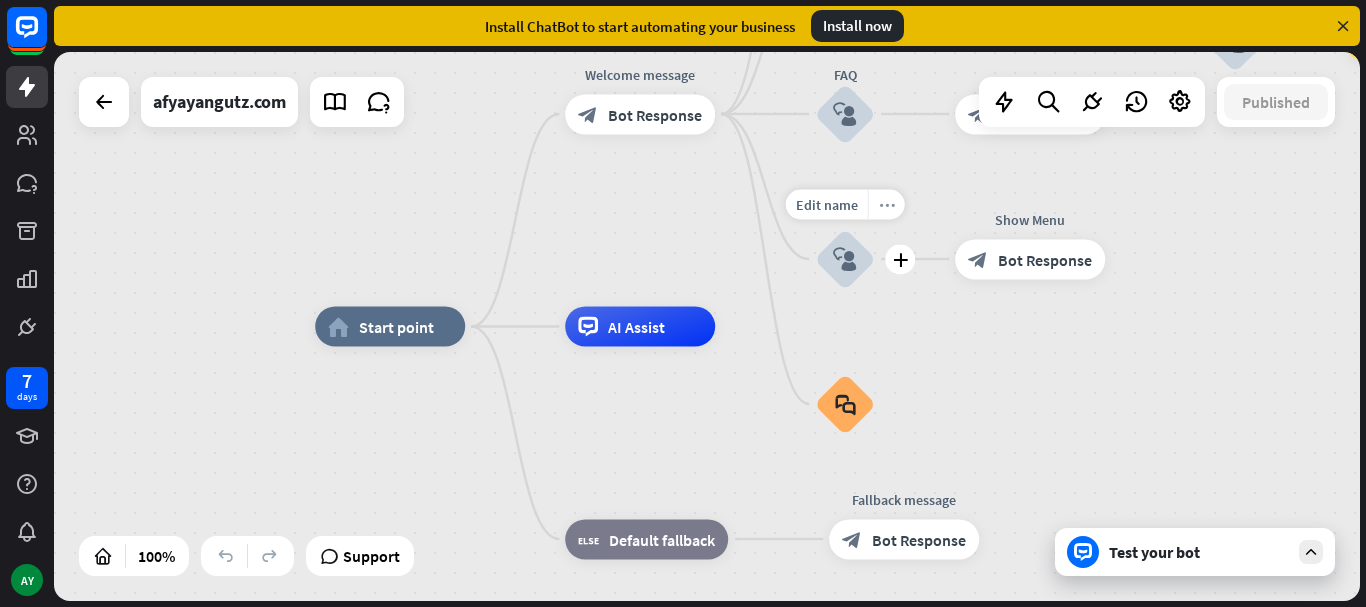 click on "more_horiz" at bounding box center (887, 204) 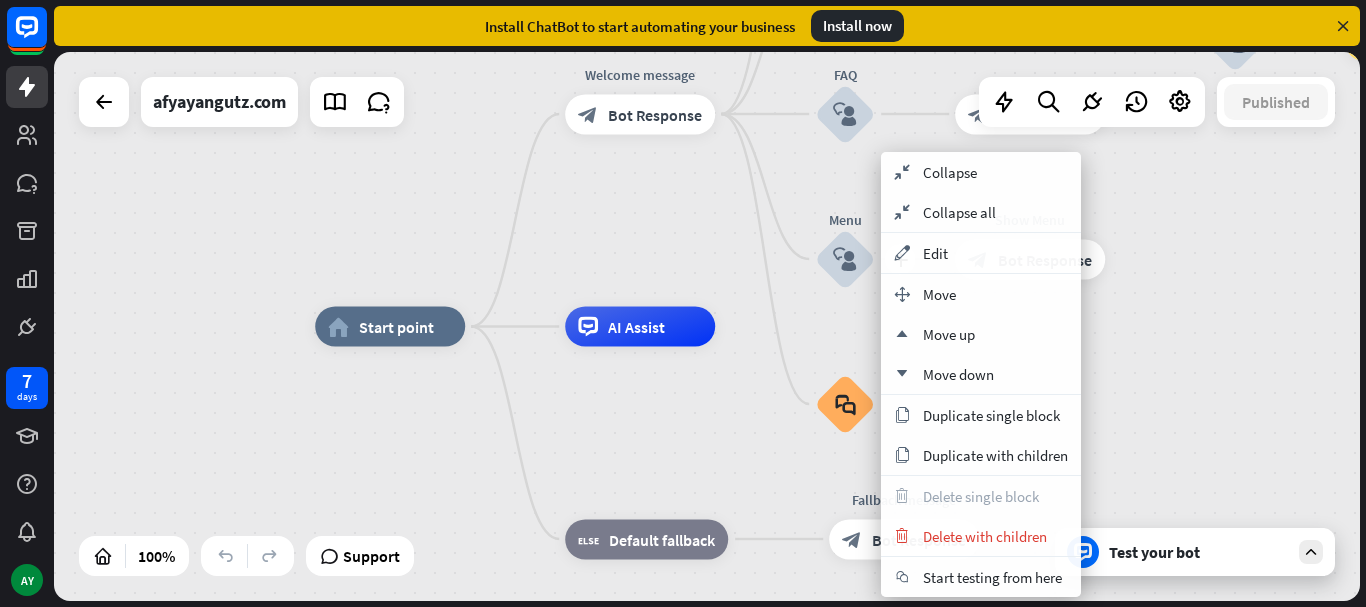 click on "plus Menu block_user_input" at bounding box center [845, 259] 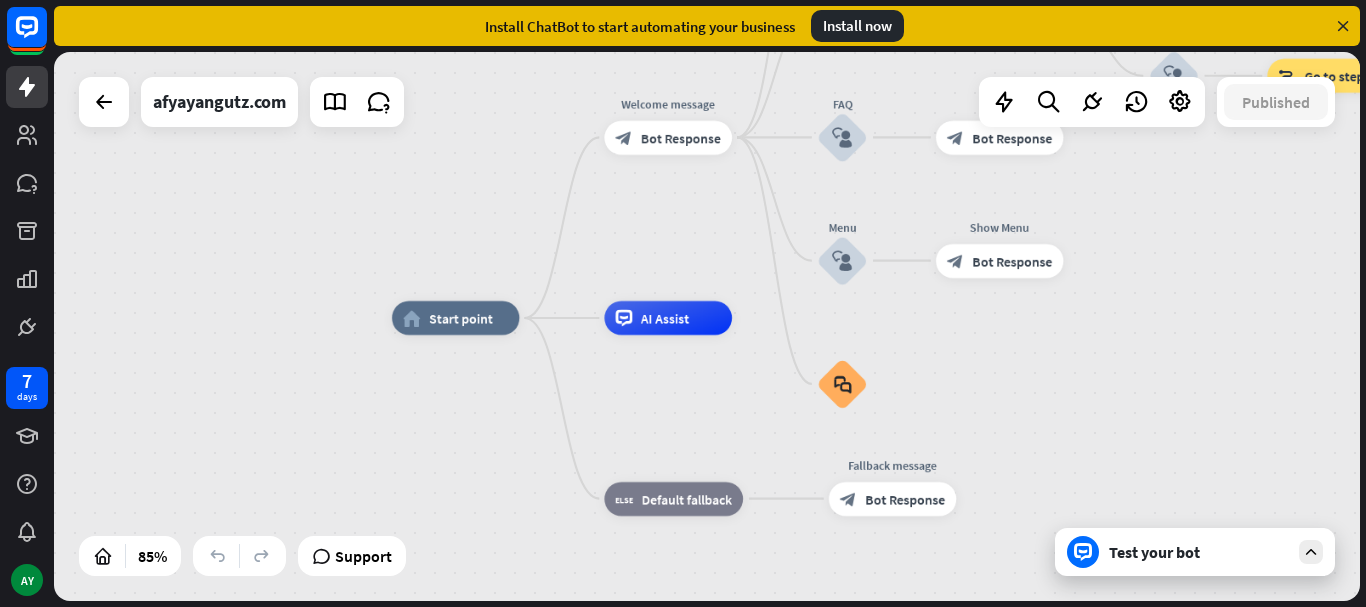 click on "Install now" at bounding box center (857, 26) 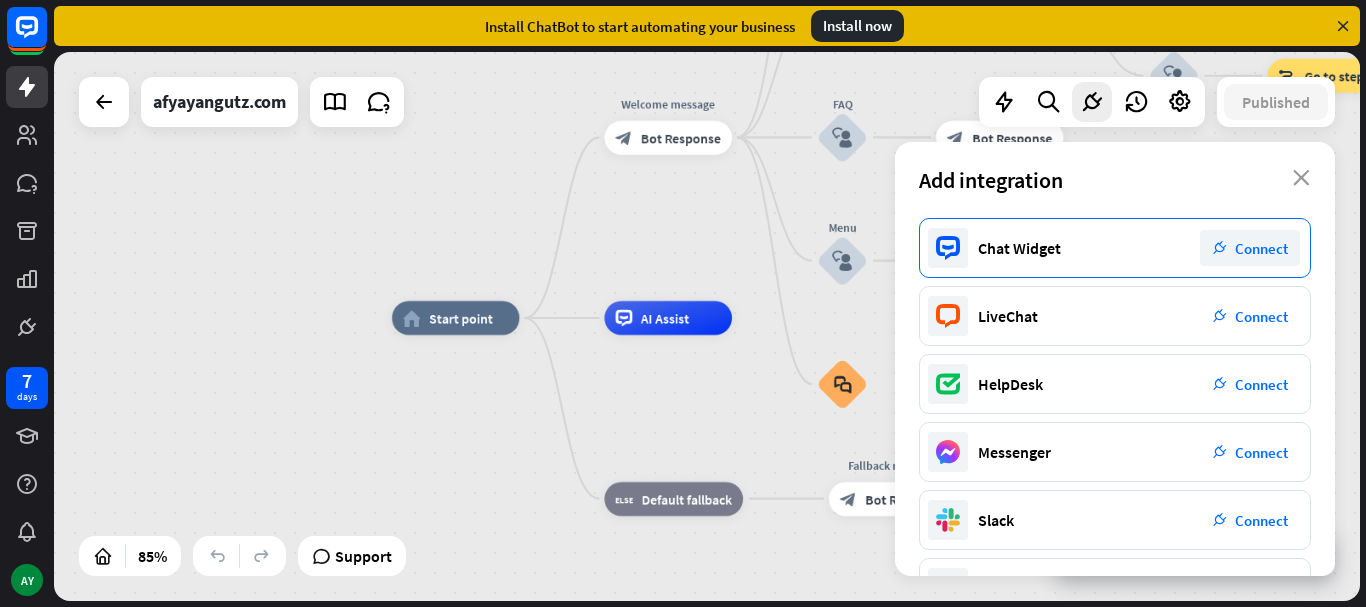 click on "Connect" at bounding box center (1261, 248) 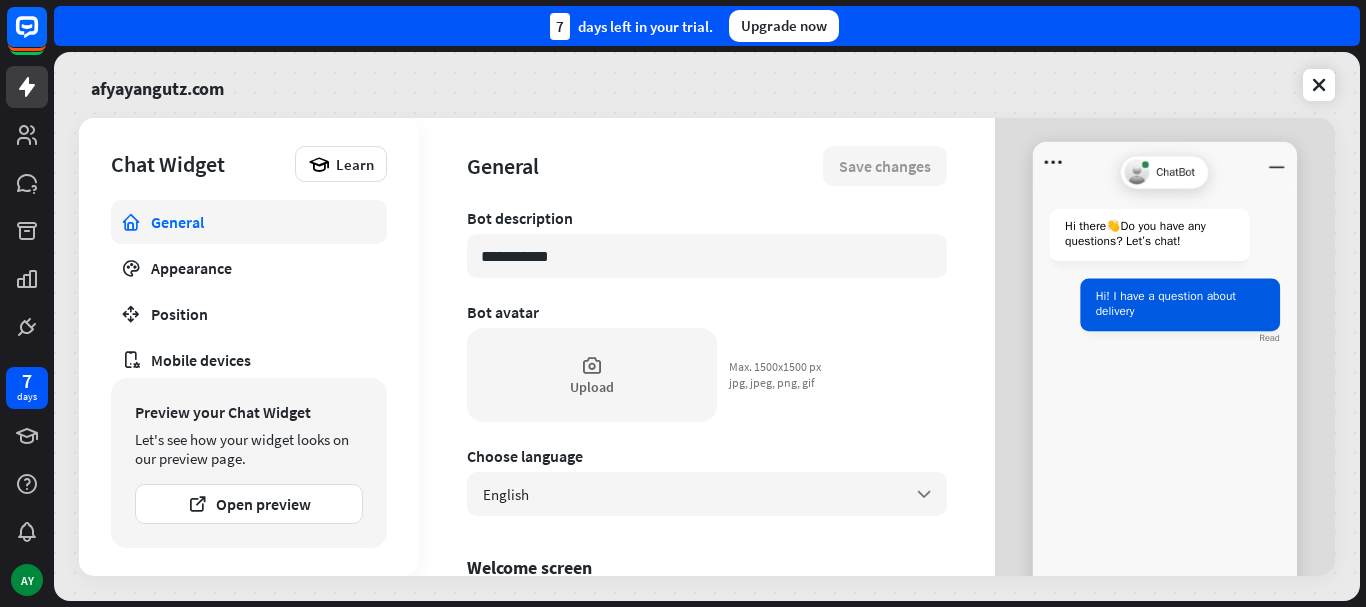 scroll, scrollTop: 200, scrollLeft: 0, axis: vertical 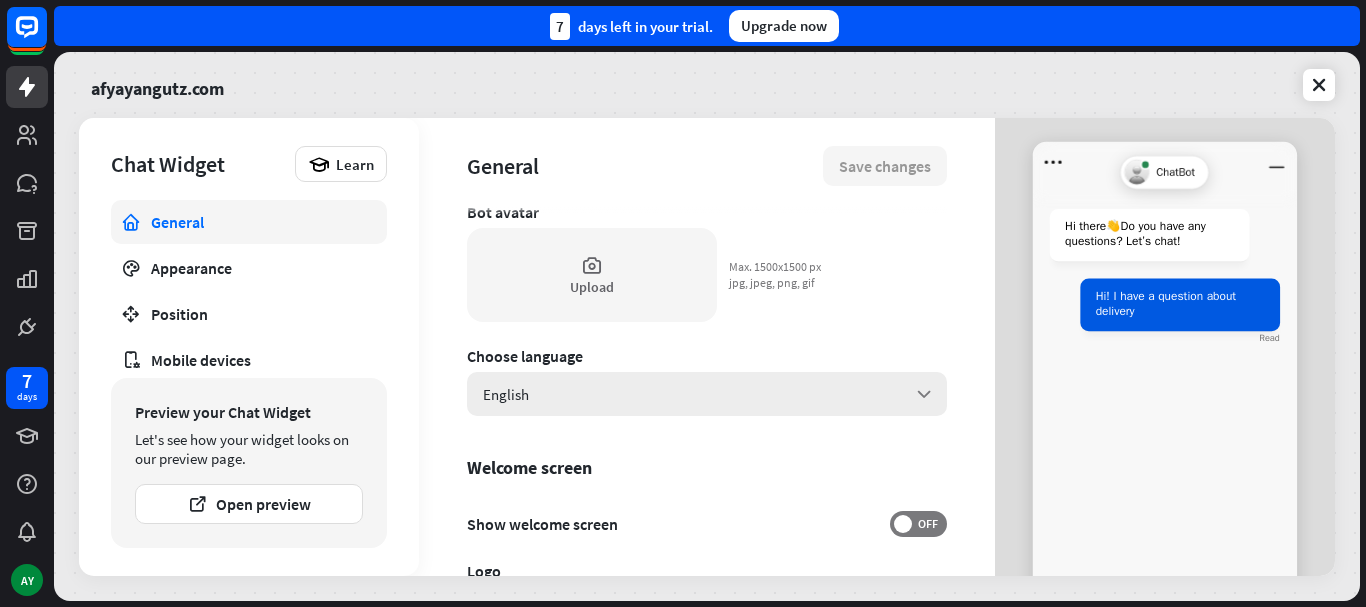 click on "English
arrow_down" at bounding box center (707, 394) 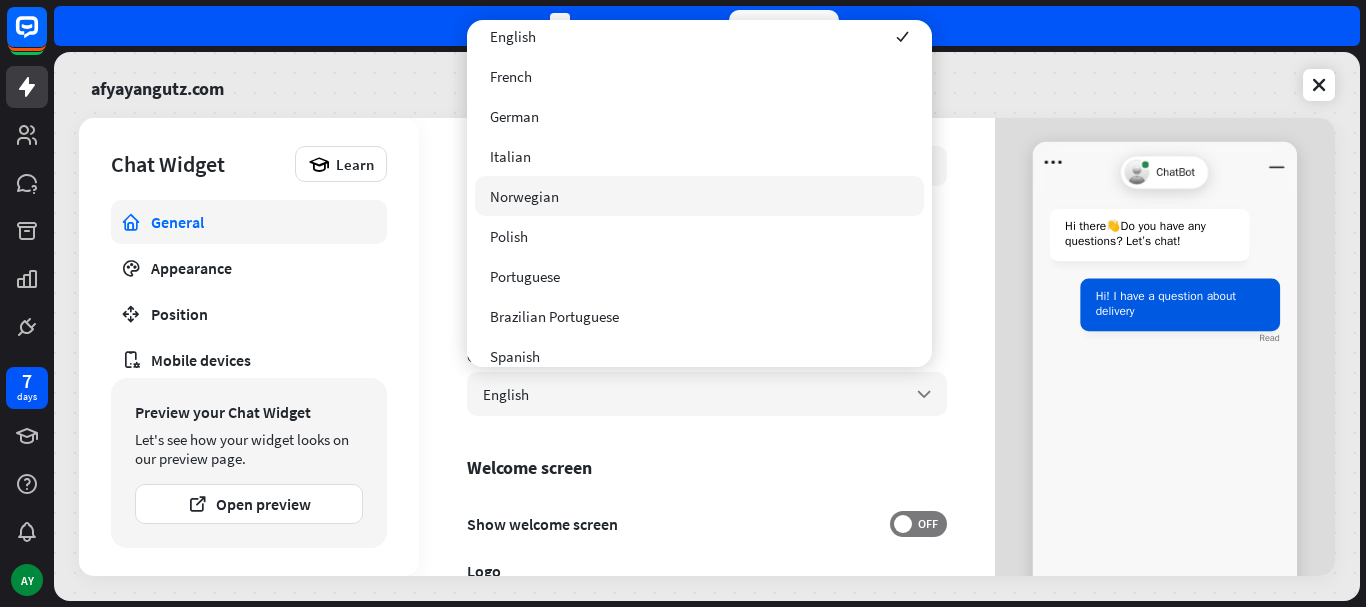 scroll, scrollTop: 0, scrollLeft: 0, axis: both 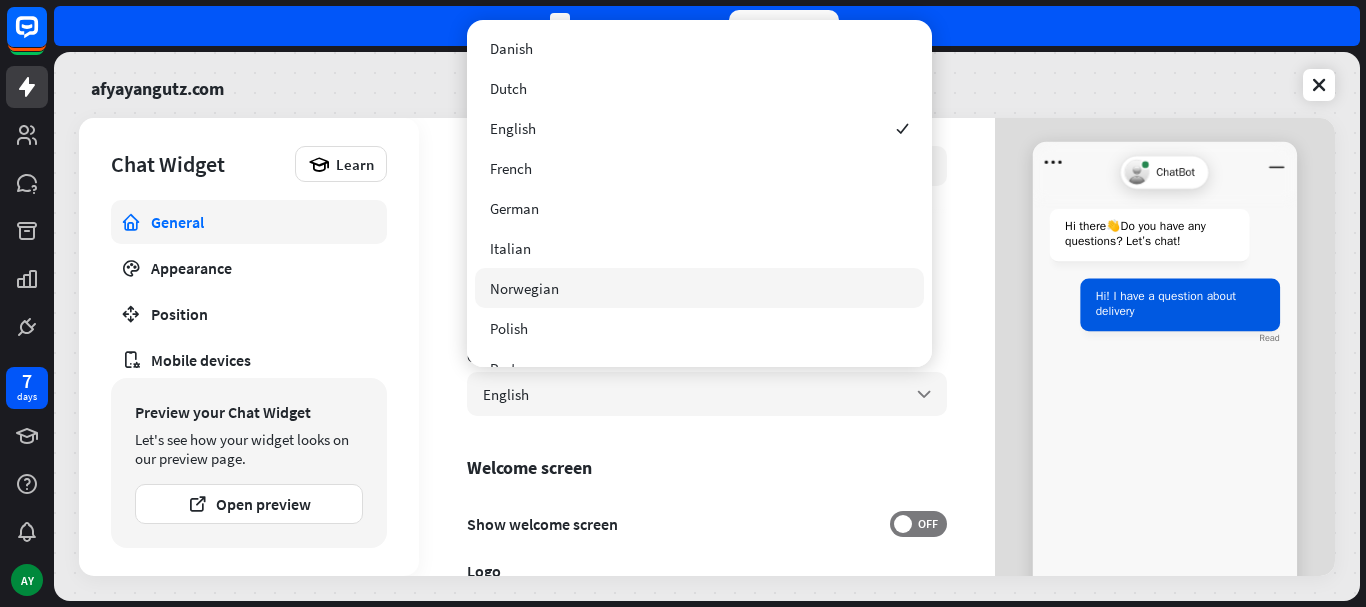 click on "**********" at bounding box center (707, 347) 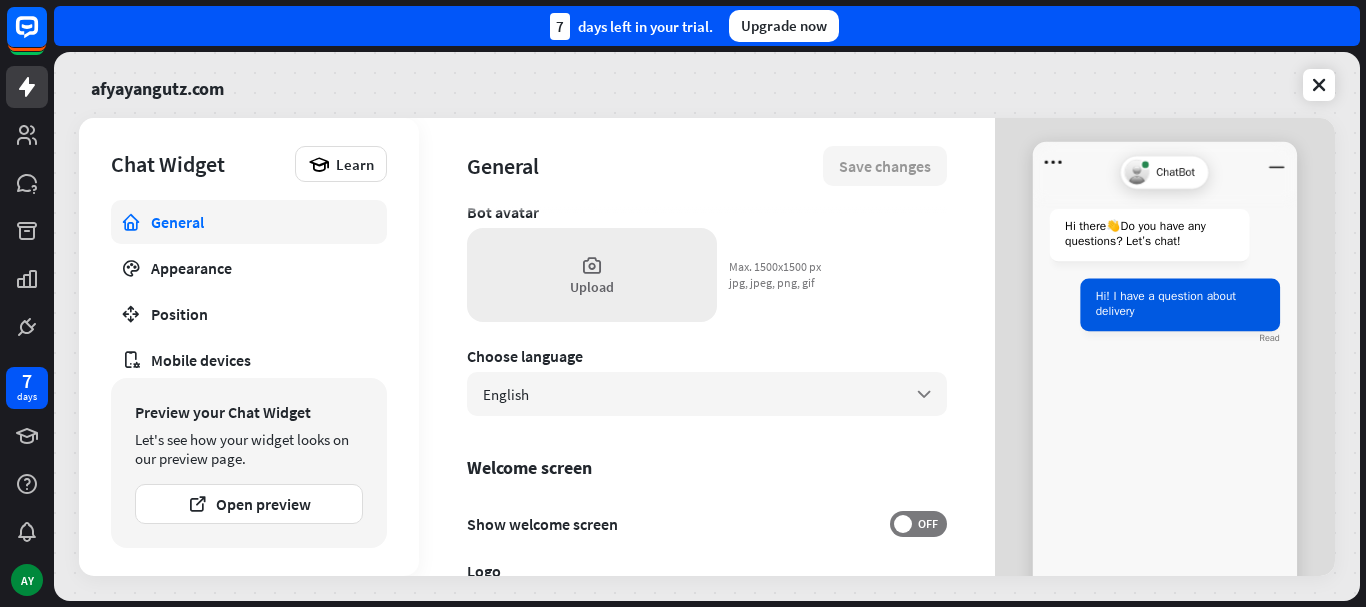 click on "Upload" at bounding box center [592, 275] 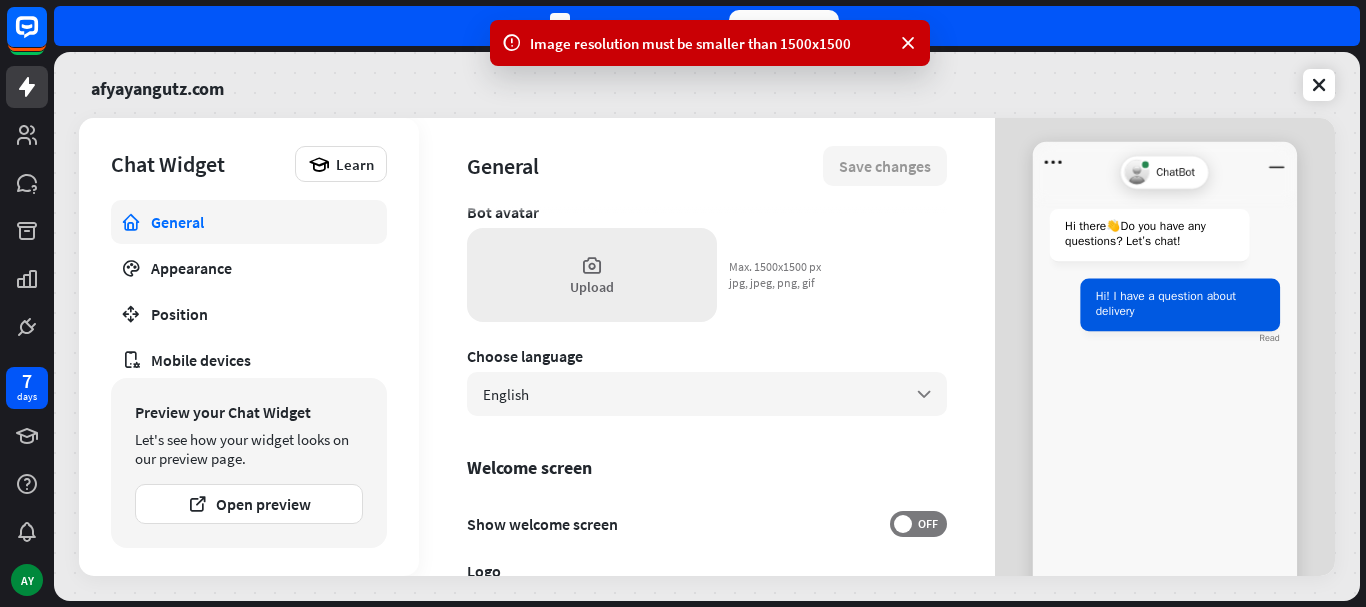 click at bounding box center (592, 265) 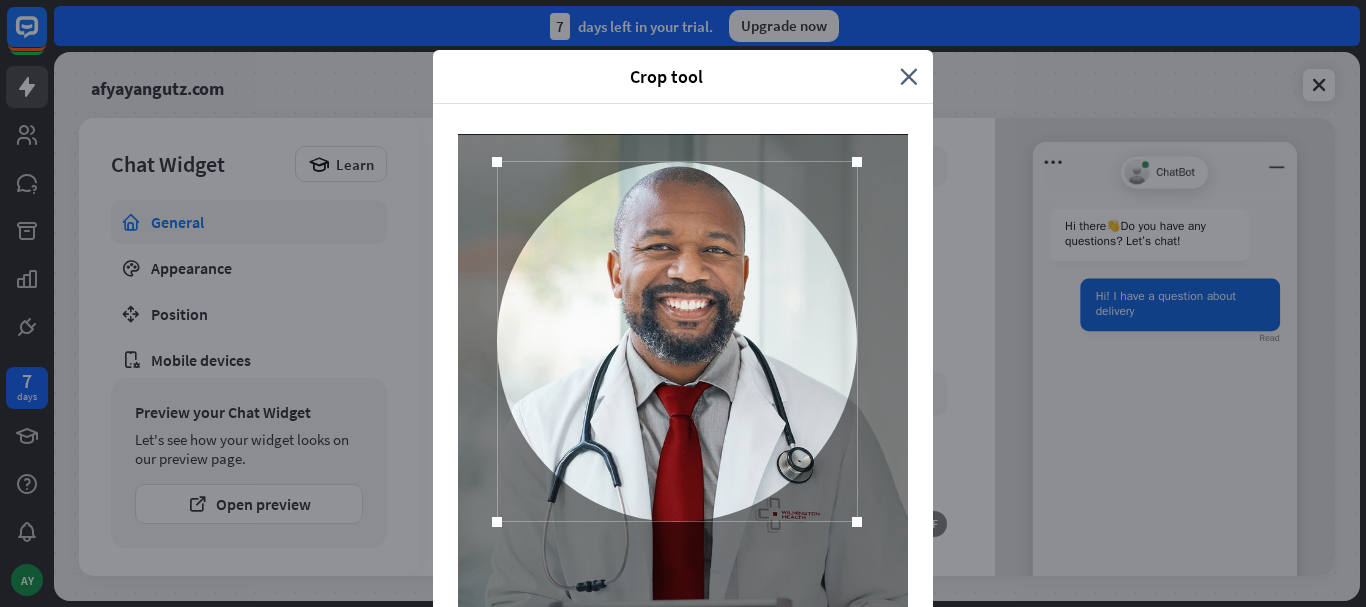drag, startPoint x: 723, startPoint y: 358, endPoint x: 717, endPoint y: 228, distance: 130.13838 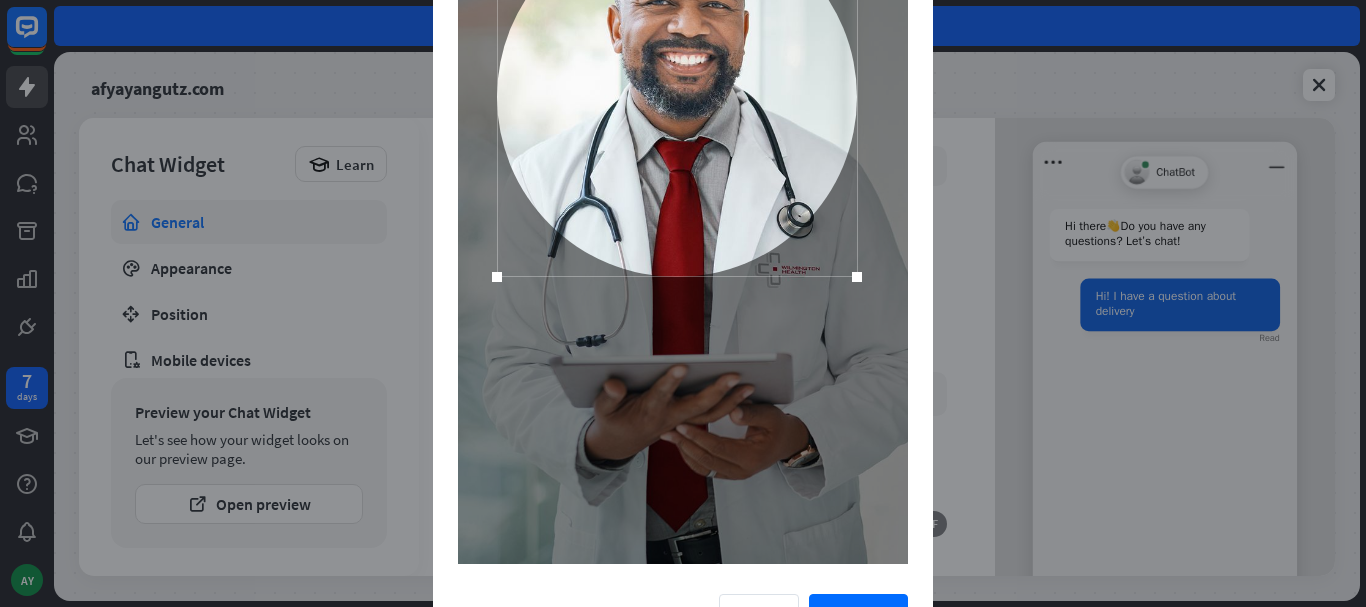 scroll, scrollTop: 289, scrollLeft: 0, axis: vertical 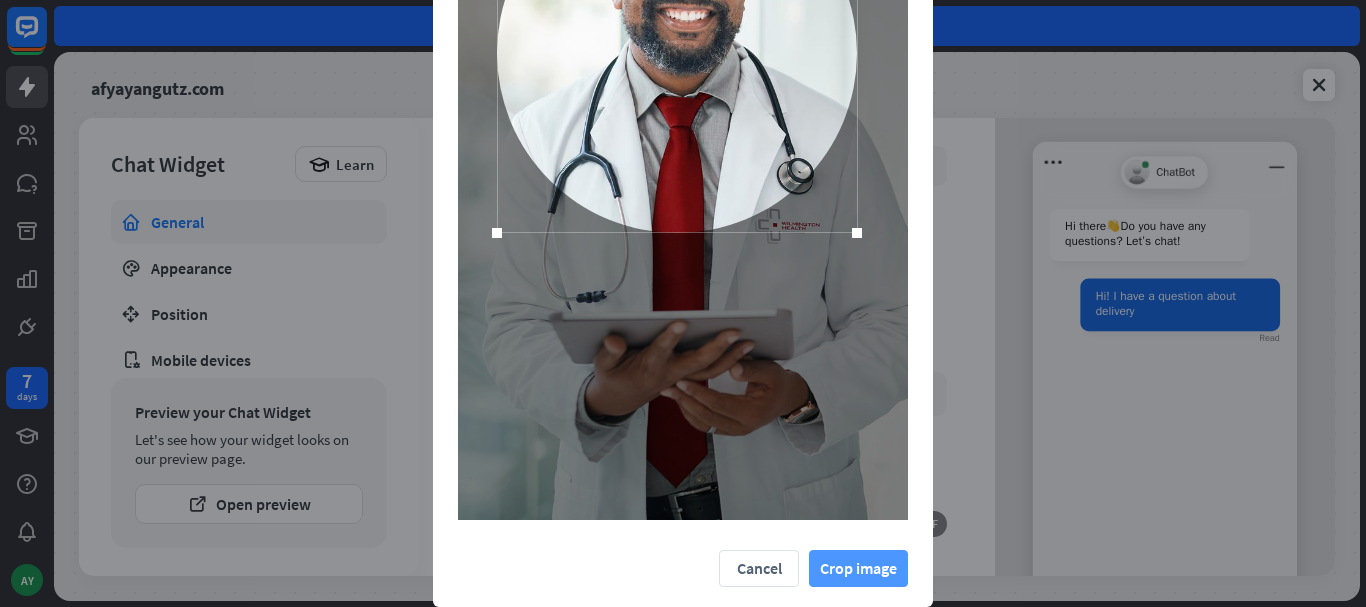 click on "Crop image" at bounding box center (858, 568) 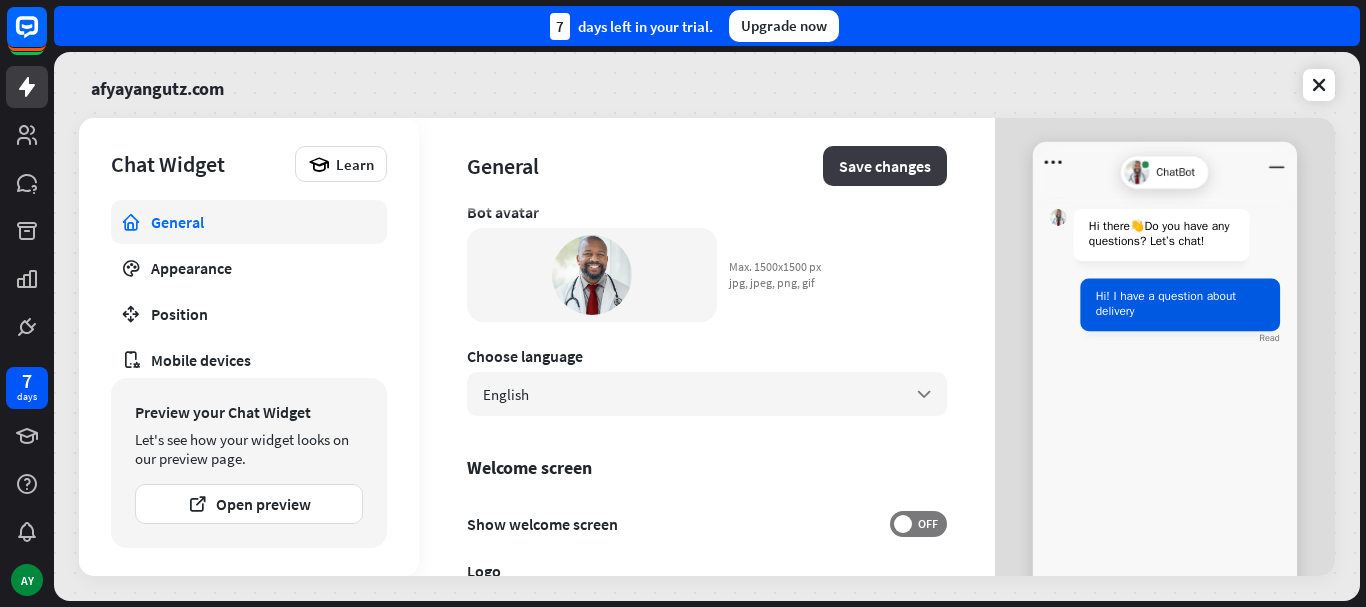 click on "Save changes" at bounding box center (885, 166) 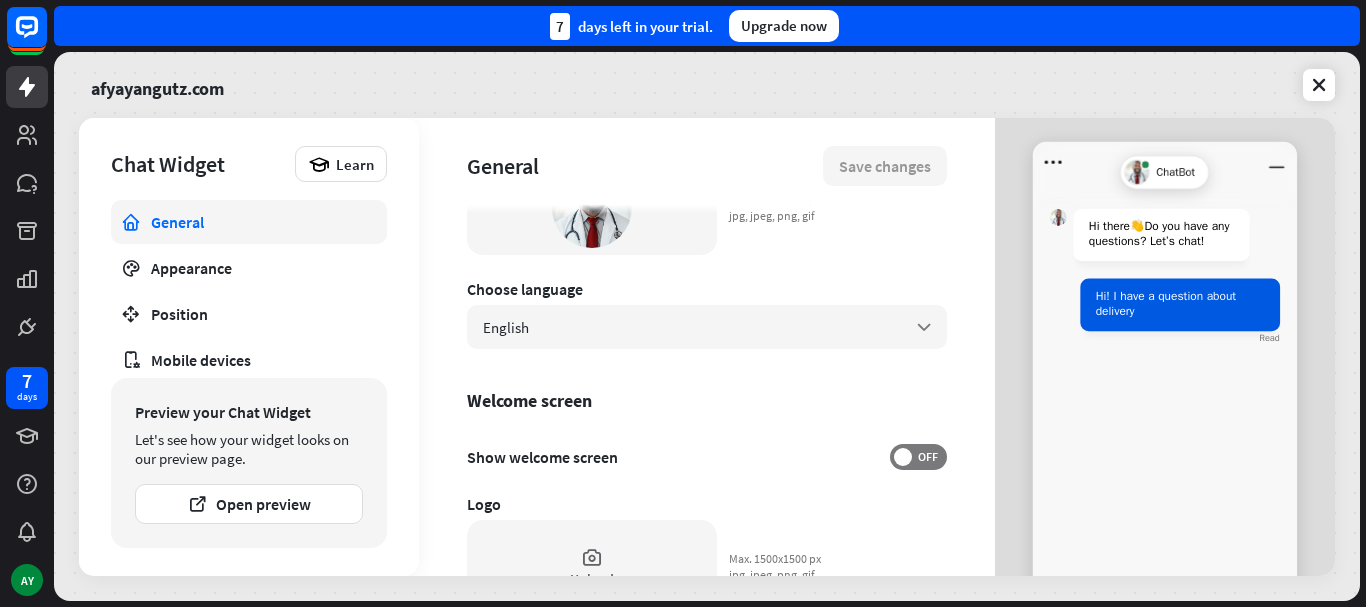 scroll, scrollTop: 500, scrollLeft: 0, axis: vertical 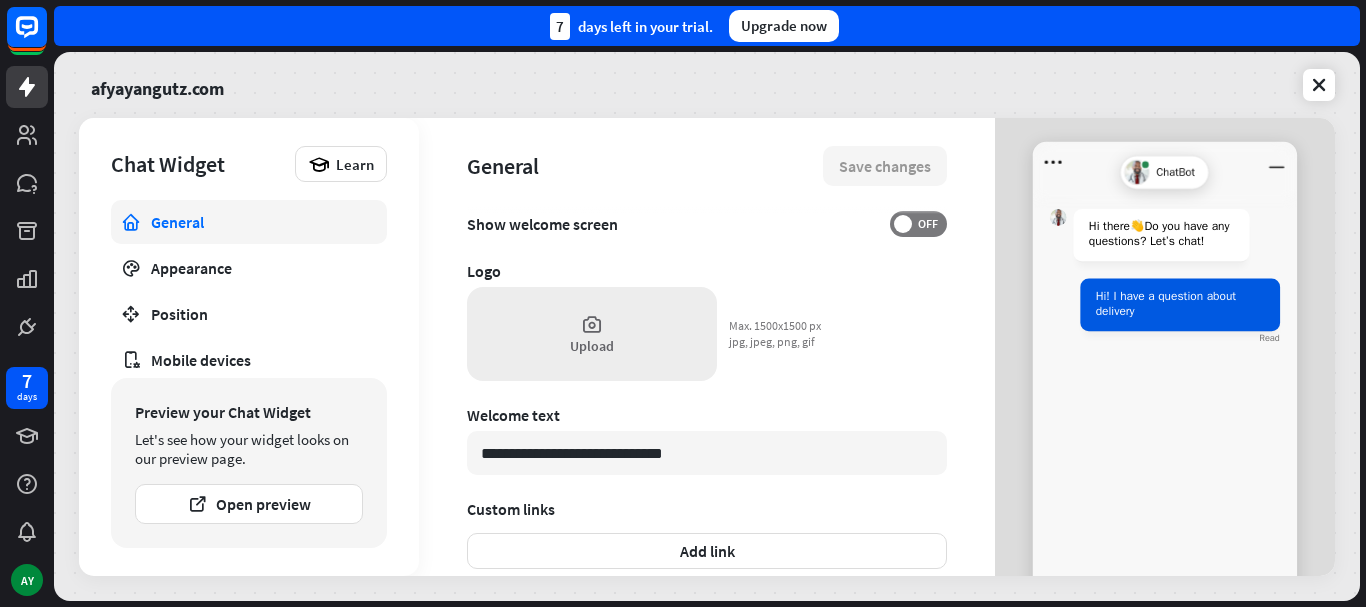 click at bounding box center (592, 324) 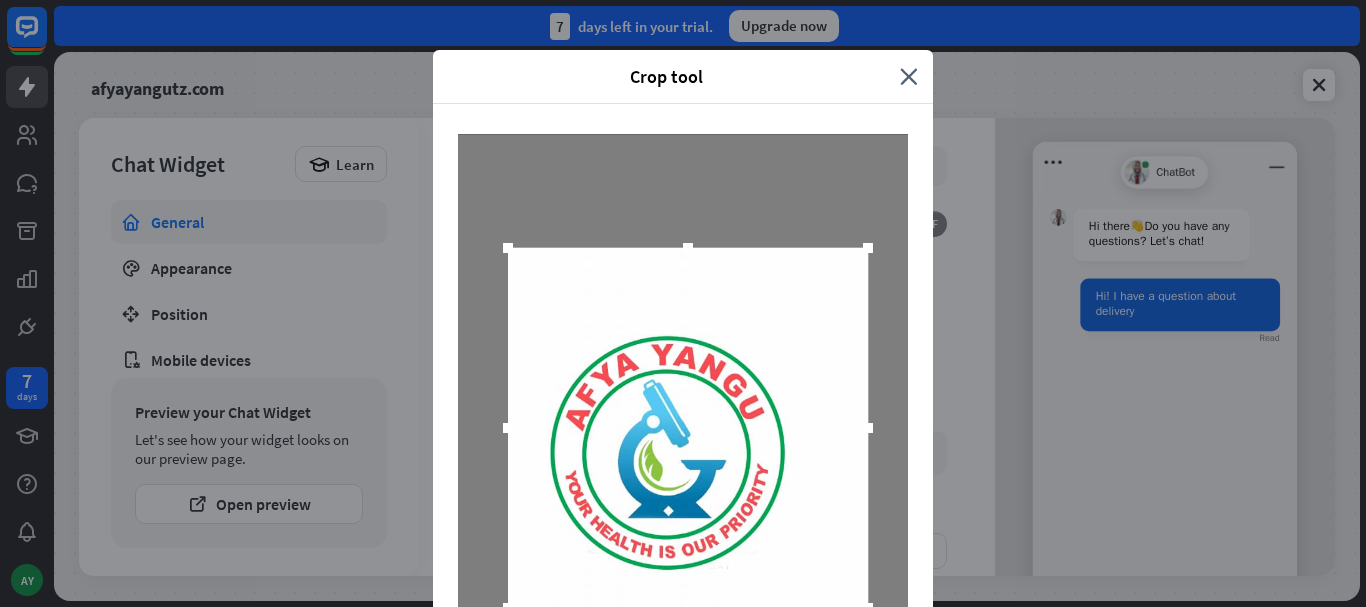drag, startPoint x: 662, startPoint y: 437, endPoint x: 668, endPoint y: 454, distance: 18.027756 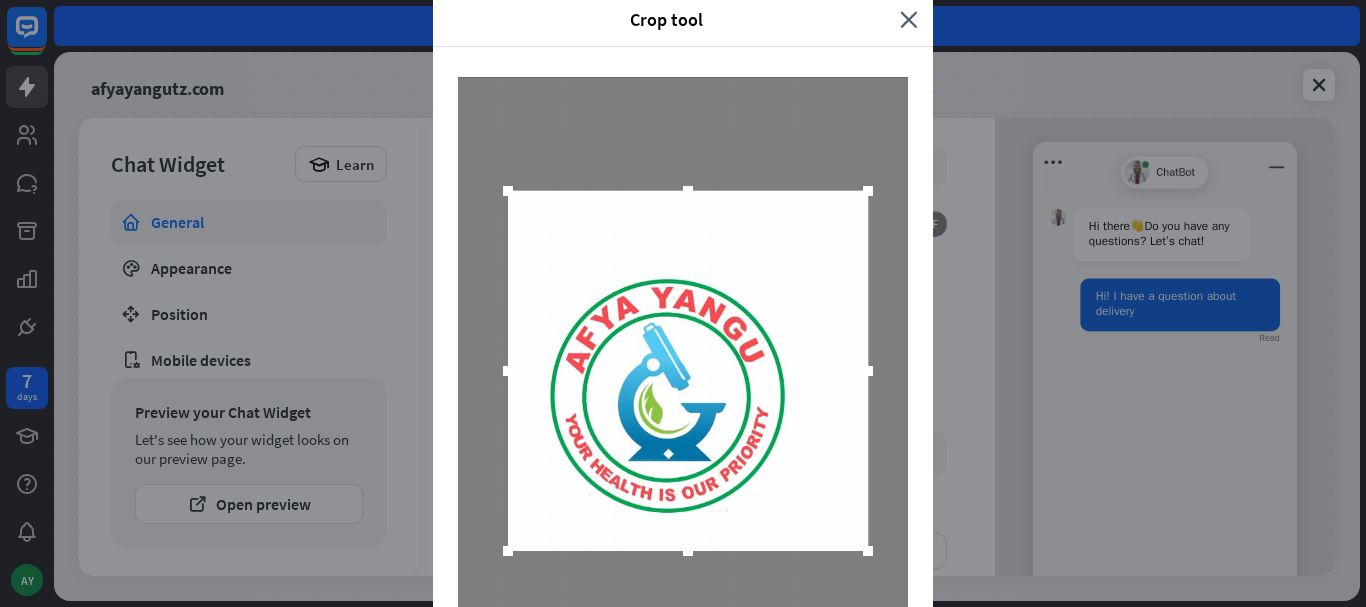 scroll, scrollTop: 170, scrollLeft: 0, axis: vertical 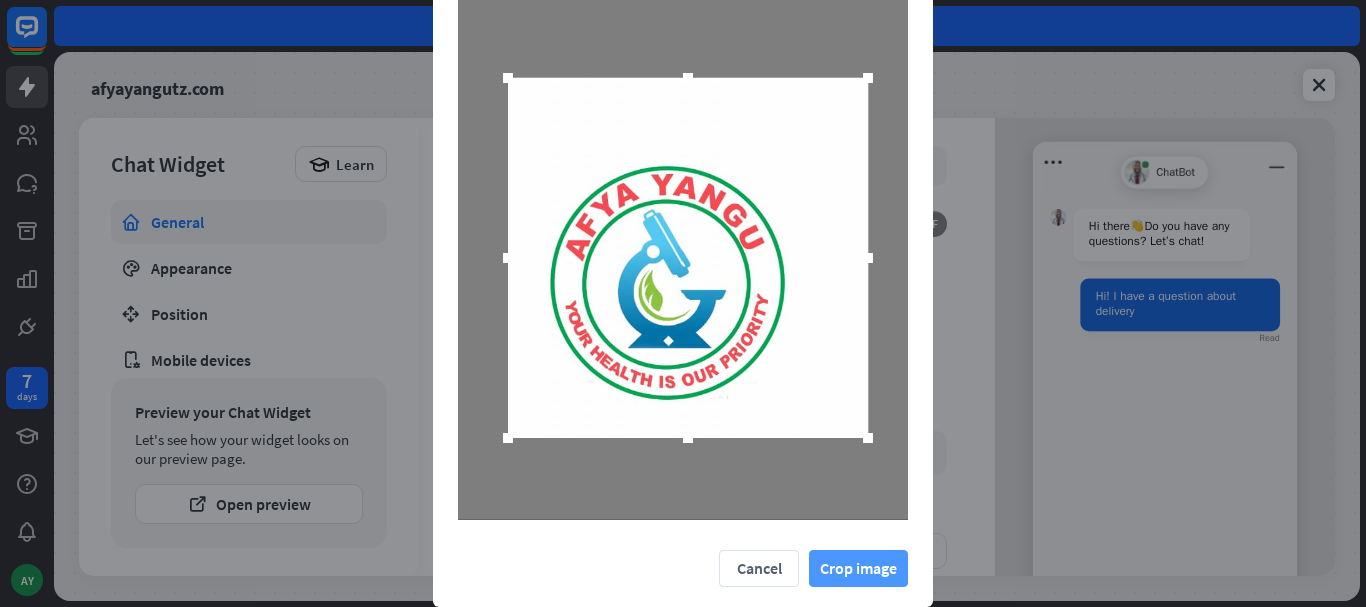 click on "Crop image" at bounding box center [858, 568] 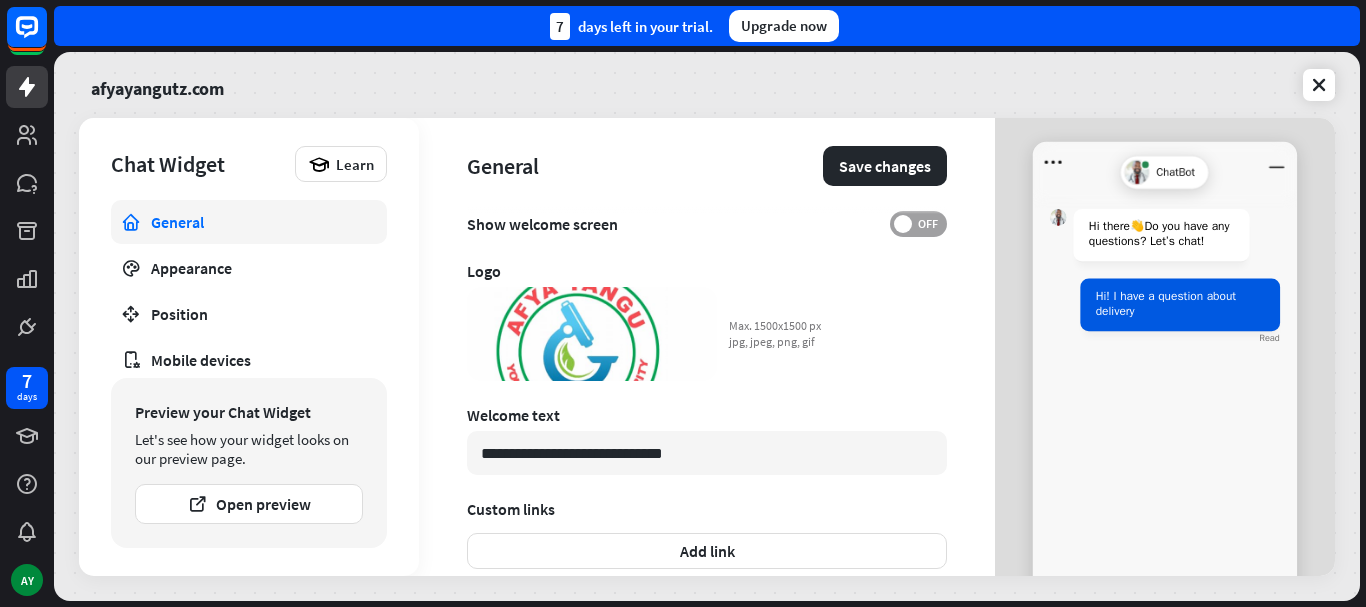 click at bounding box center (903, 224) 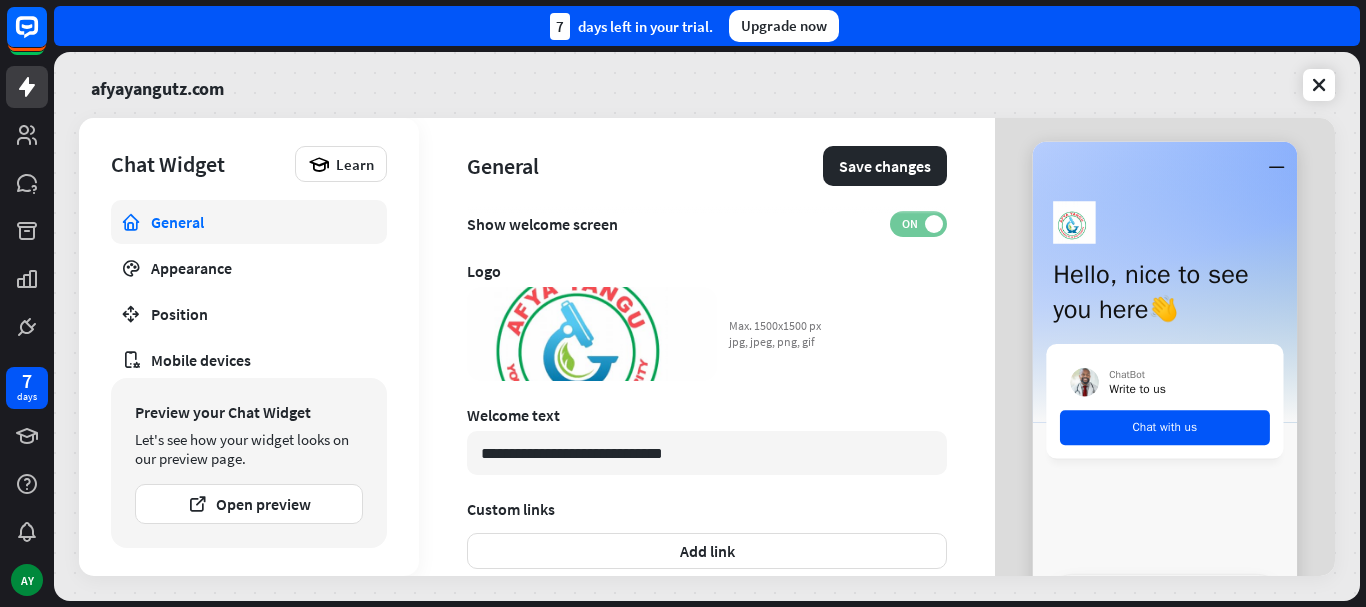 click on "ON" at bounding box center (909, 224) 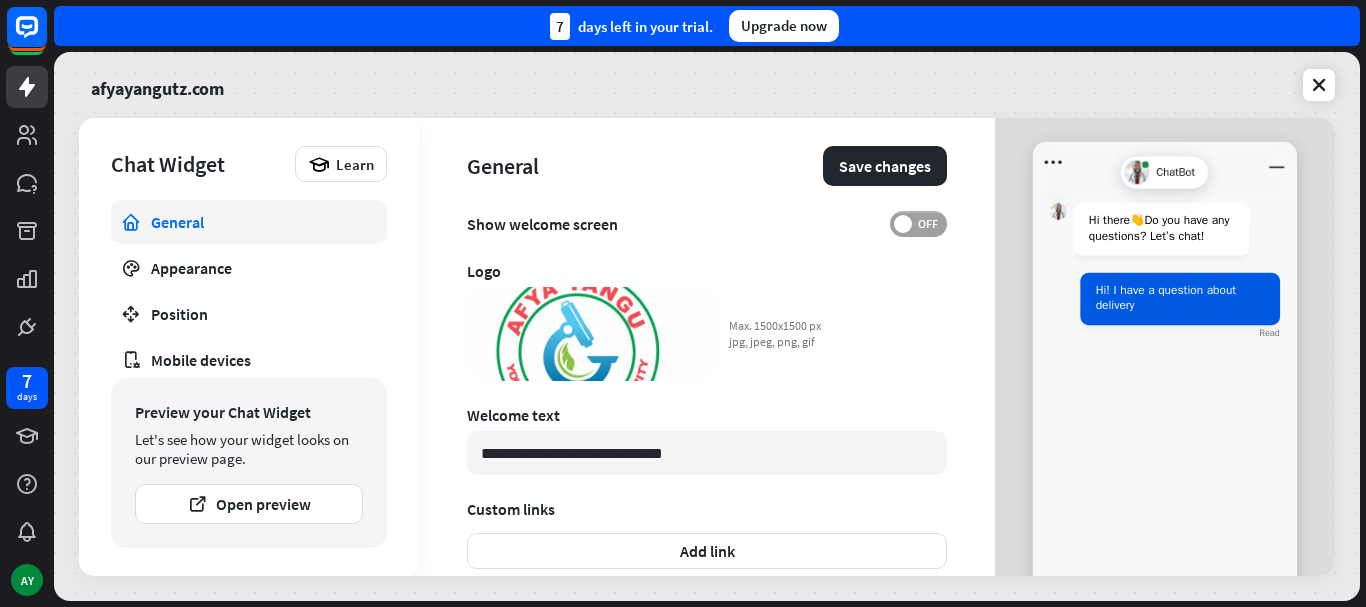 click on "OFF" at bounding box center (927, 224) 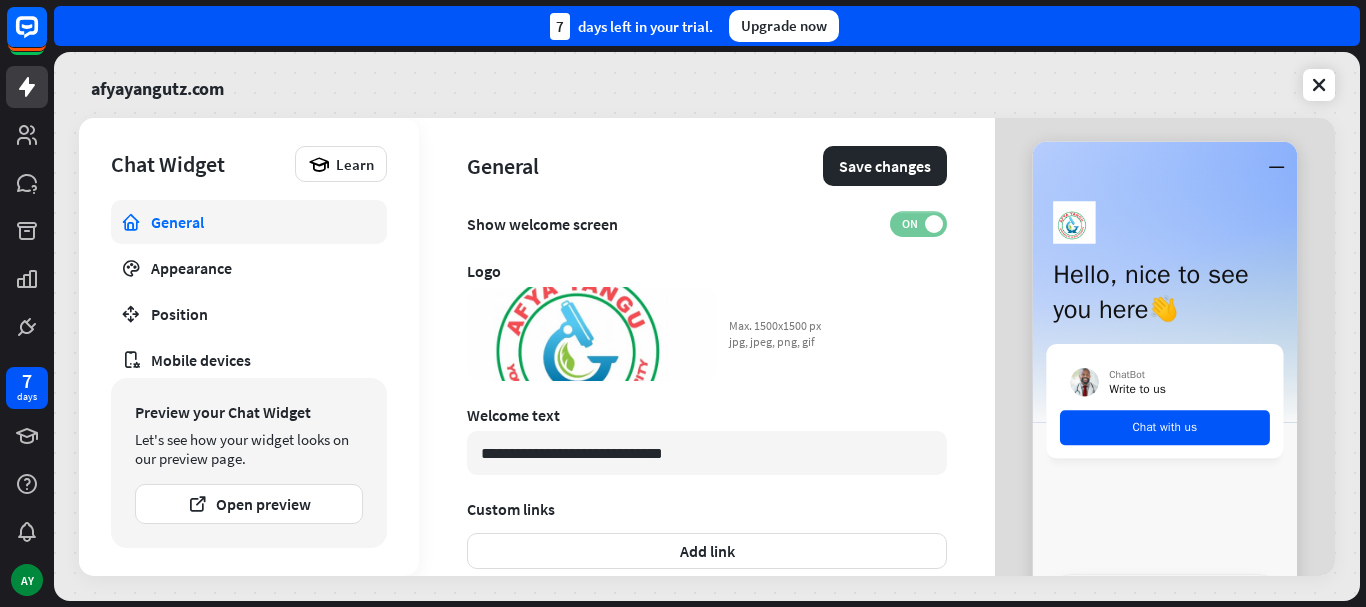 click at bounding box center [934, 224] 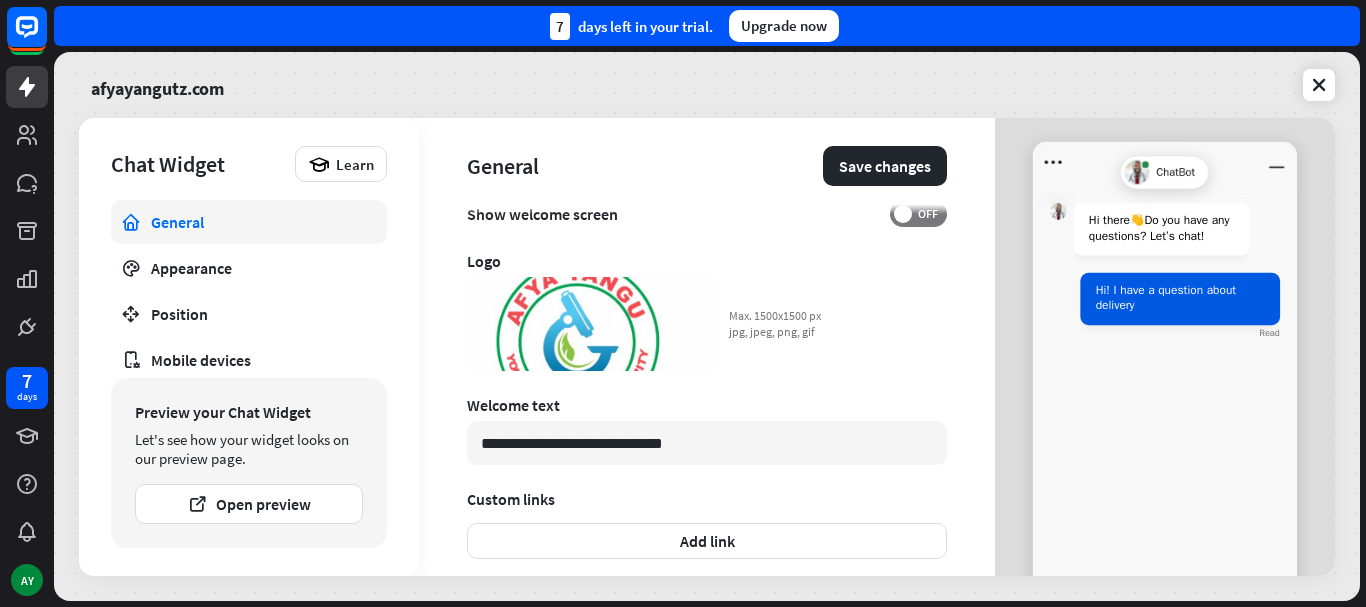 scroll, scrollTop: 410, scrollLeft: 0, axis: vertical 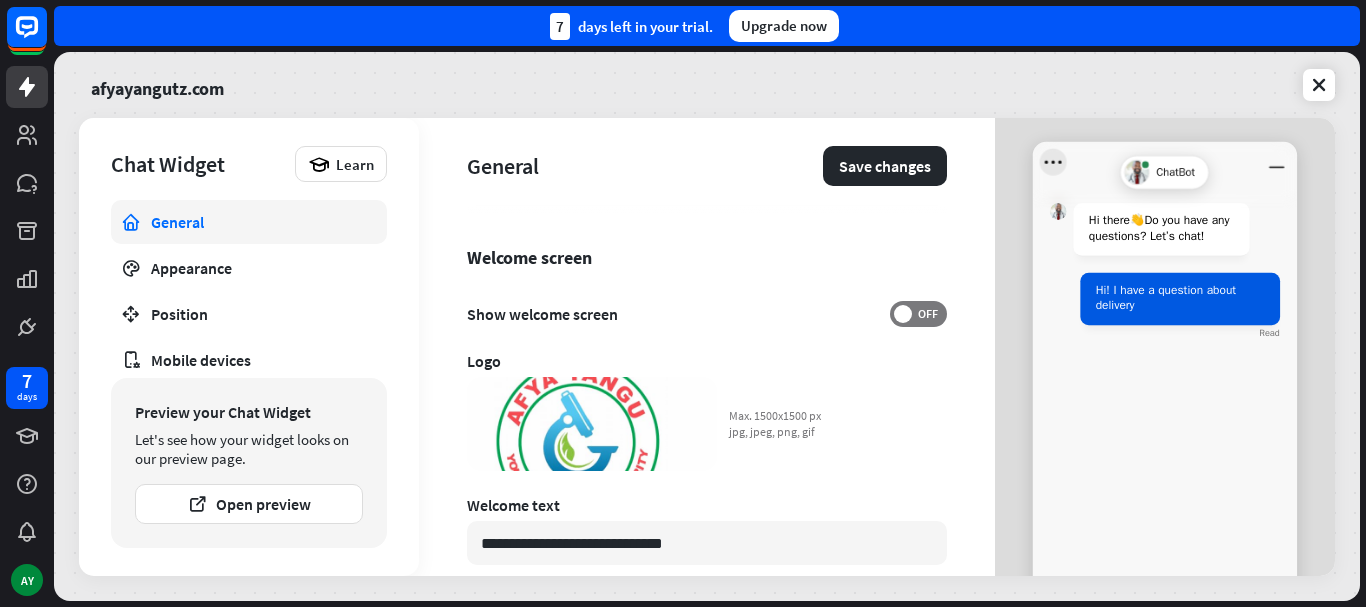 click 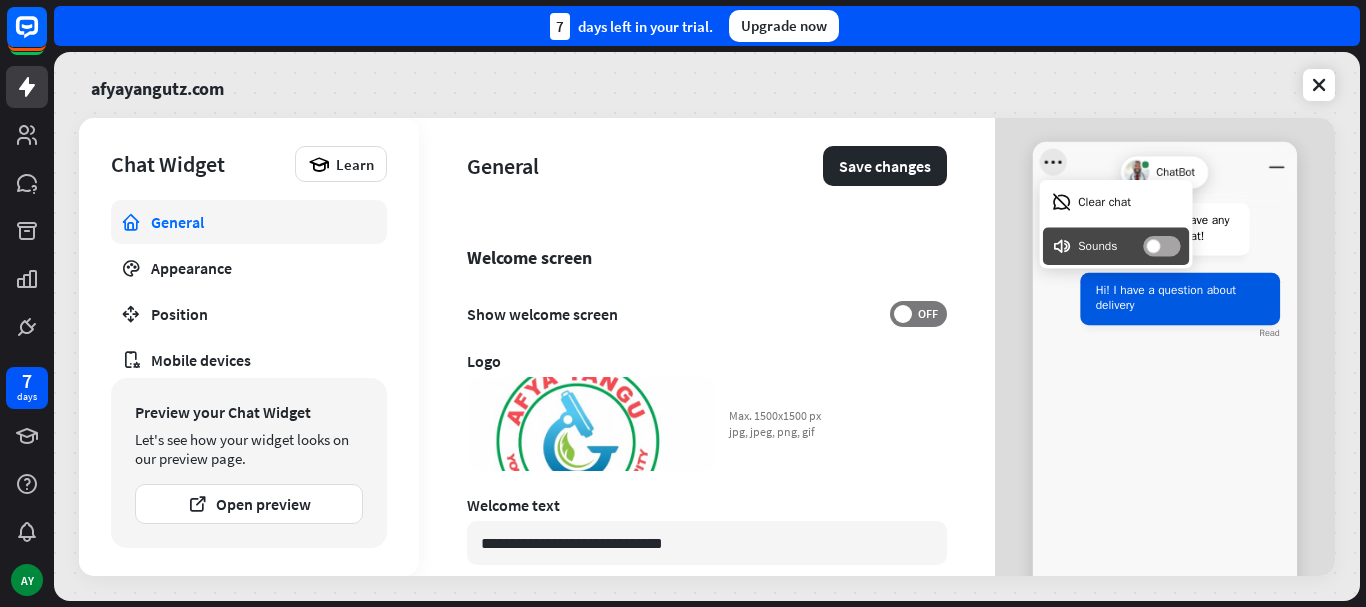 click at bounding box center [1161, 246] 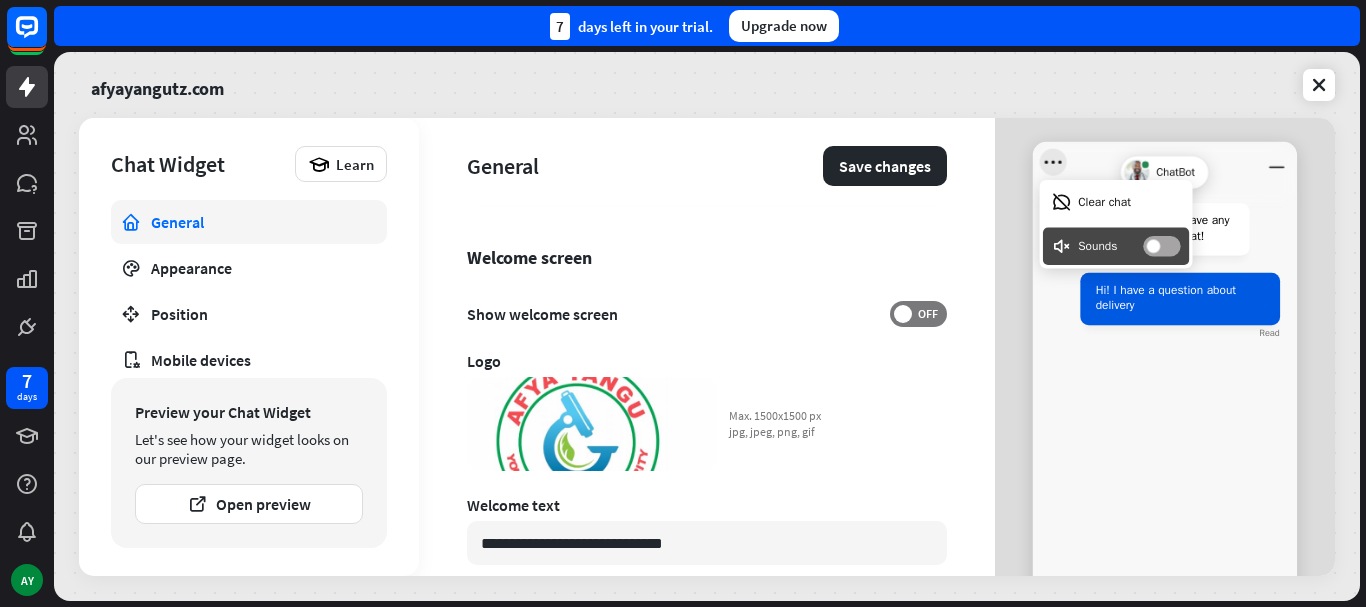 click at bounding box center (1161, 246) 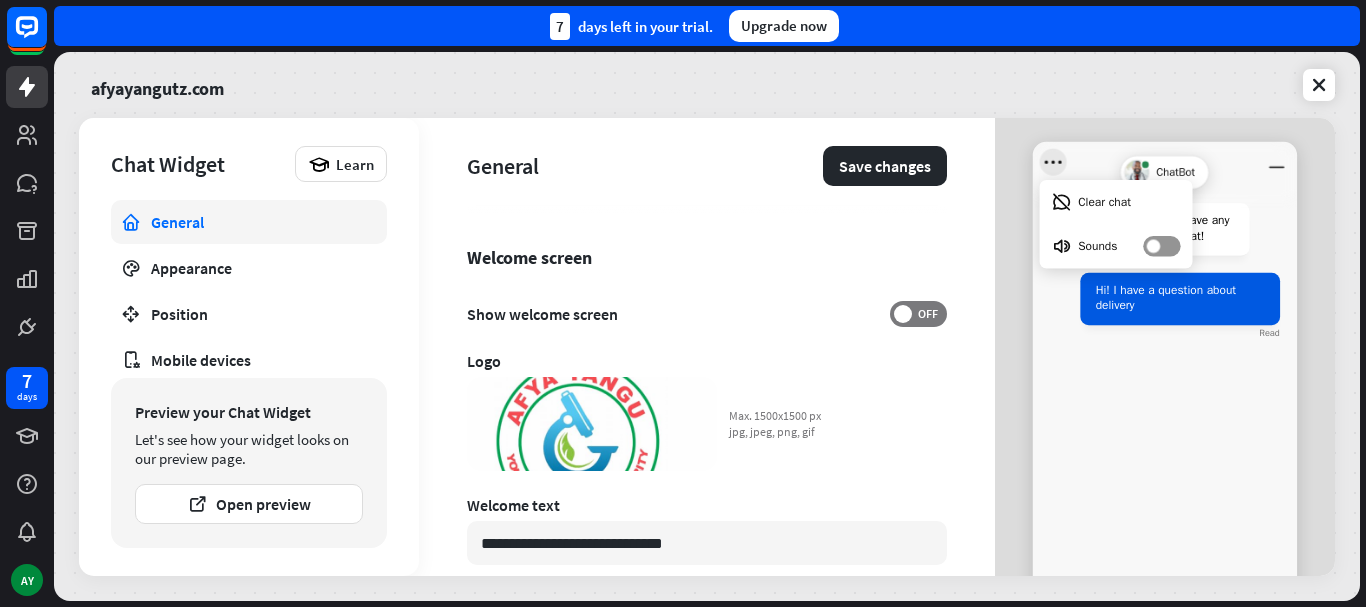 click 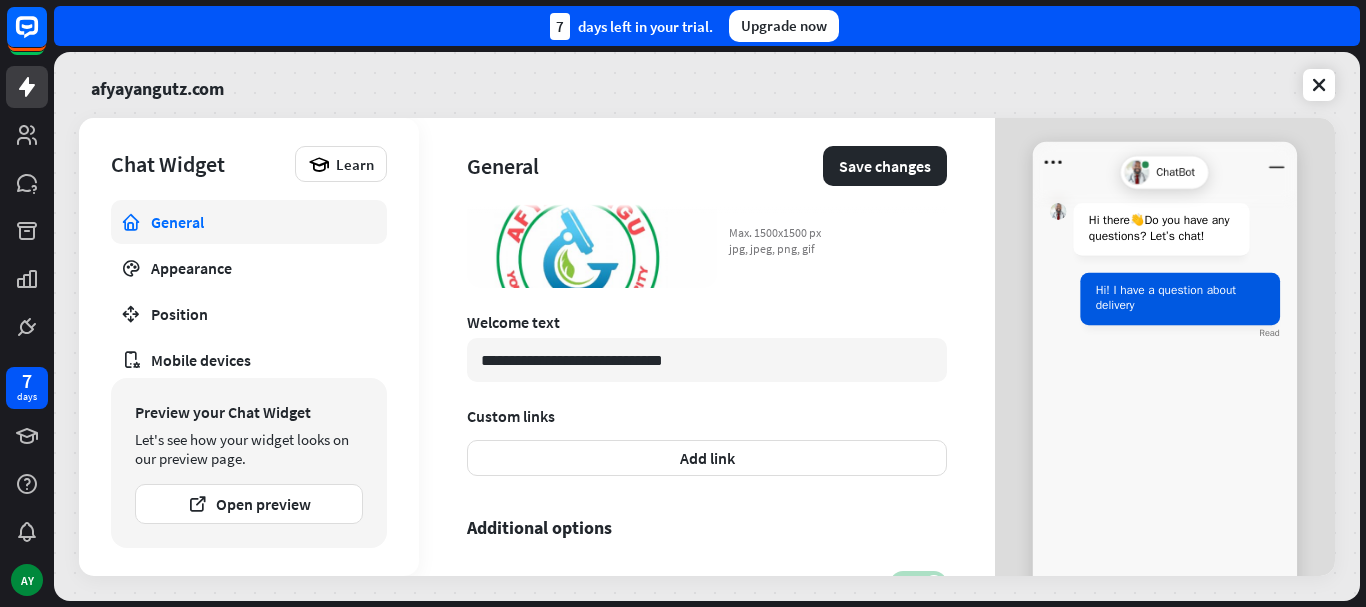 scroll, scrollTop: 610, scrollLeft: 0, axis: vertical 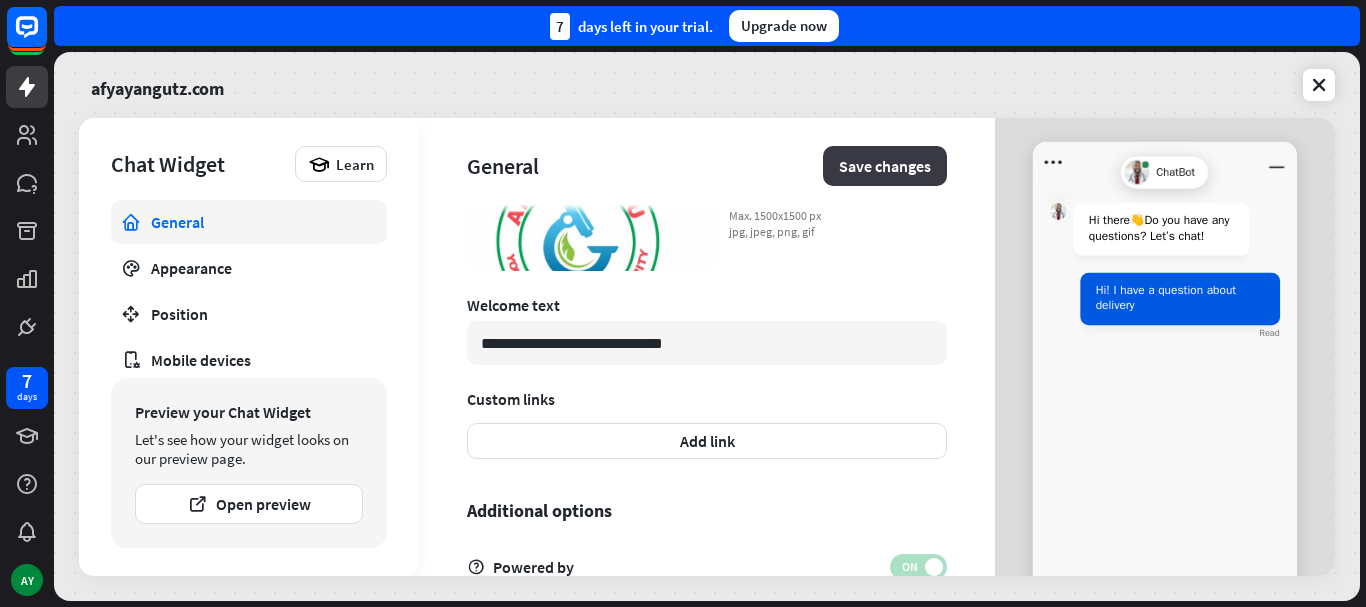 click on "Save changes" at bounding box center (885, 166) 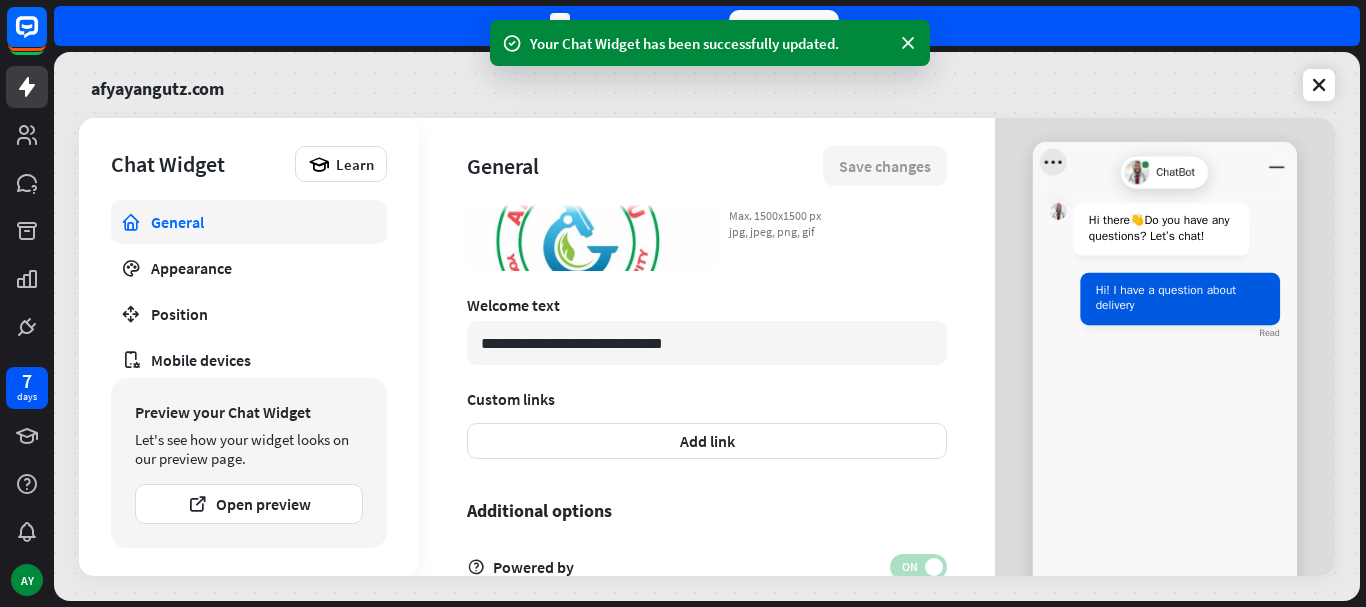 click 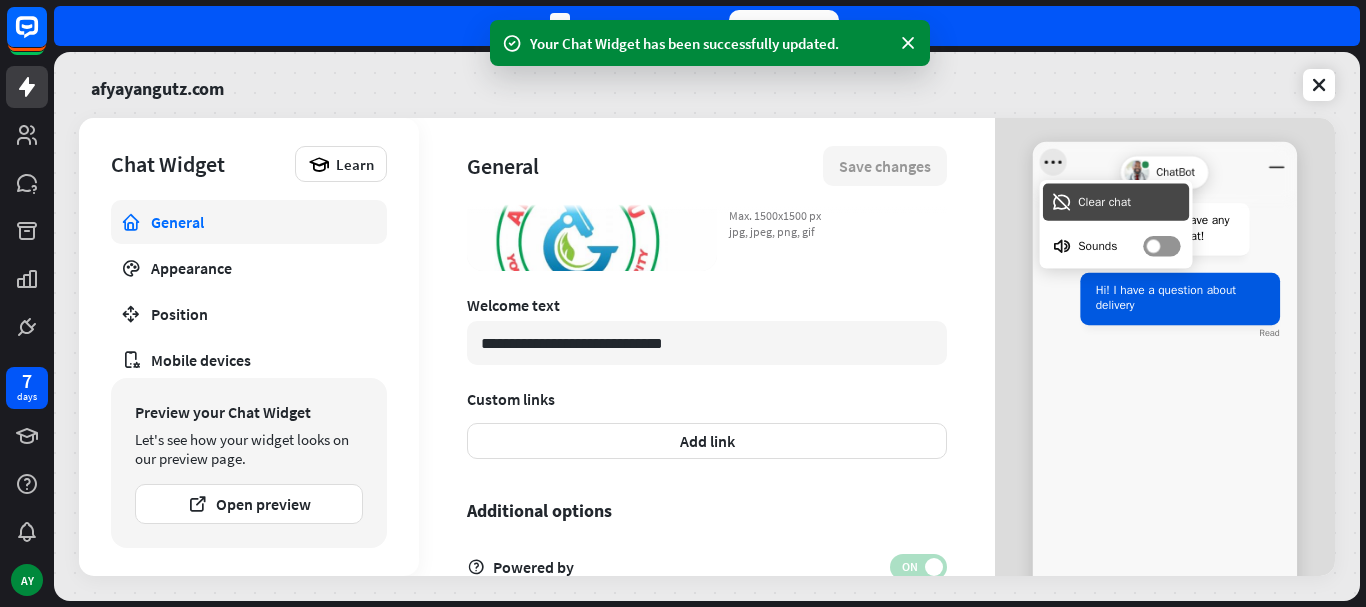 click 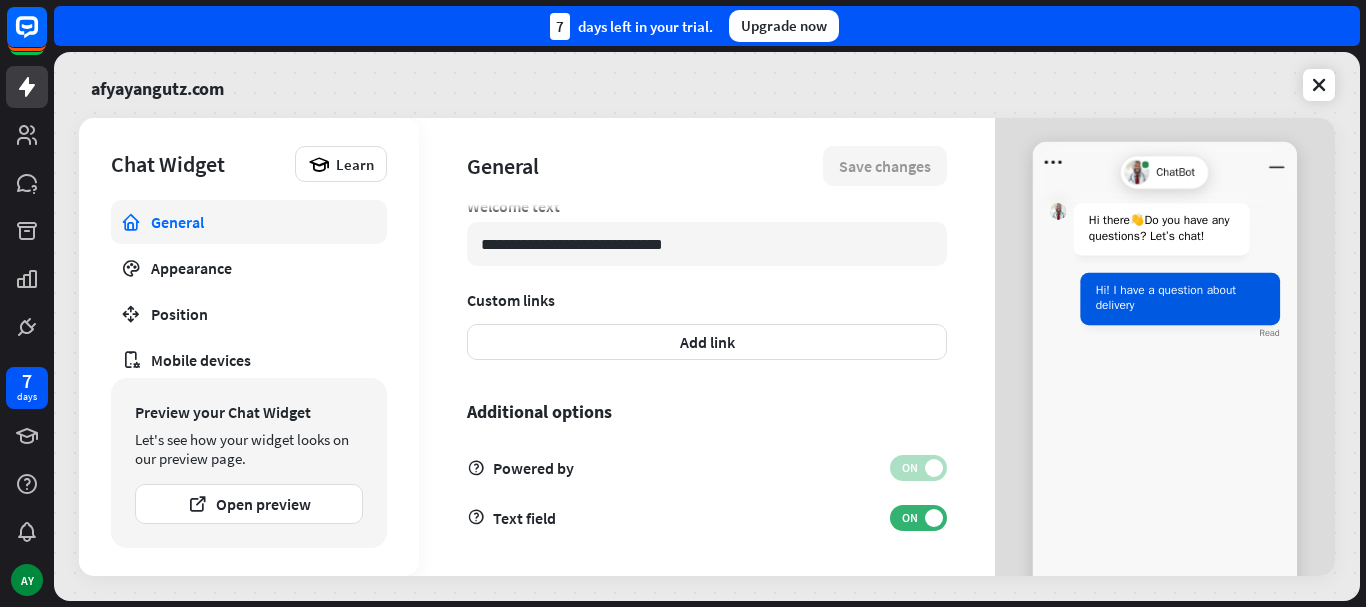 scroll, scrollTop: 710, scrollLeft: 0, axis: vertical 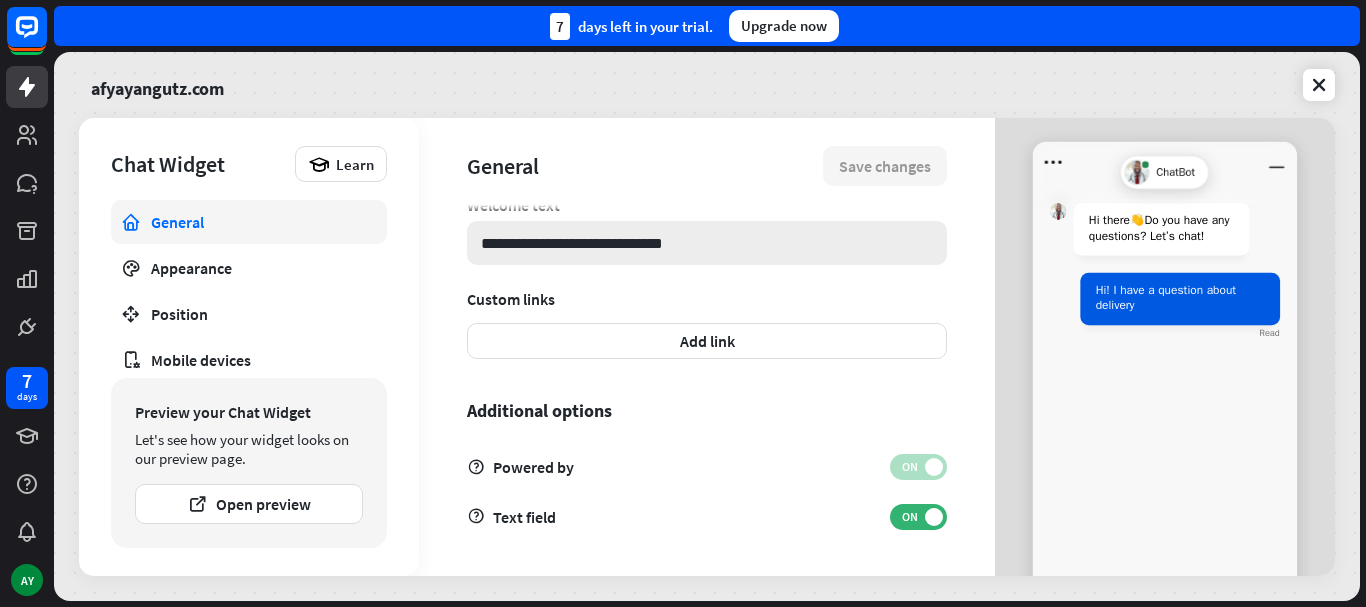 click on "**********" at bounding box center (707, 243) 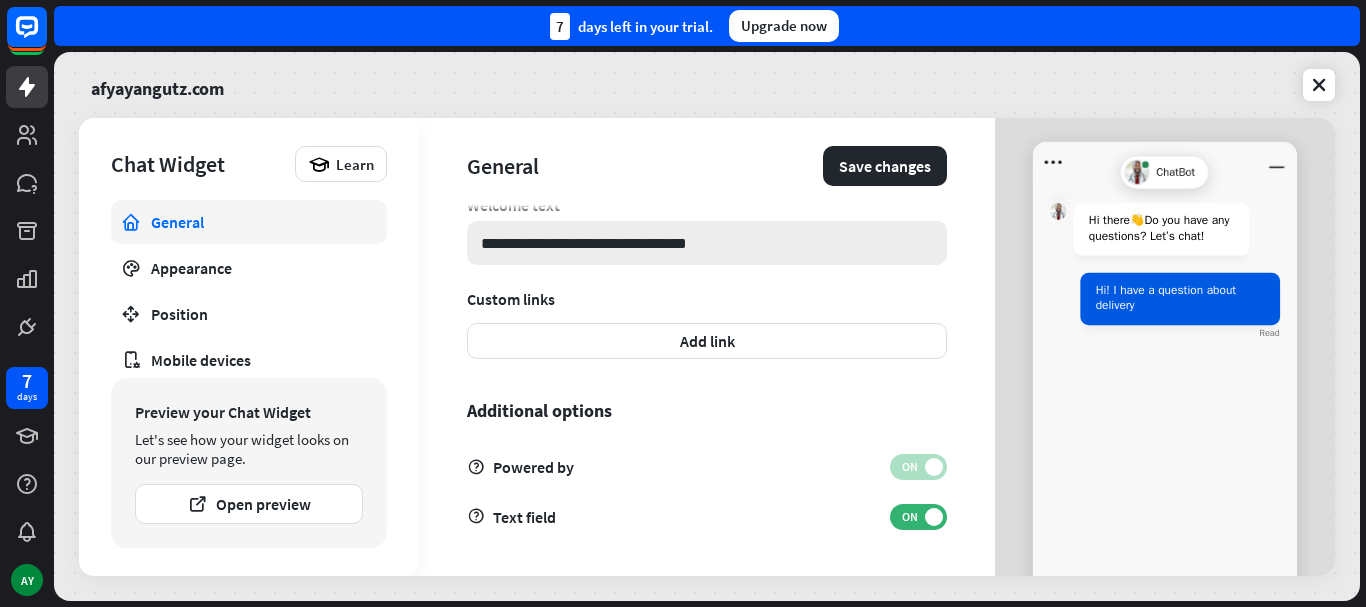 type on "*" 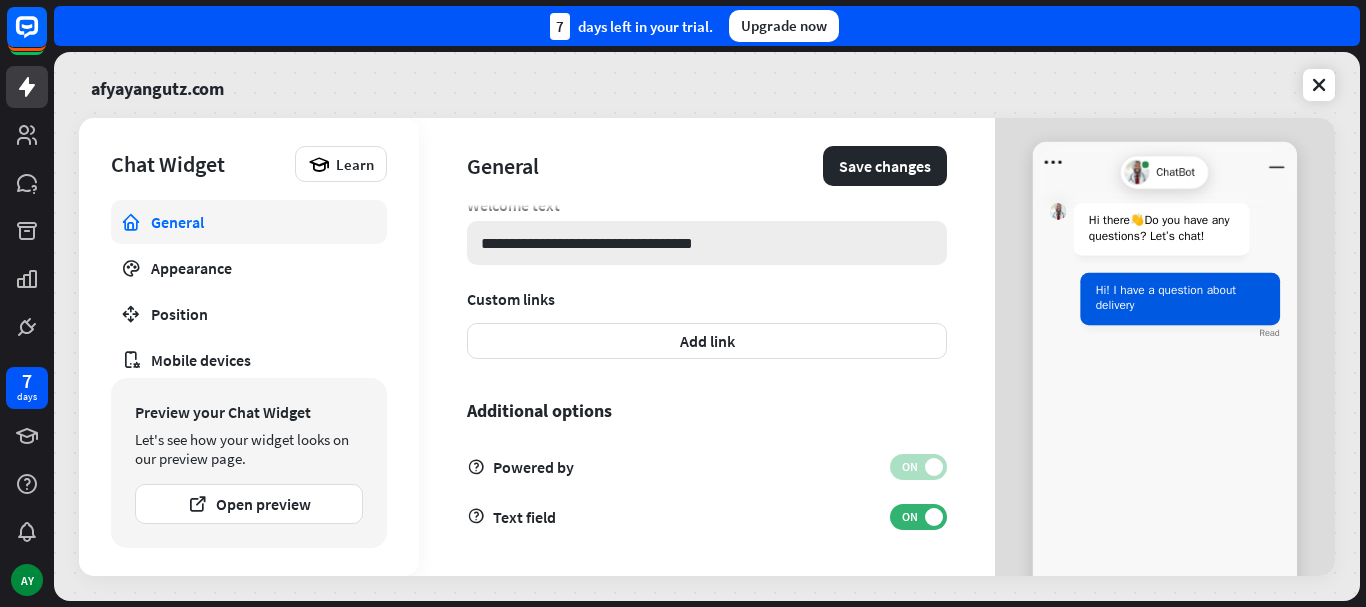 type on "*" 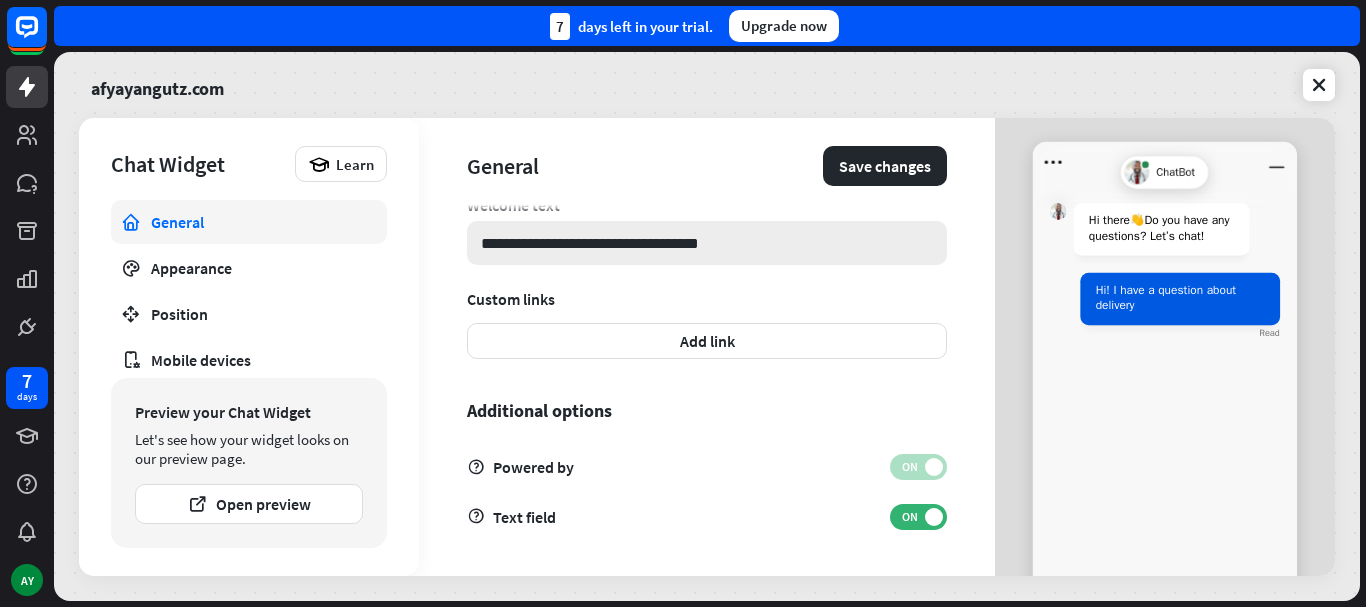 type on "*" 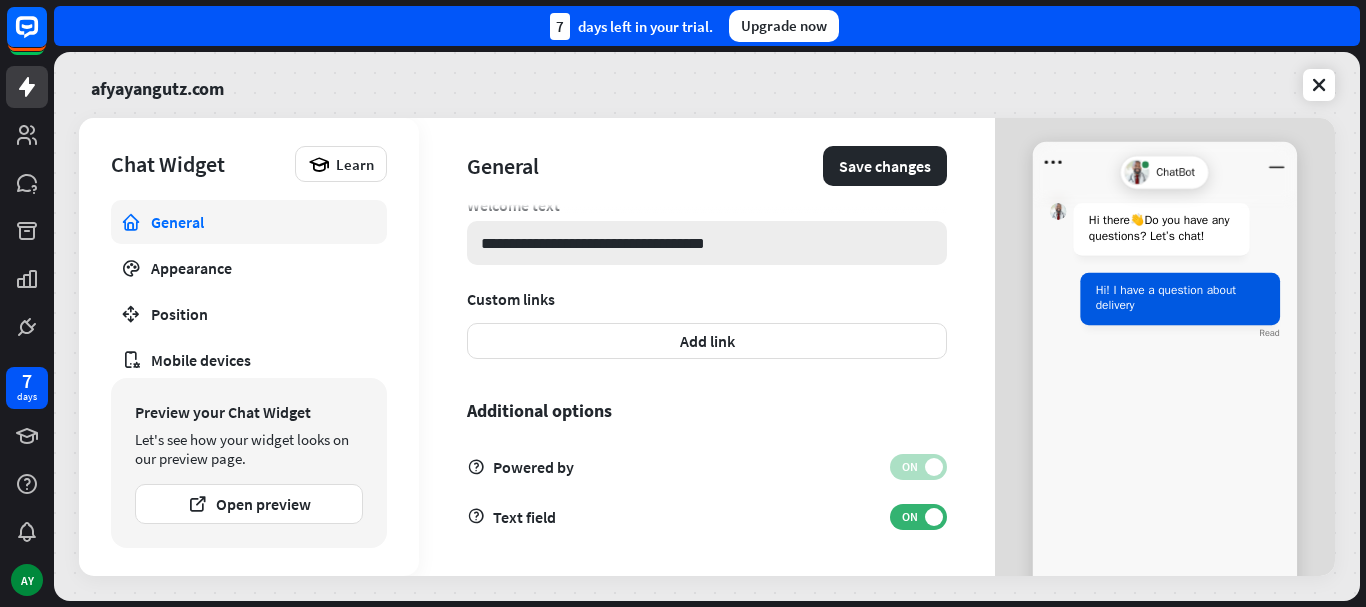 type on "*" 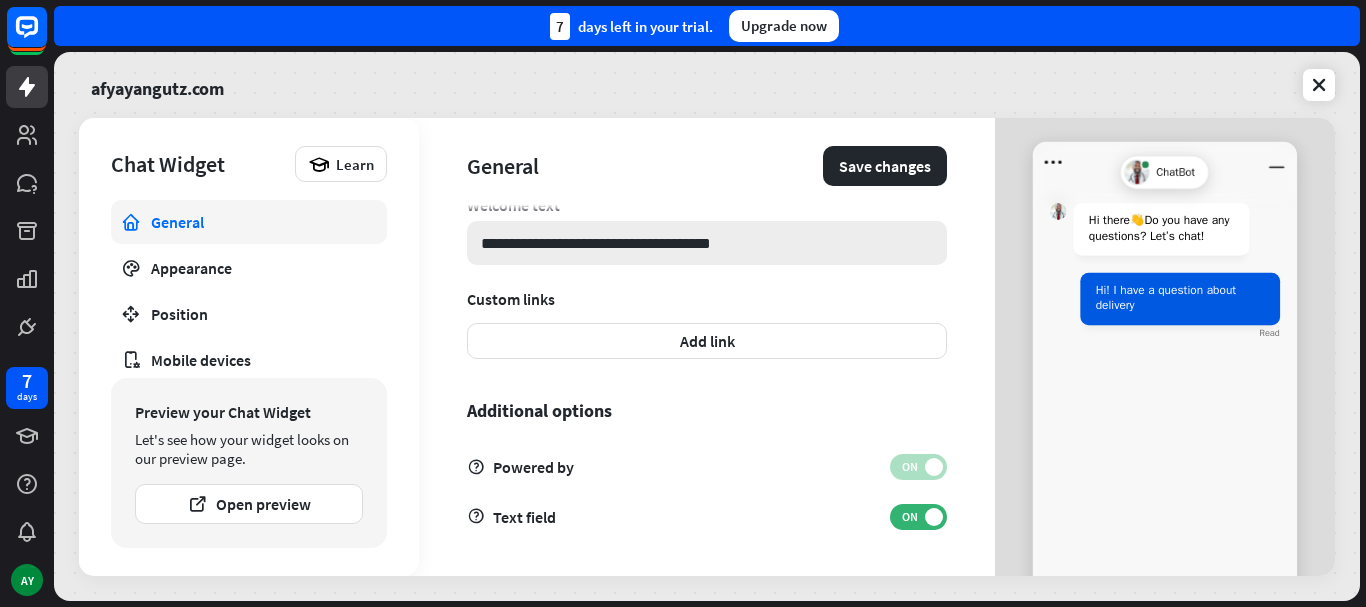 type on "*" 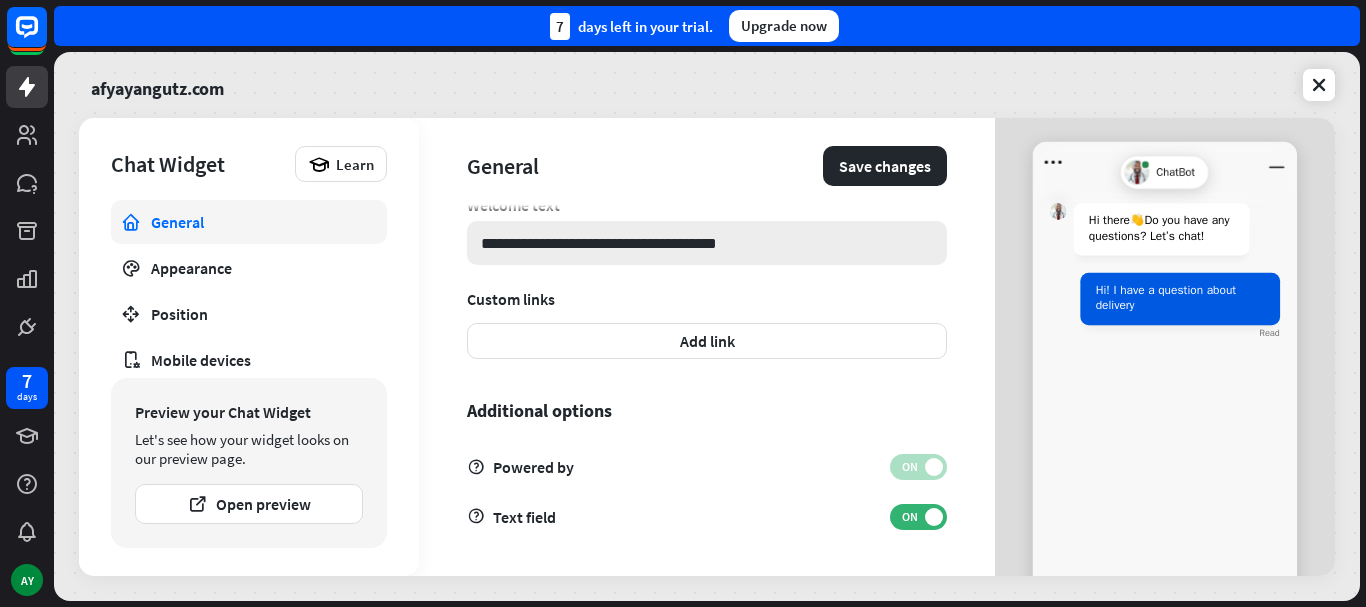 type on "*" 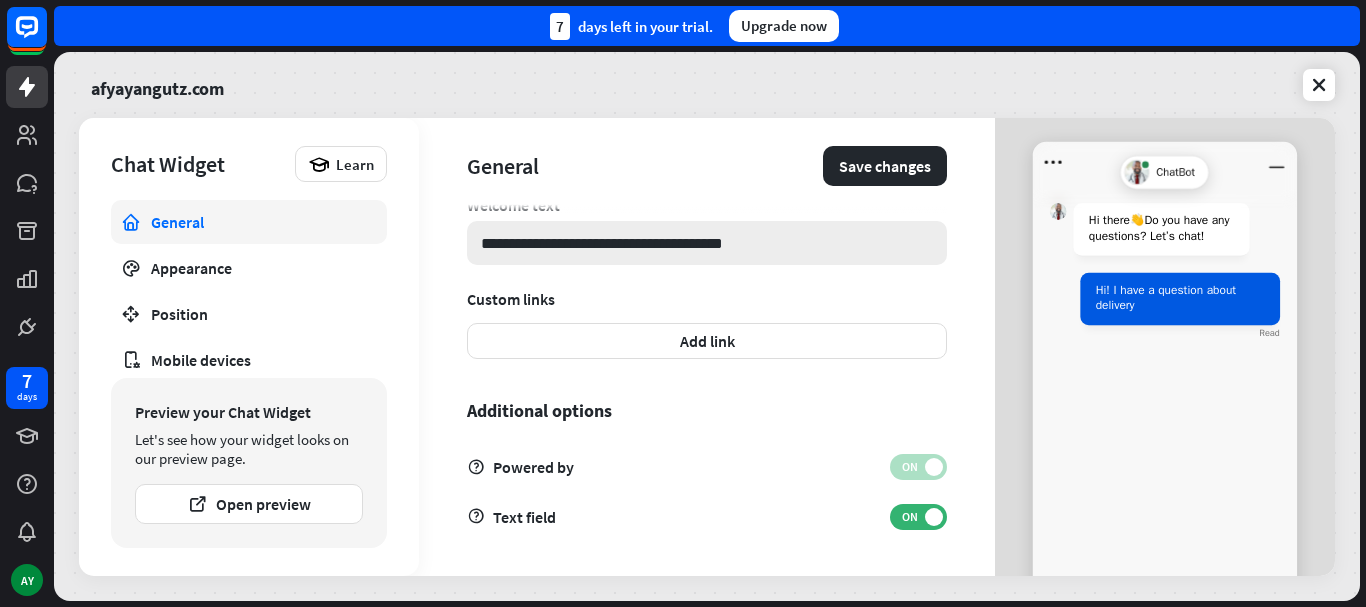 type on "*" 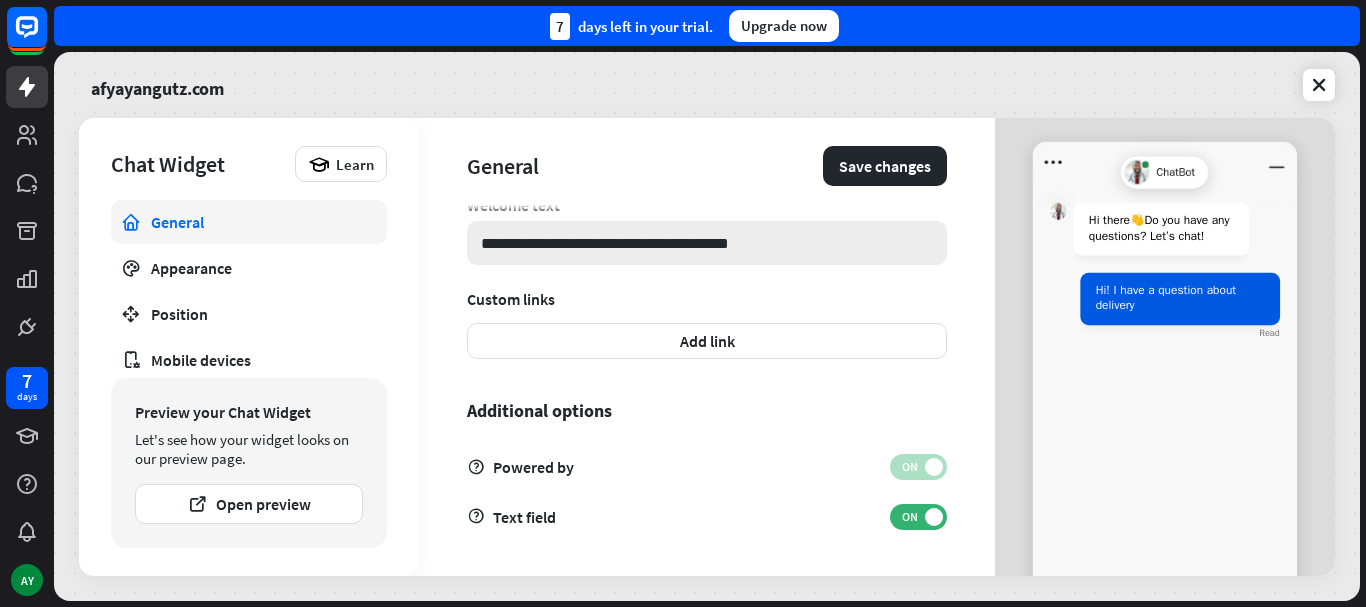 type on "*" 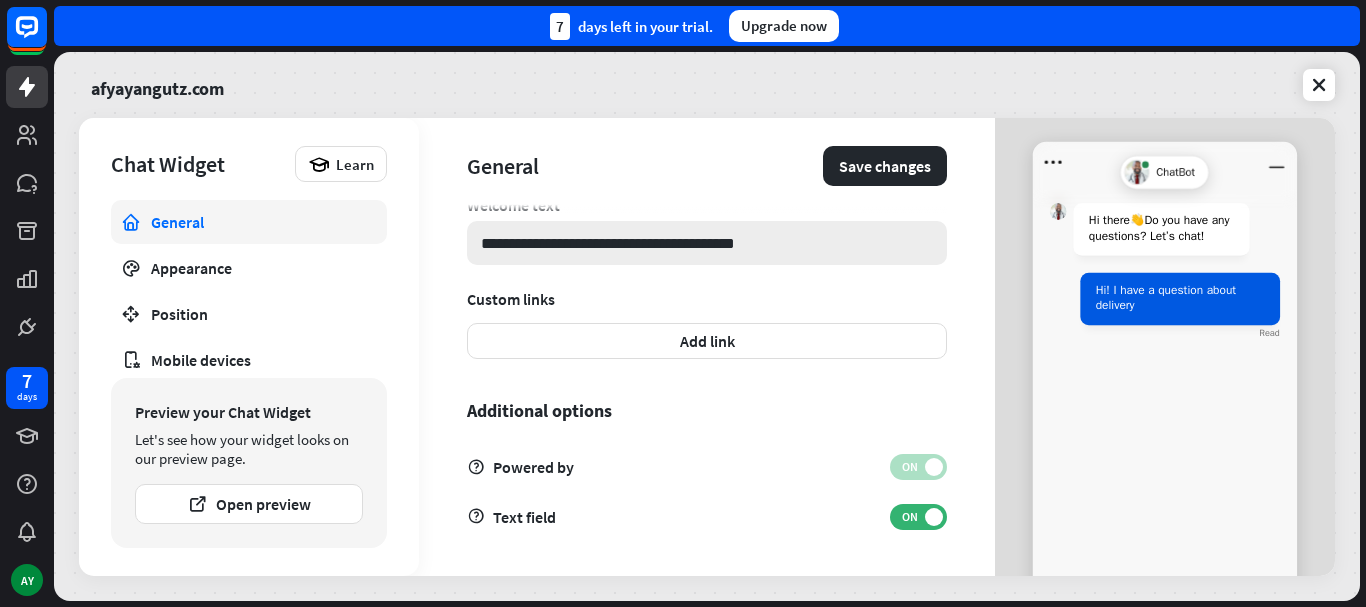 type on "*" 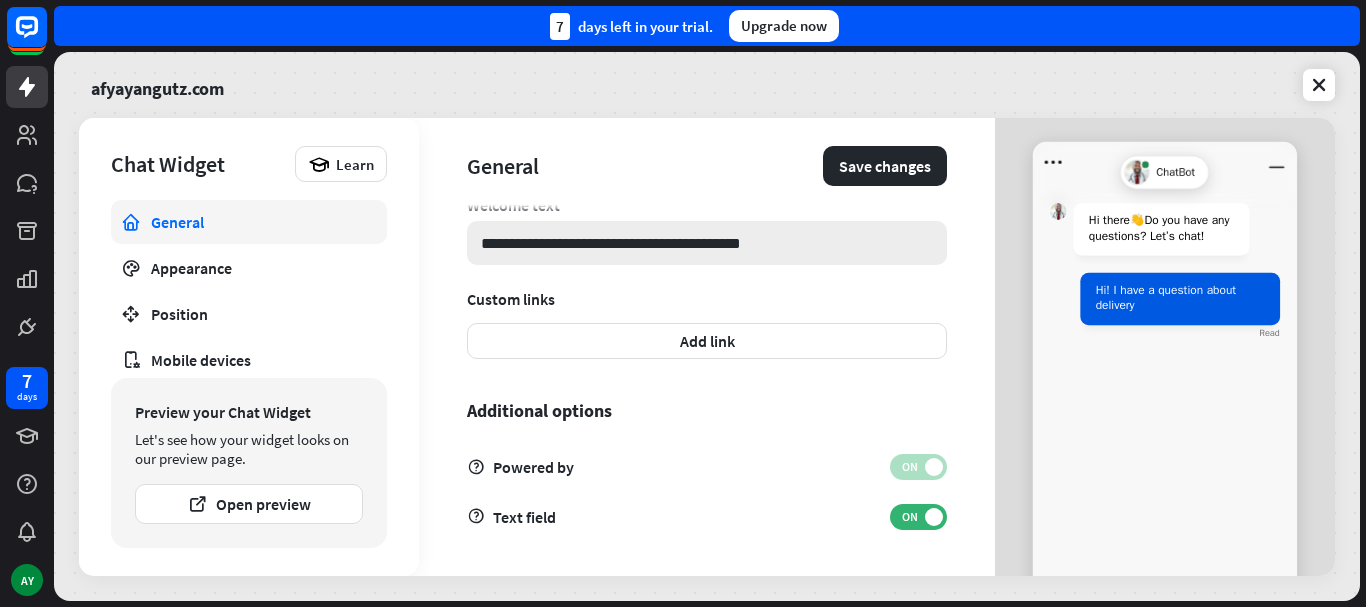 type on "*" 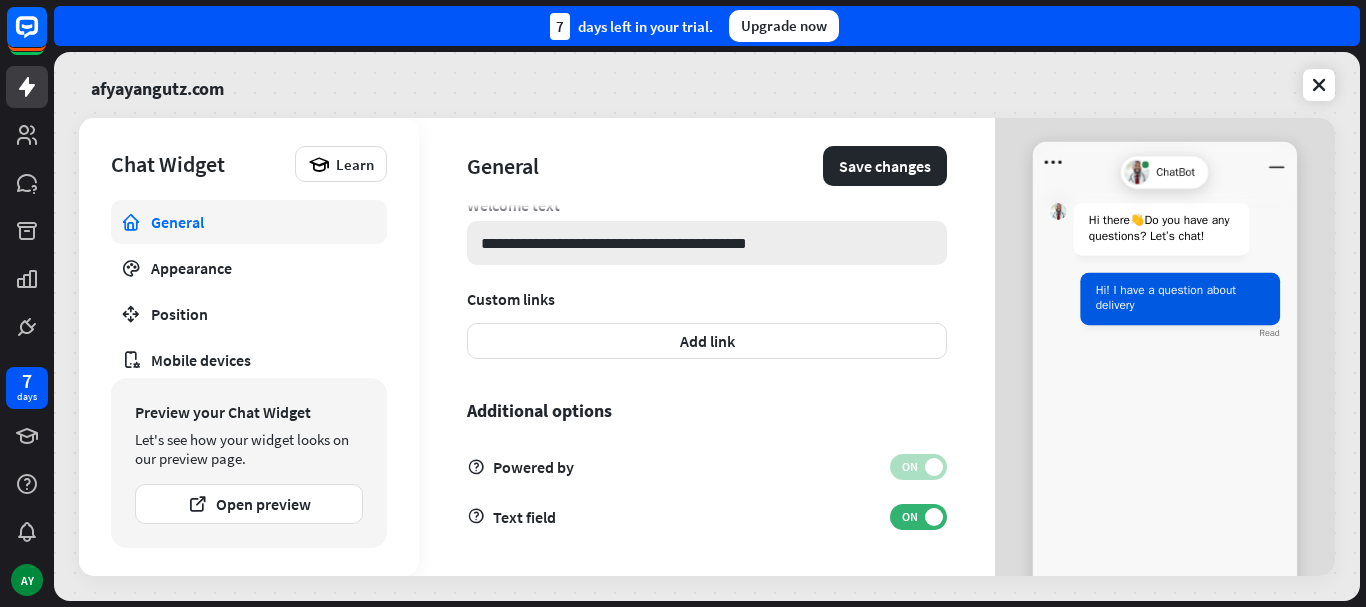 type on "*" 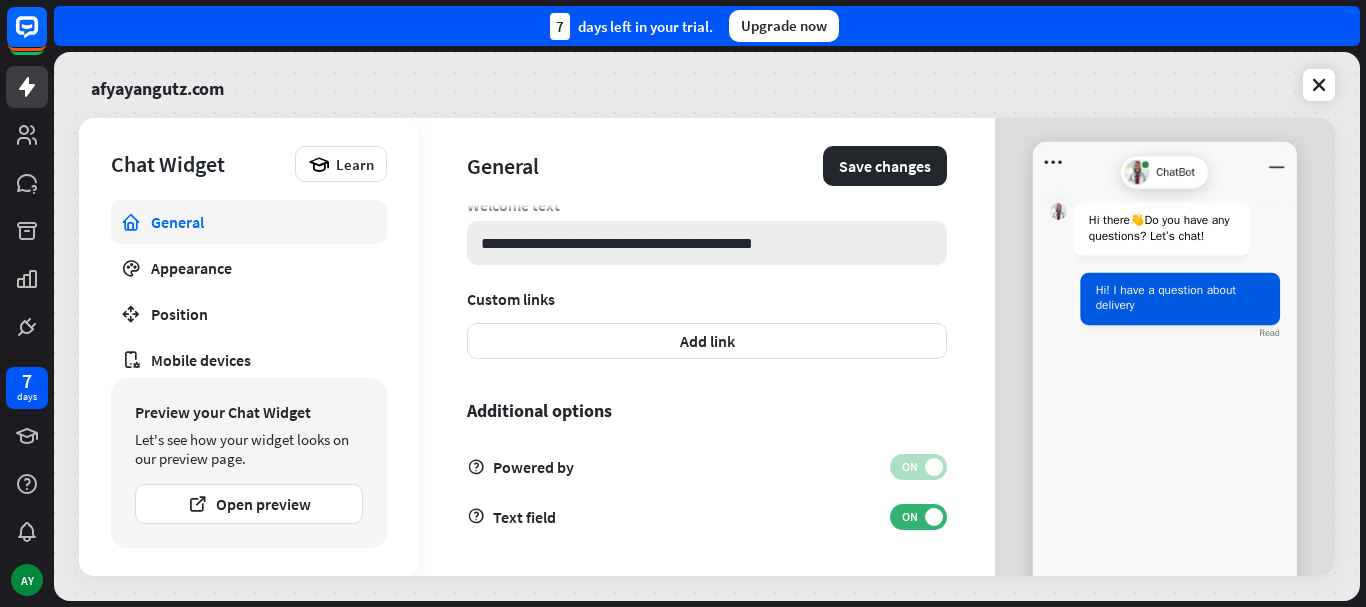 type on "*" 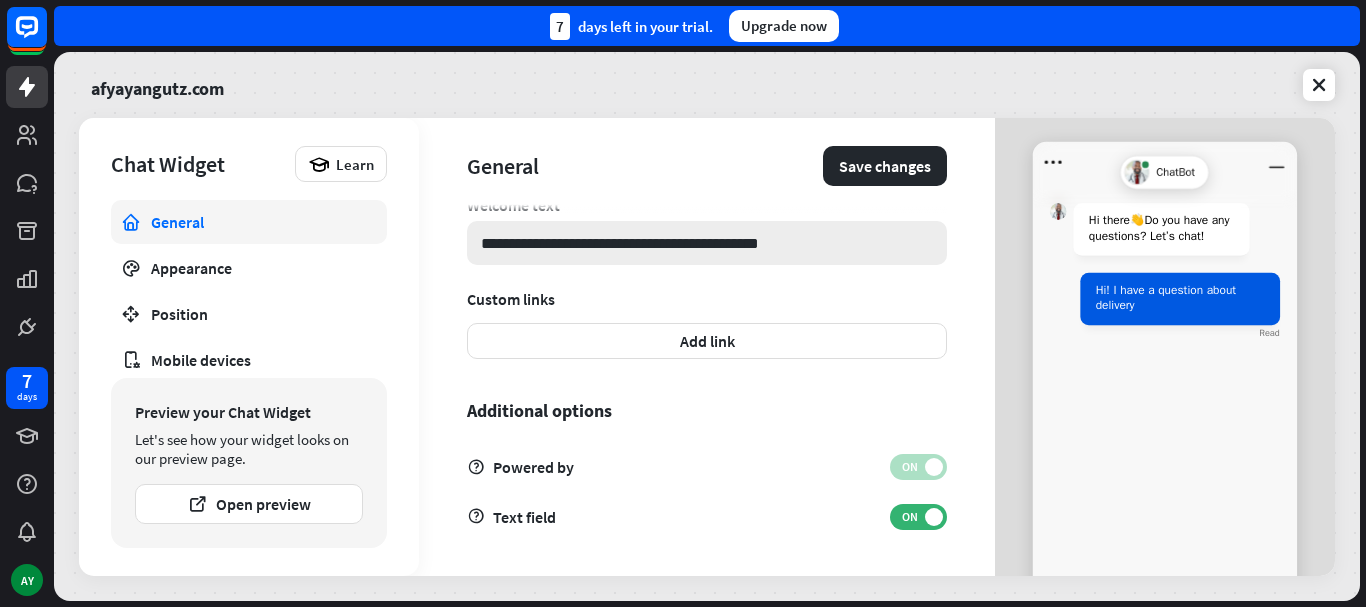 type on "*" 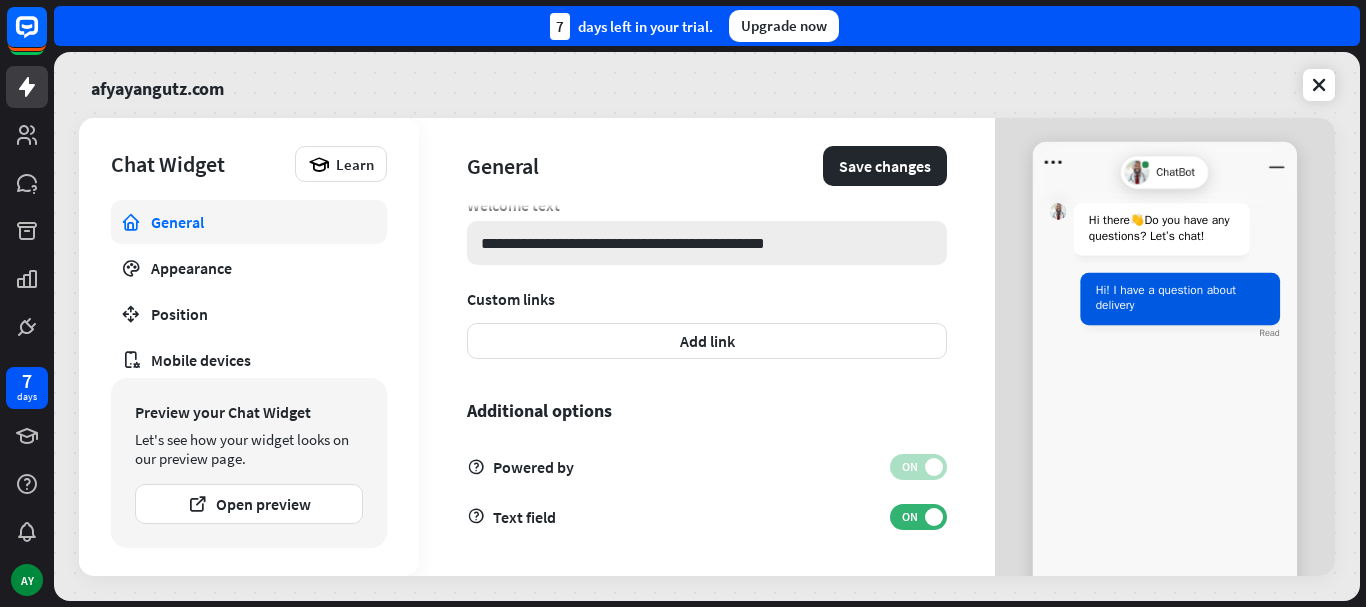type on "*" 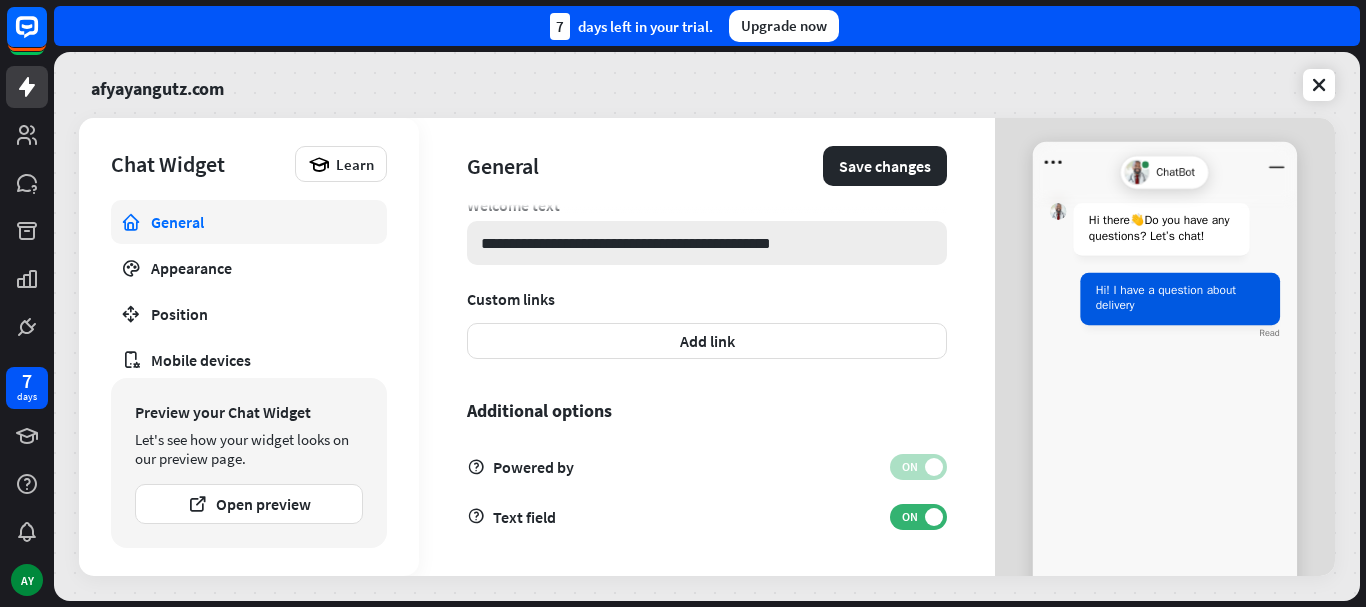 type on "*" 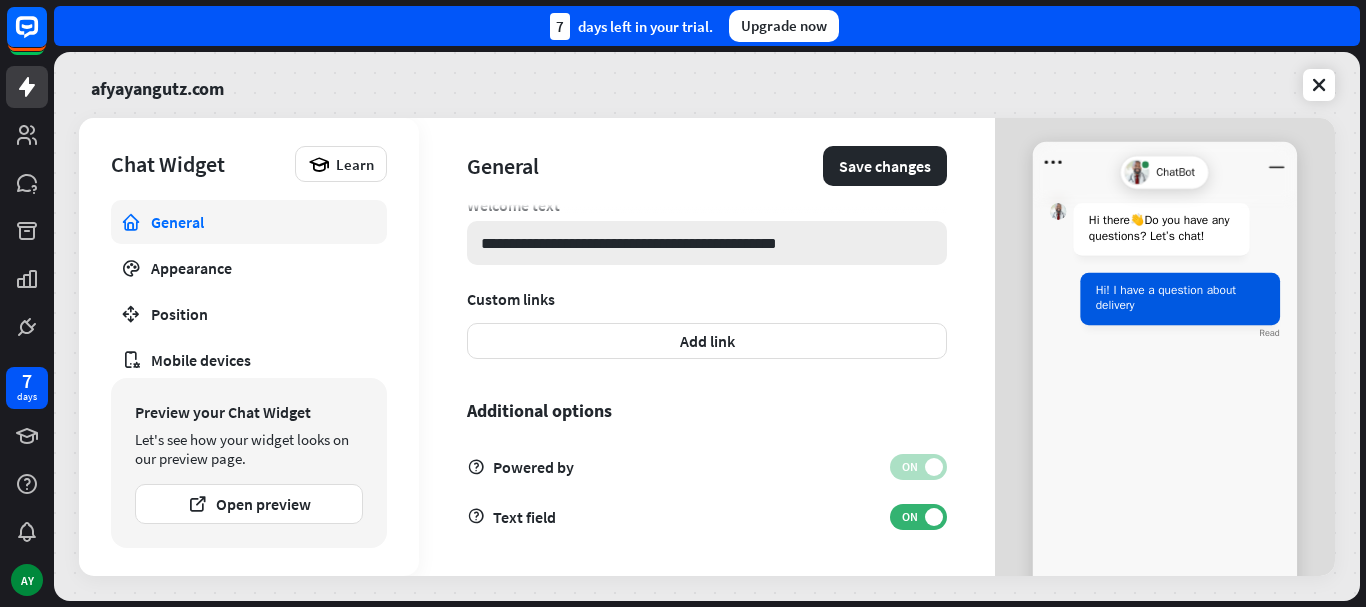type on "*" 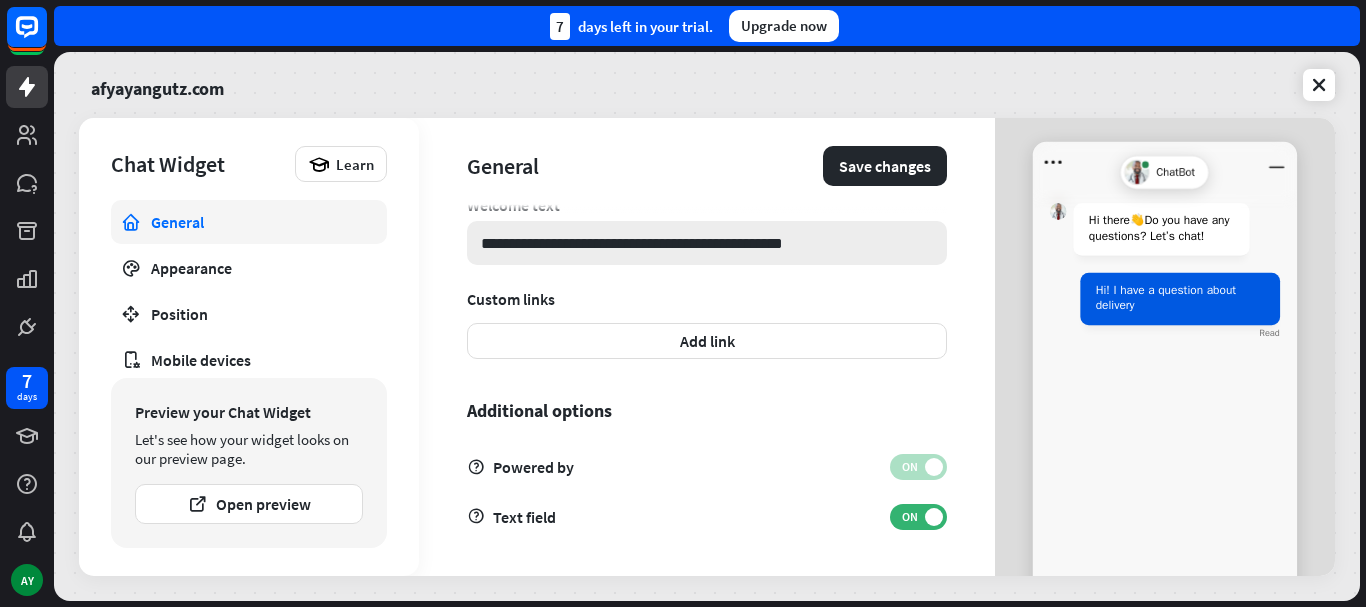 type on "*" 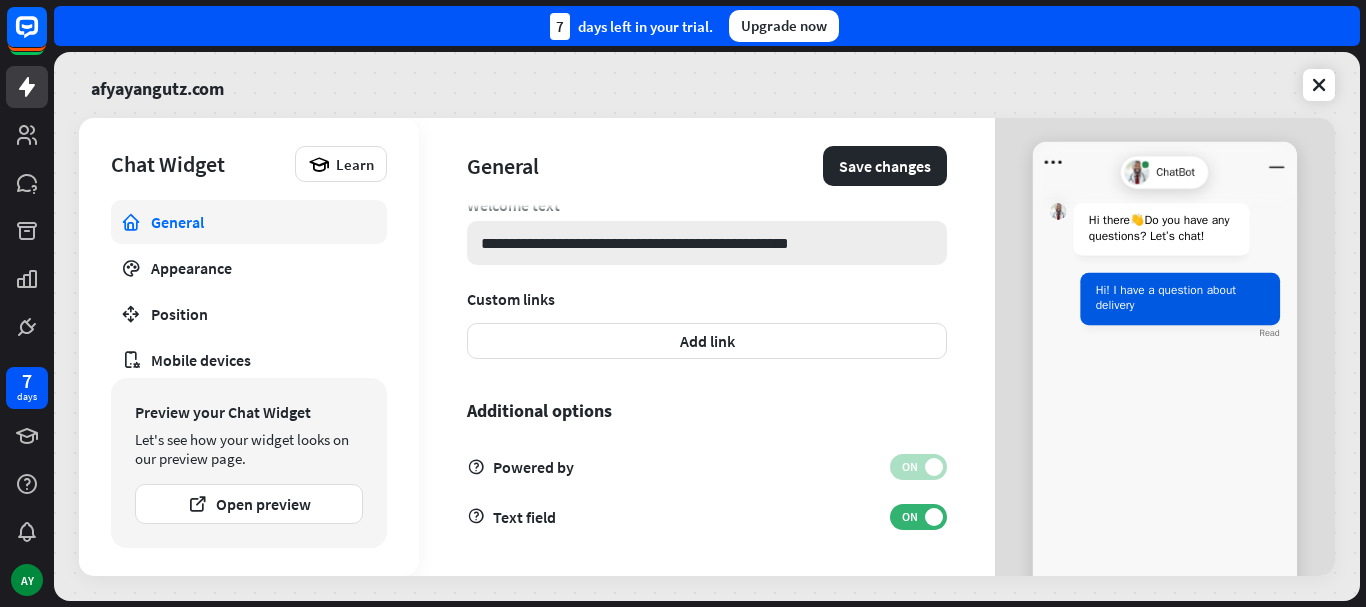 type on "*" 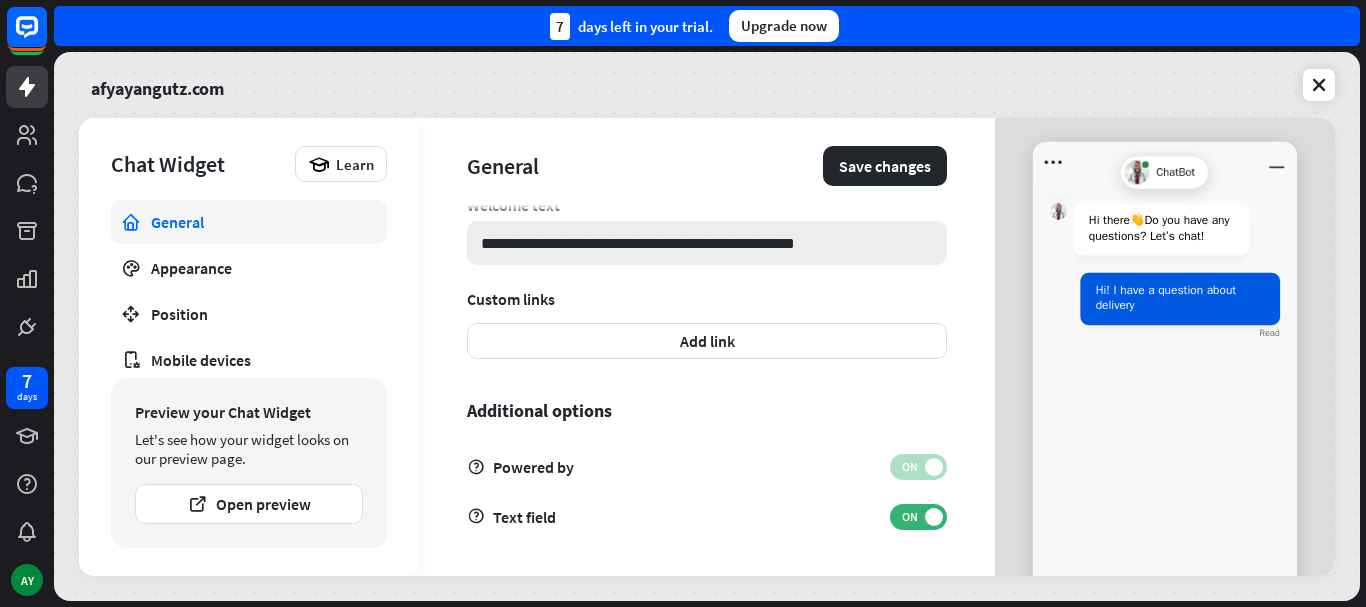 type on "*" 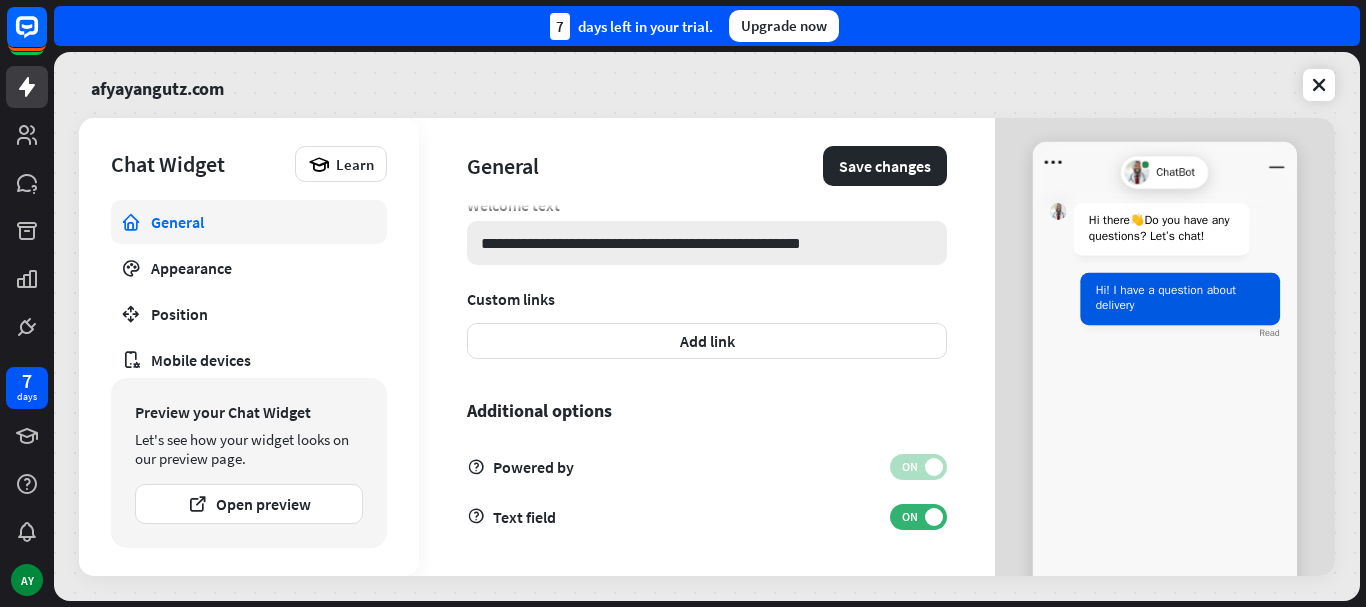 type on "*" 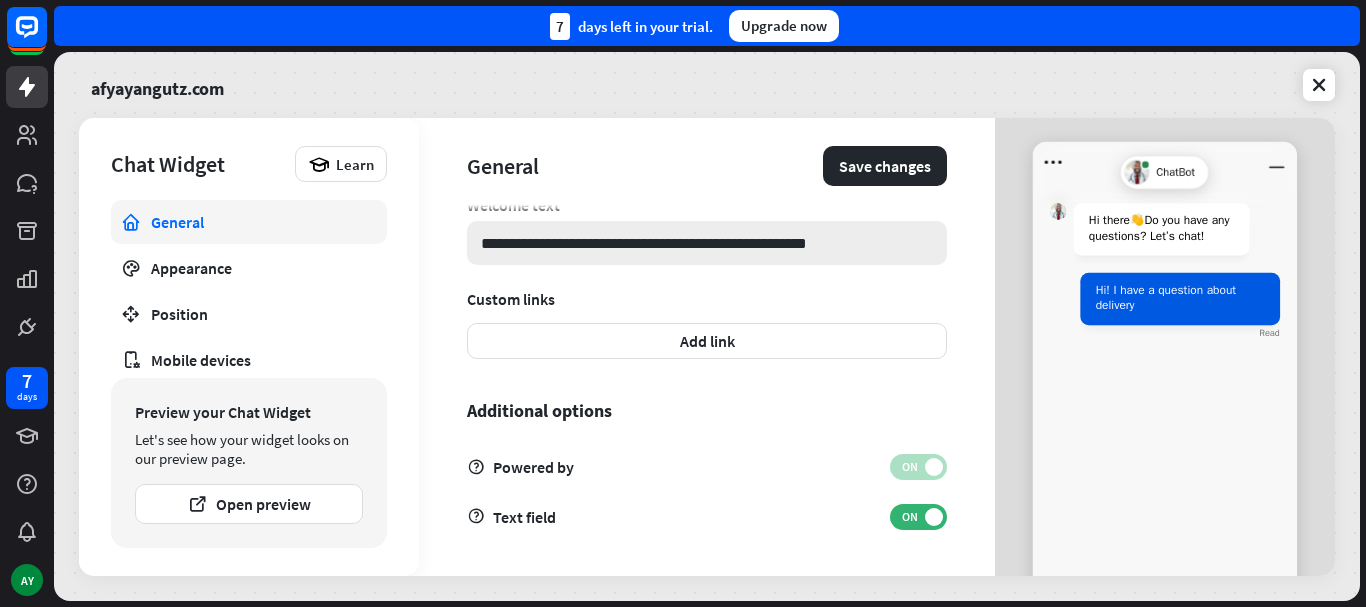 type on "*" 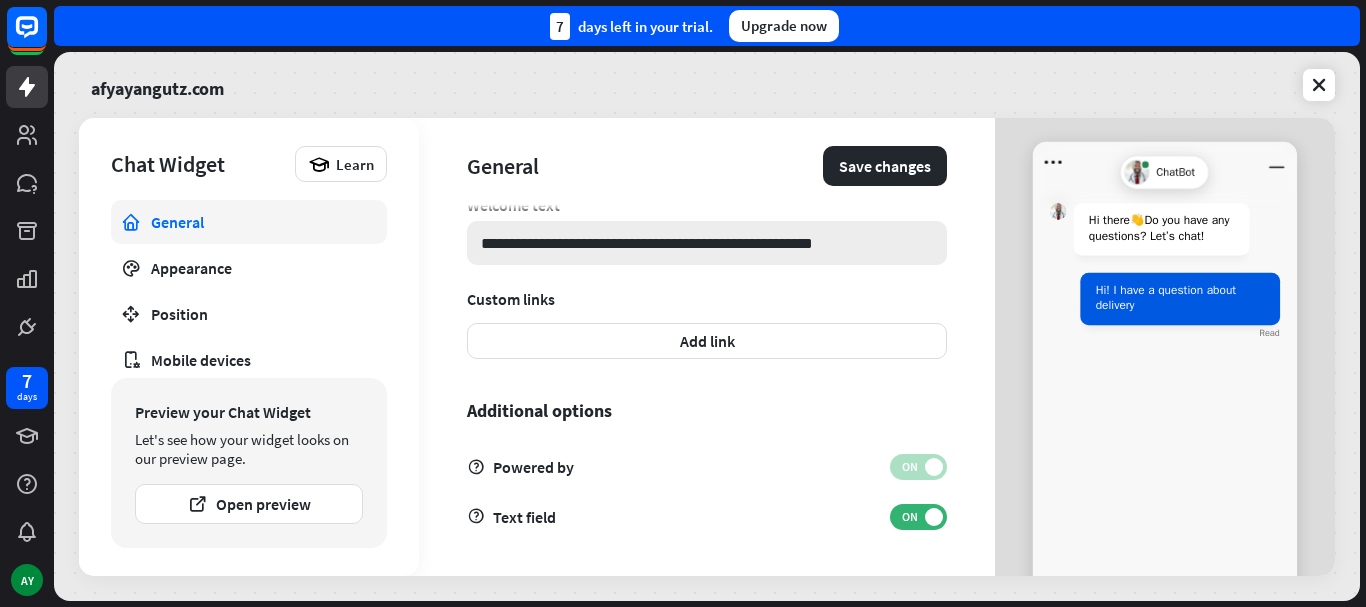 type on "*" 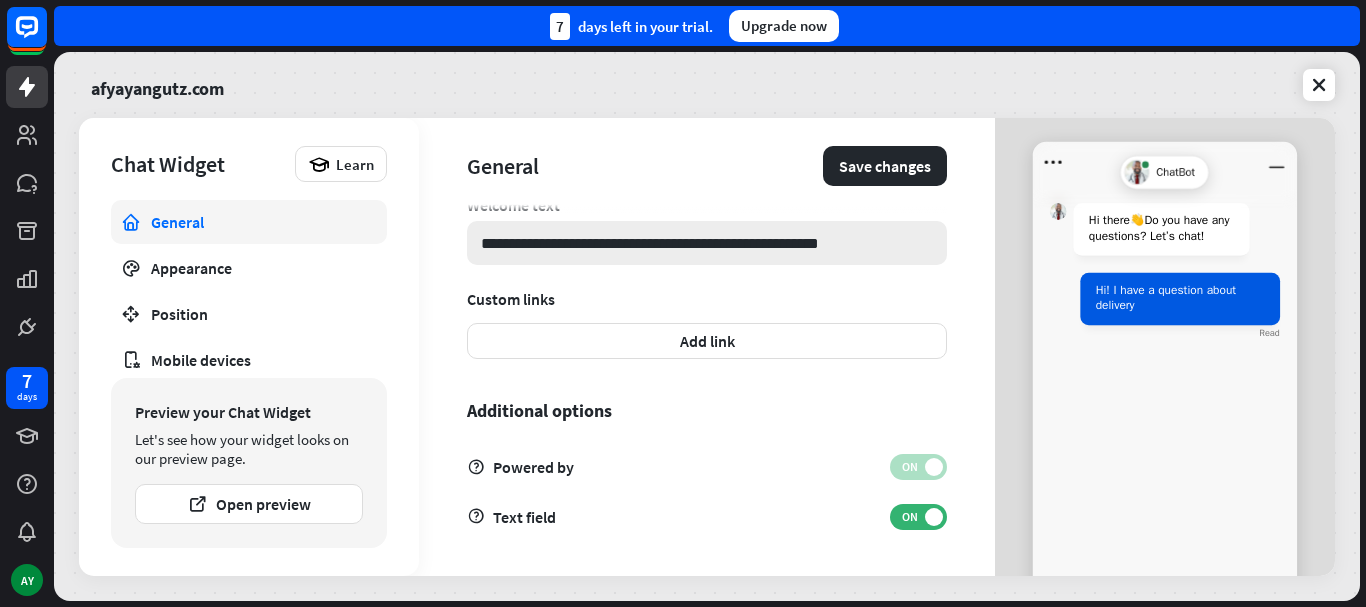 type on "*" 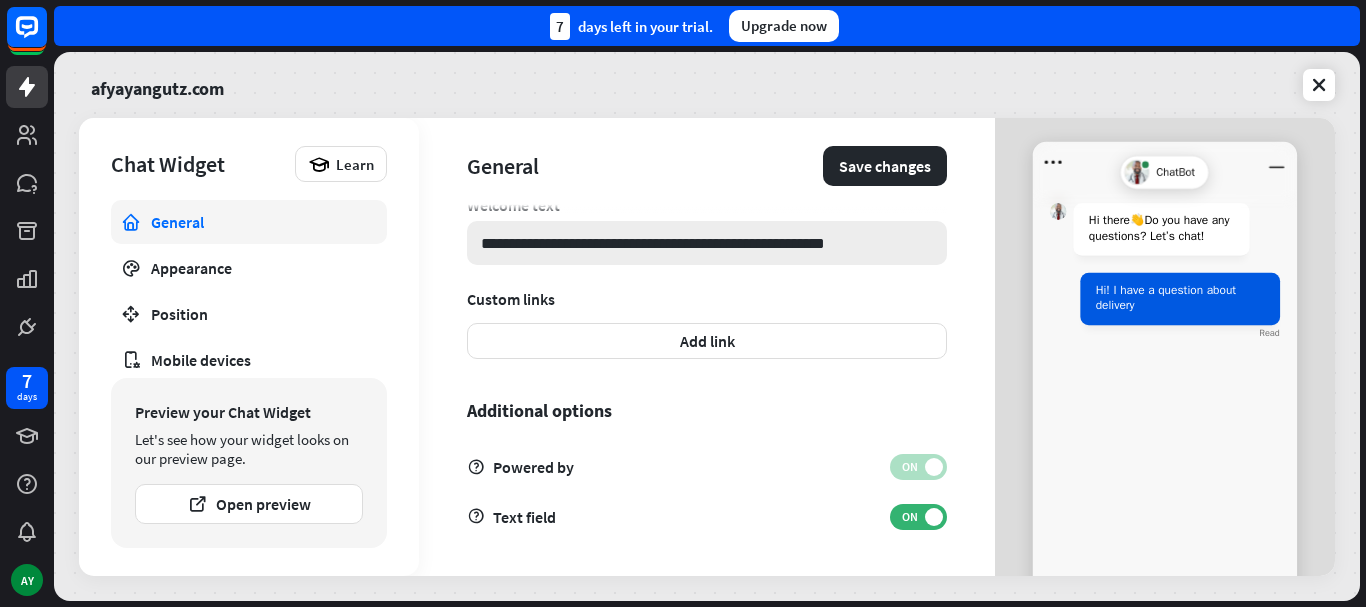 type on "*" 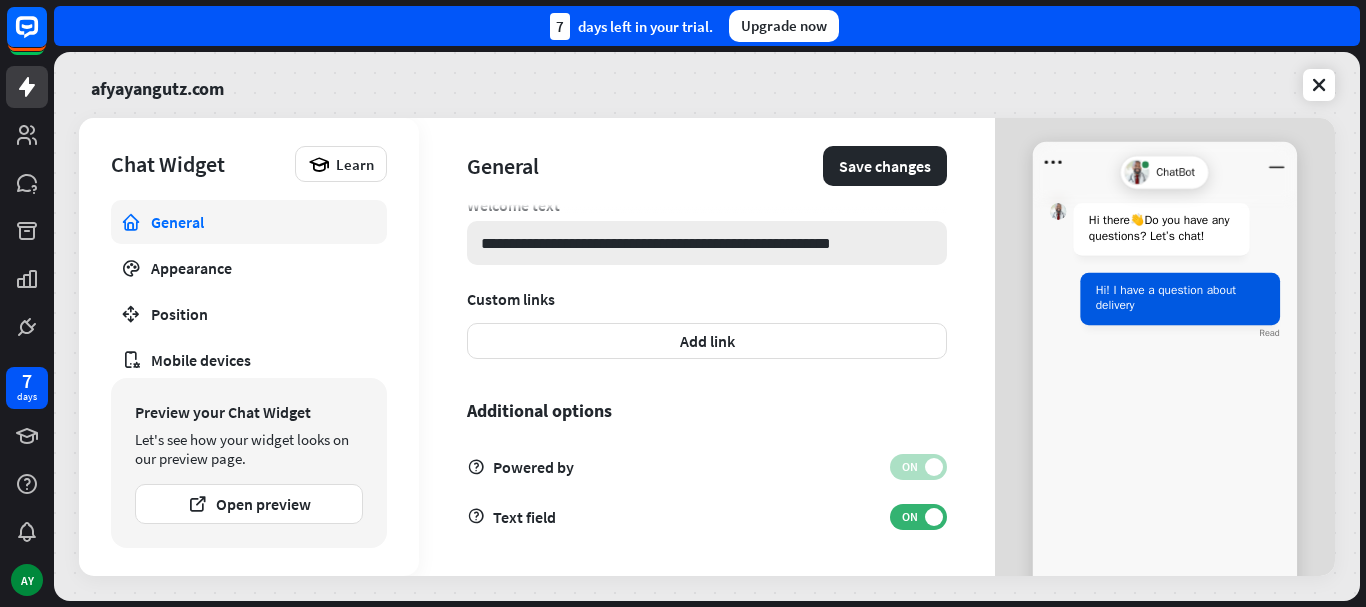 type on "*" 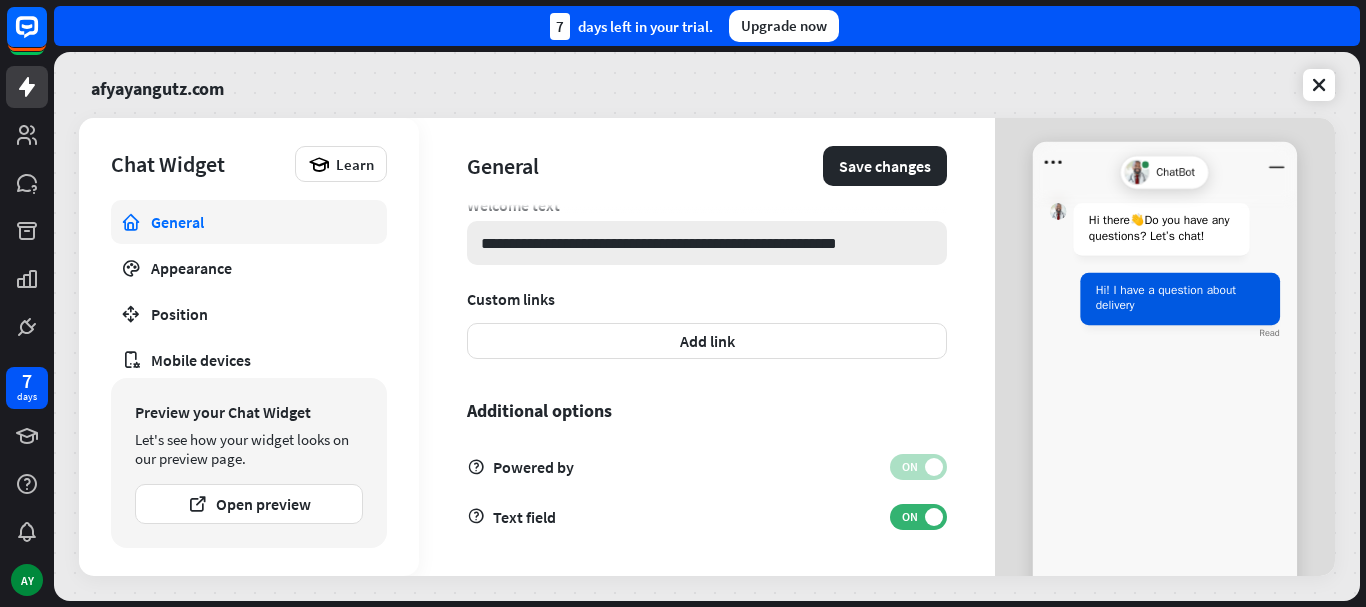 type on "*" 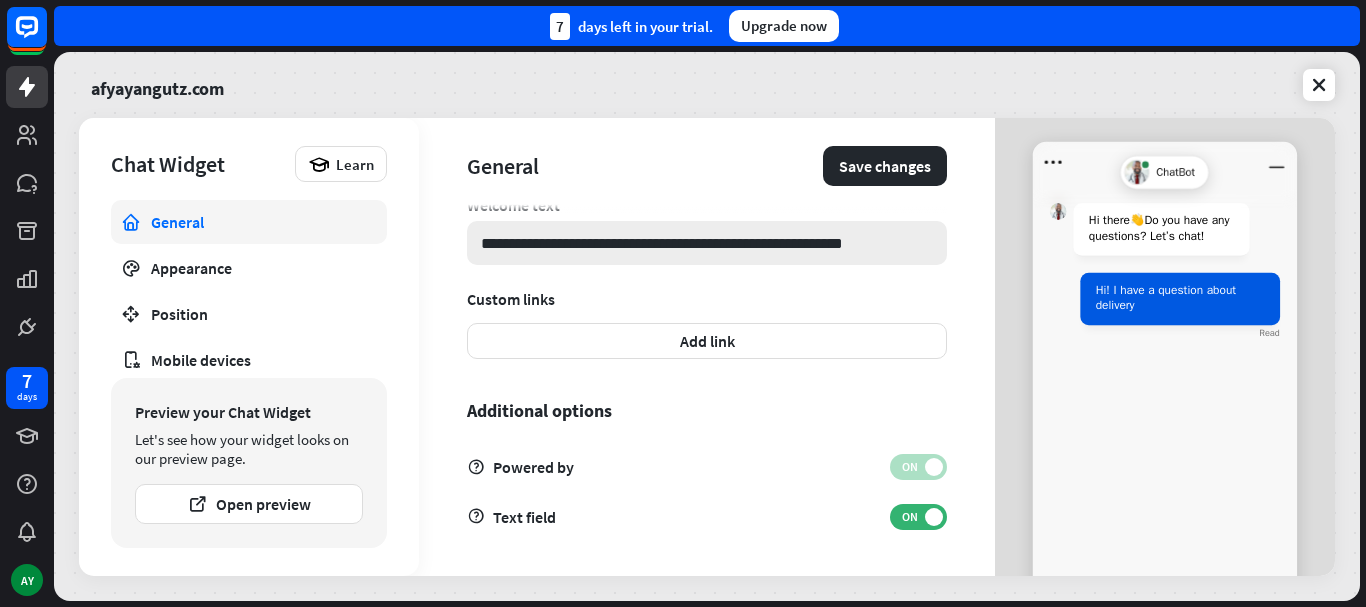 type on "*" 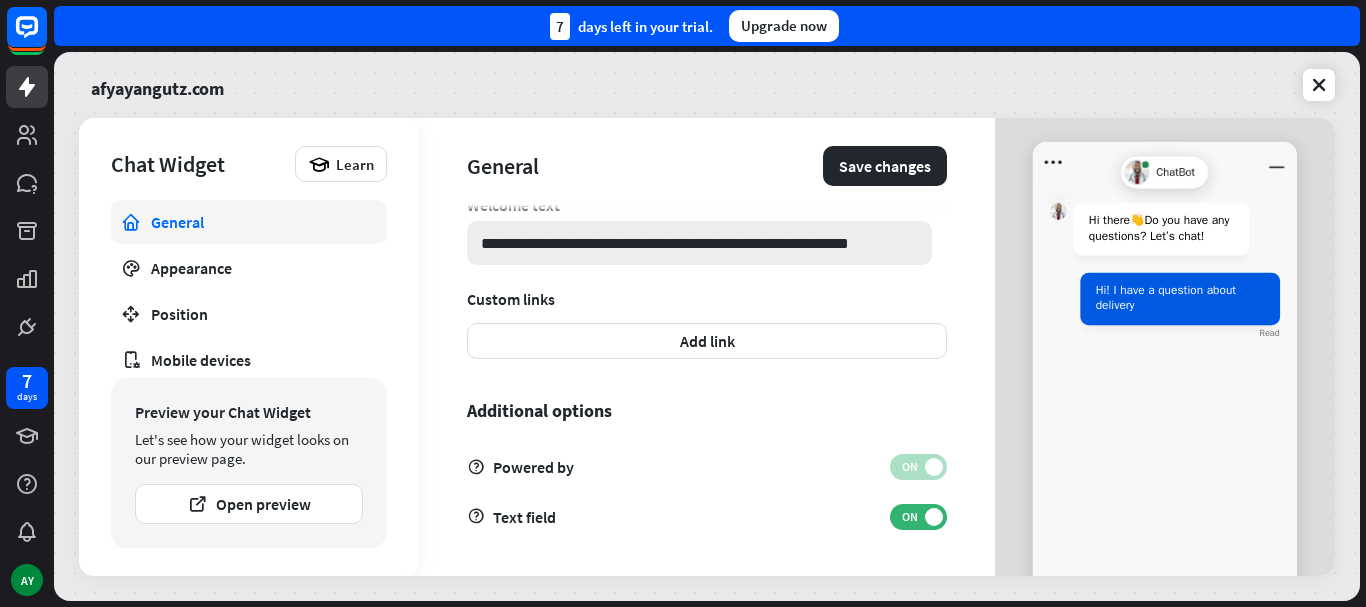 type on "*" 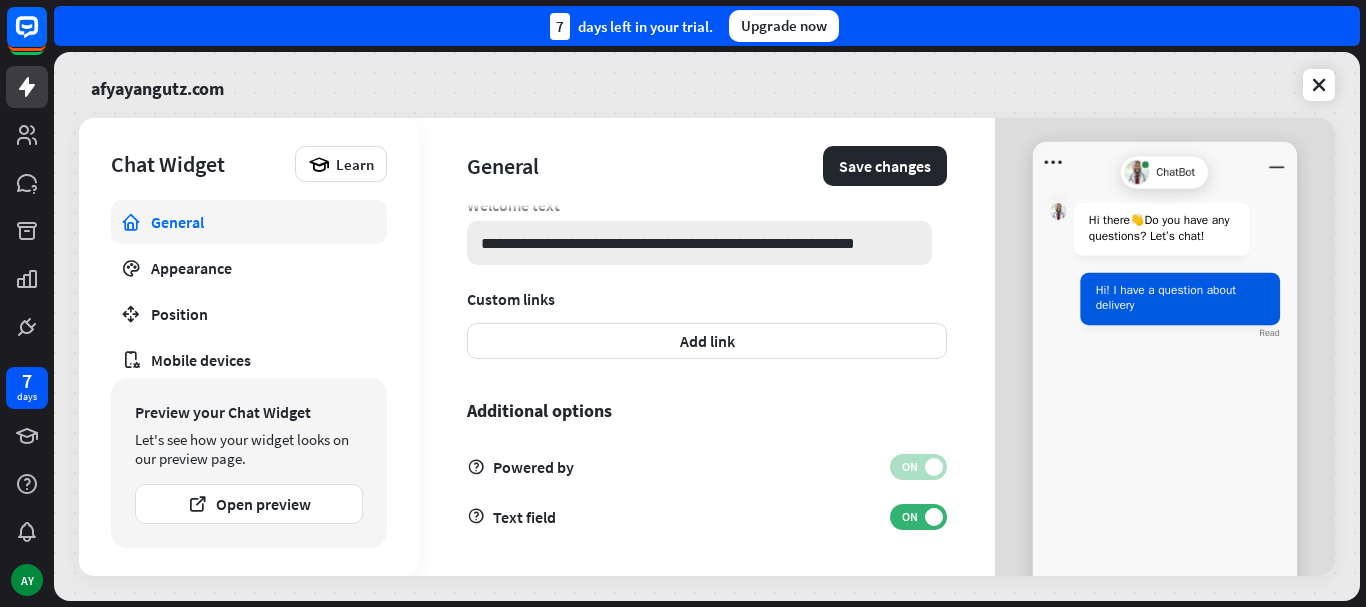 type on "*" 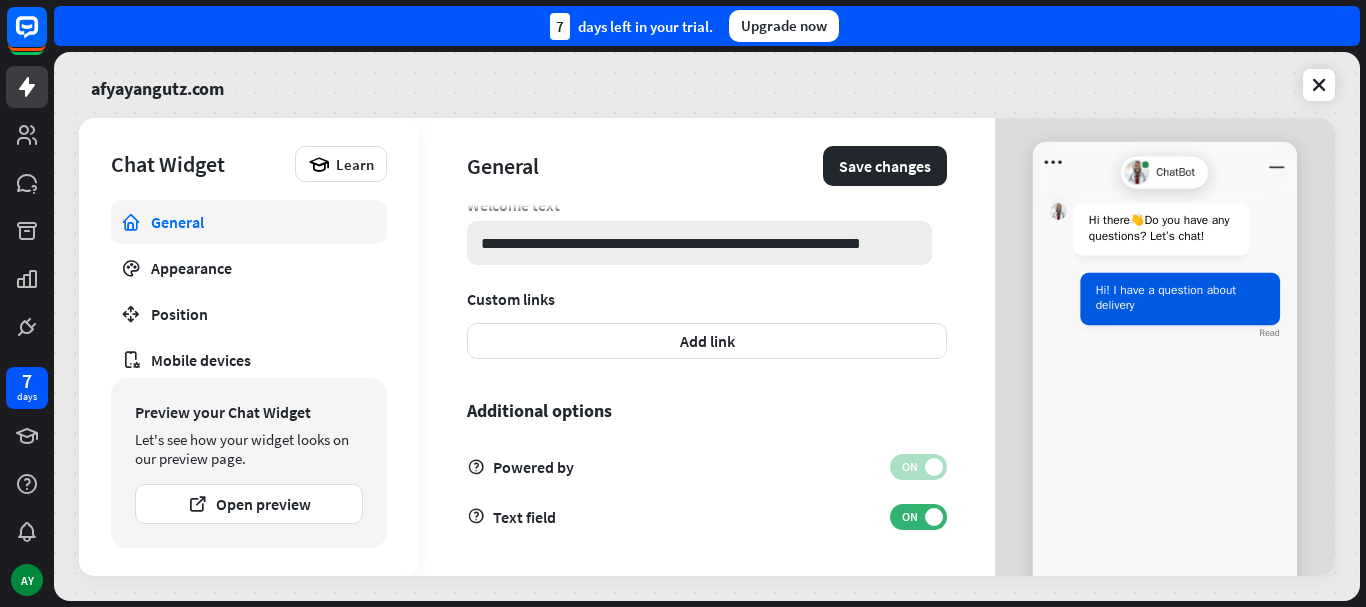 scroll, scrollTop: 0, scrollLeft: 14, axis: horizontal 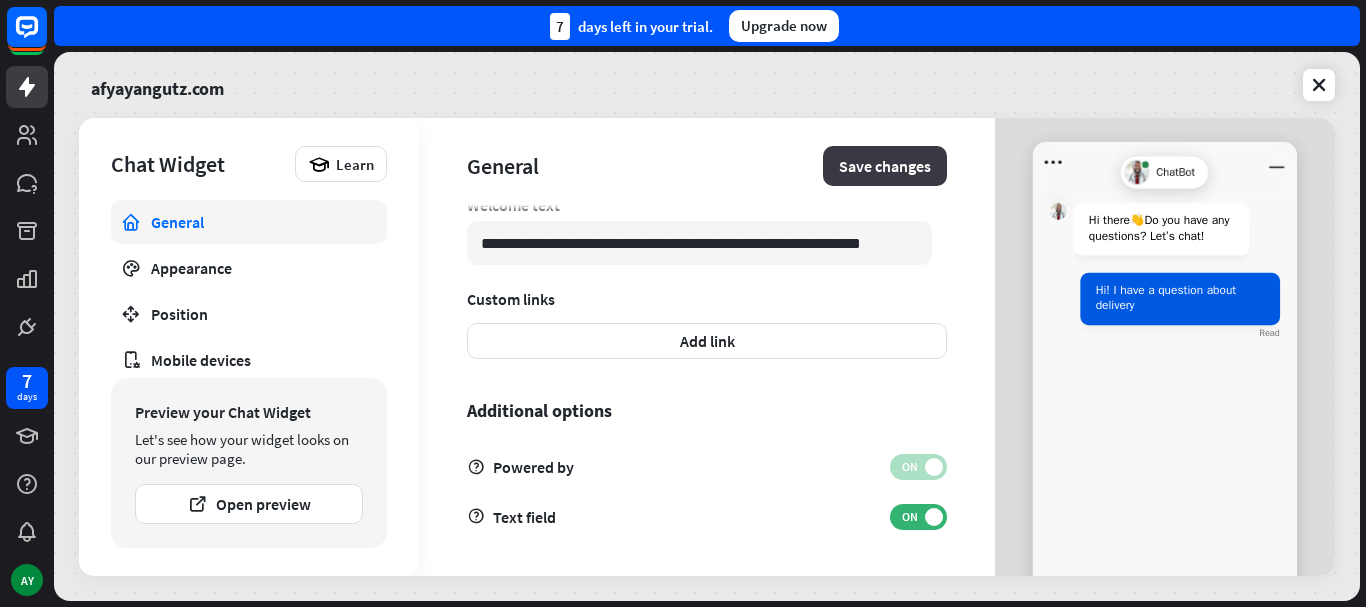 type on "**********" 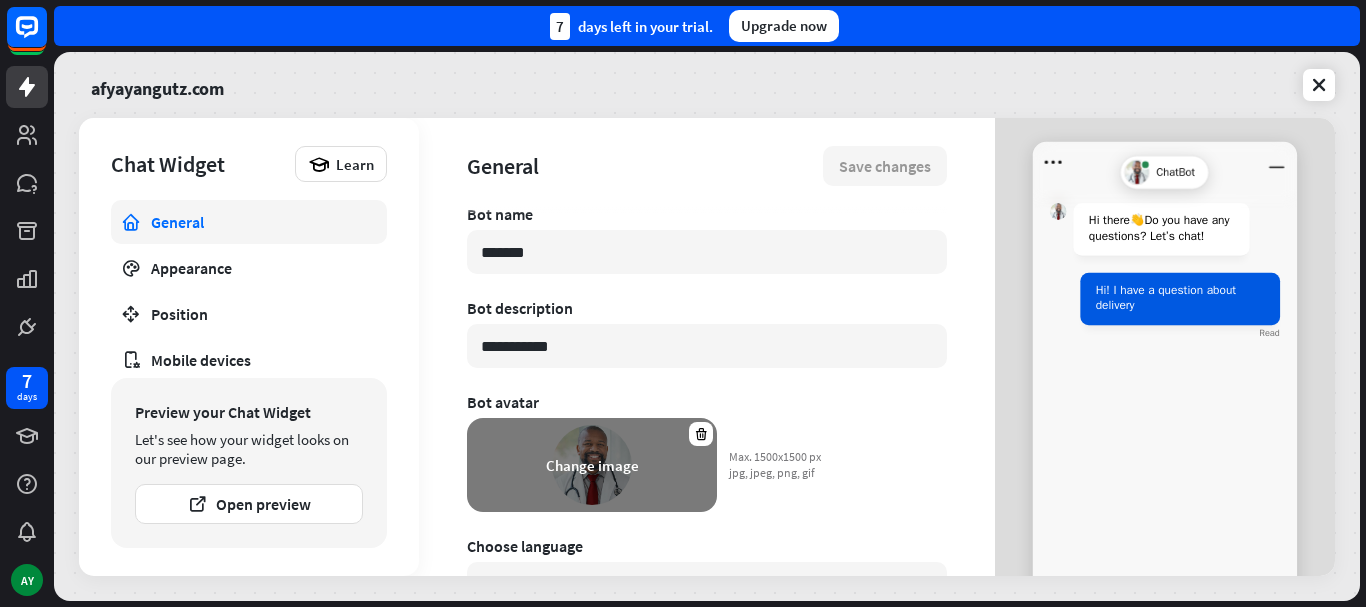 scroll, scrollTop: 0, scrollLeft: 0, axis: both 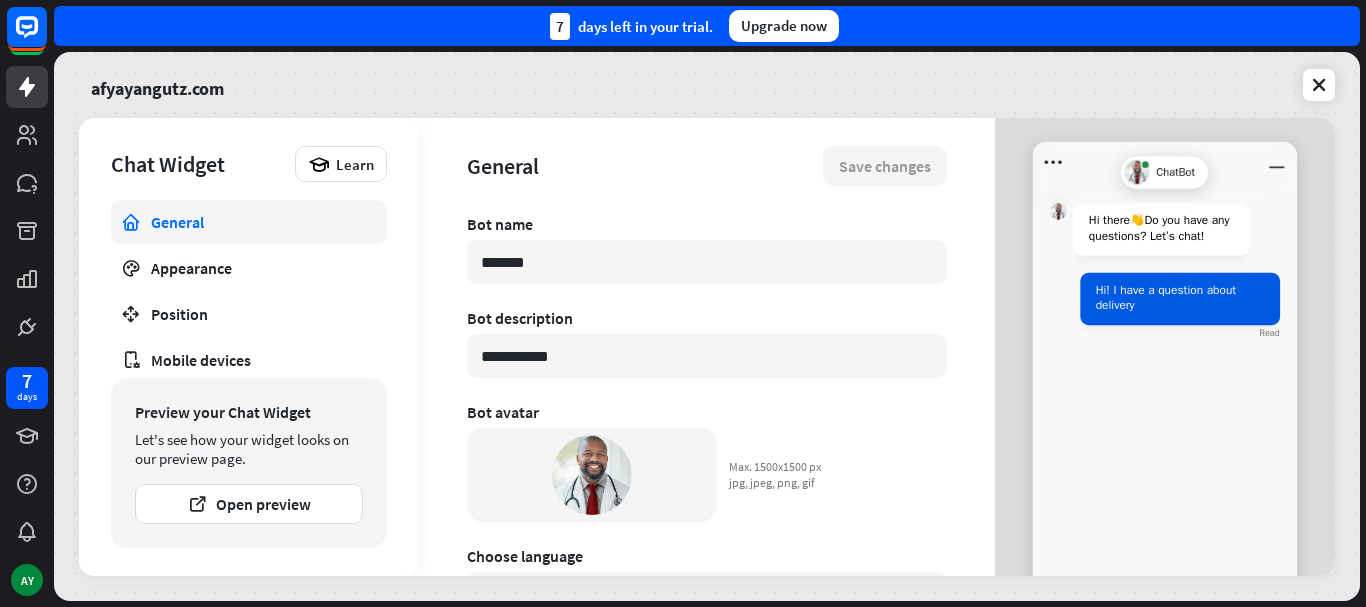 drag, startPoint x: 1216, startPoint y: 237, endPoint x: 1058, endPoint y: 222, distance: 158.71043 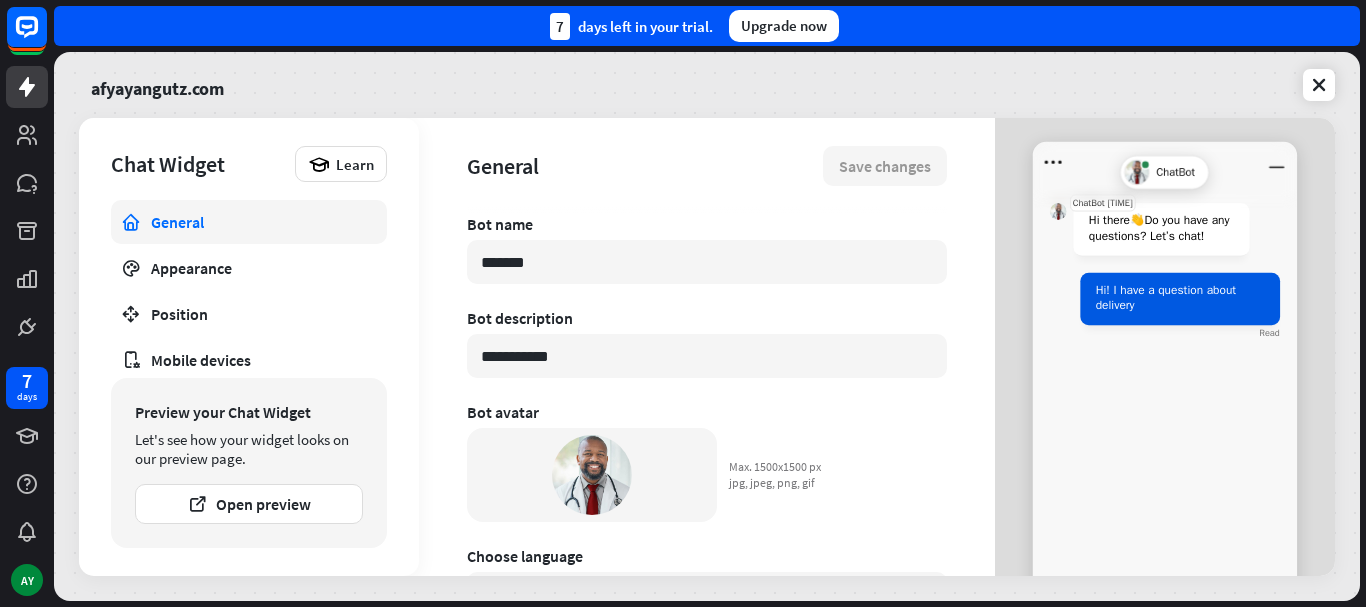 copy on "ChatBot   [TIME] Hi there  👋  Do you have any questions? Let’s chat!" 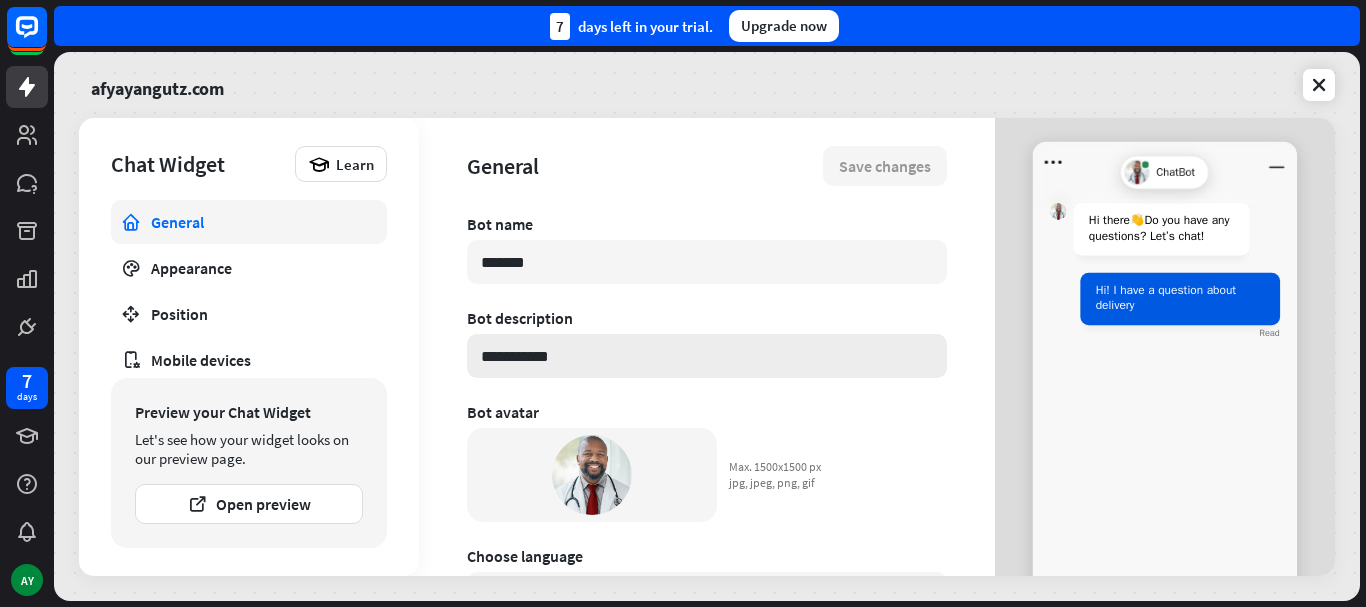 click on "**********" at bounding box center [707, 356] 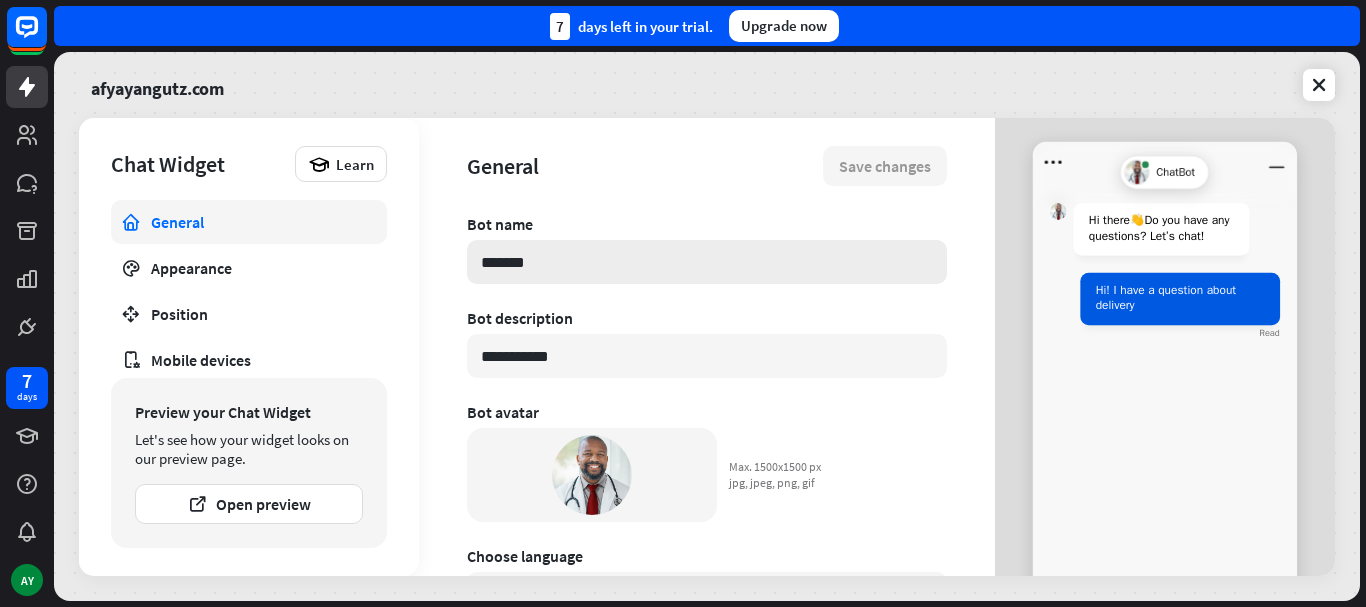 click on "*******" at bounding box center [707, 262] 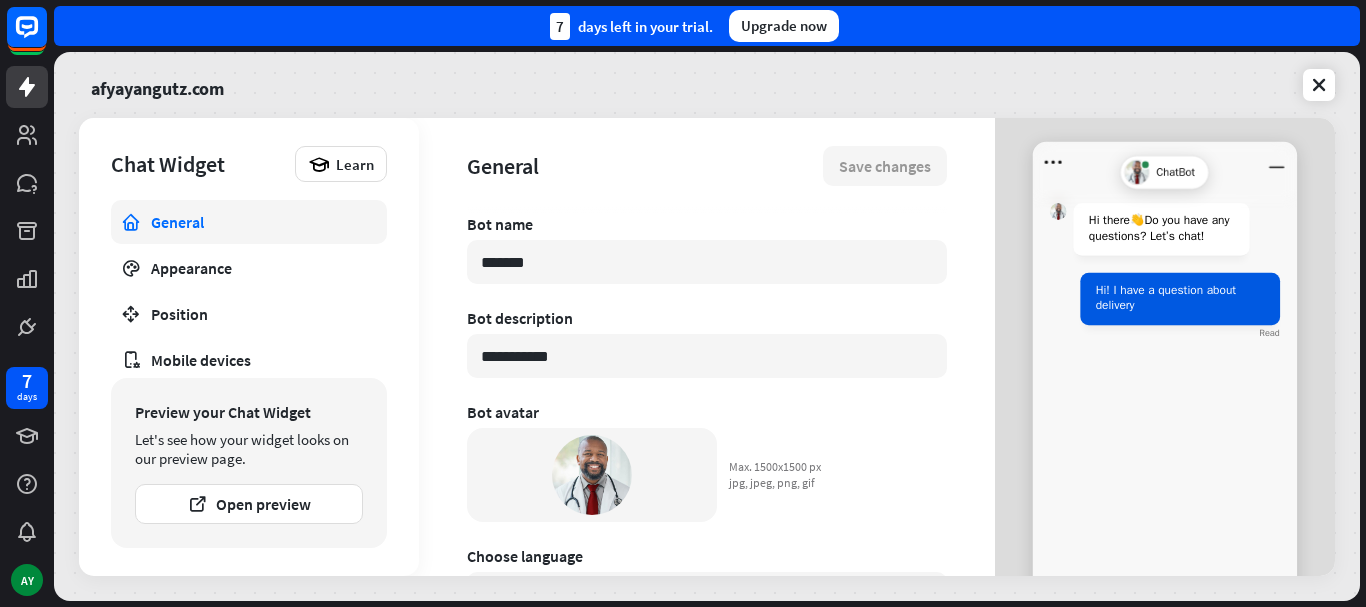 drag, startPoint x: 568, startPoint y: 266, endPoint x: 433, endPoint y: 261, distance: 135.09256 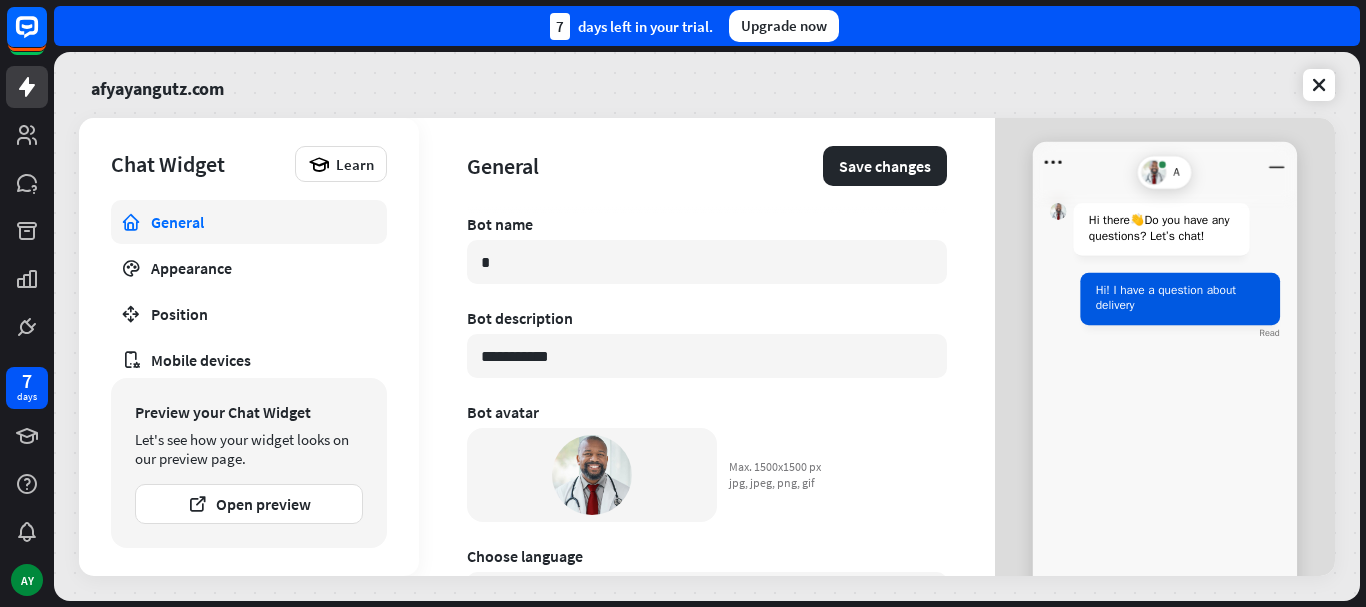 type on "*" 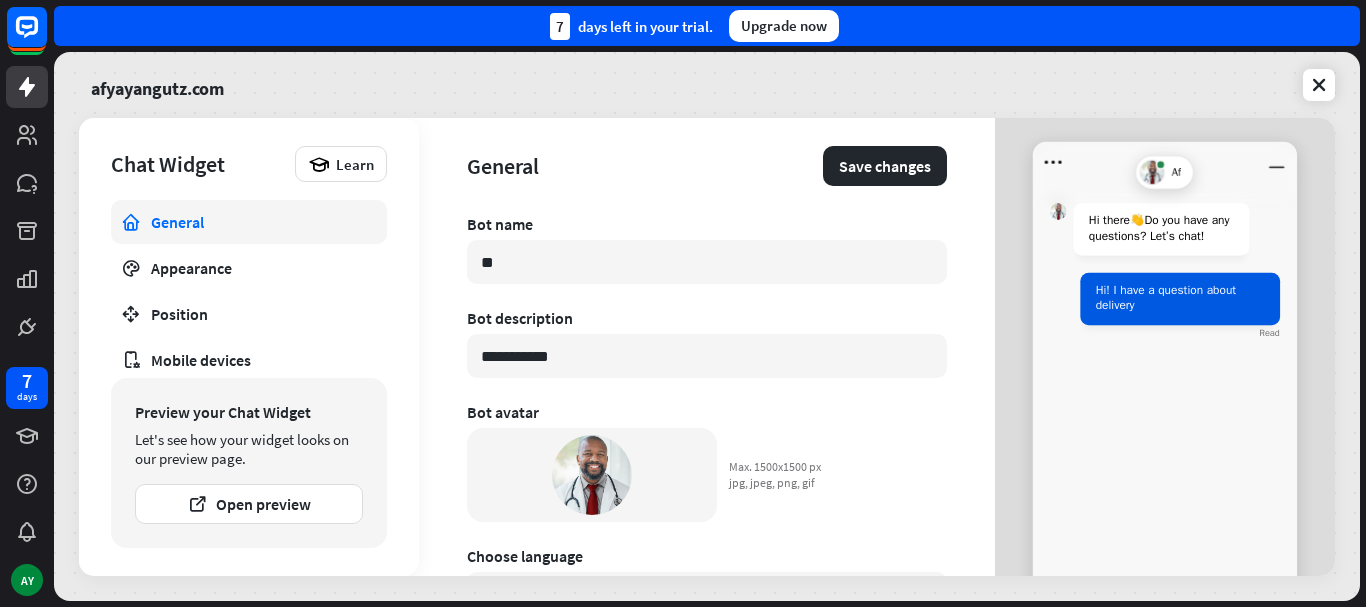 type on "*" 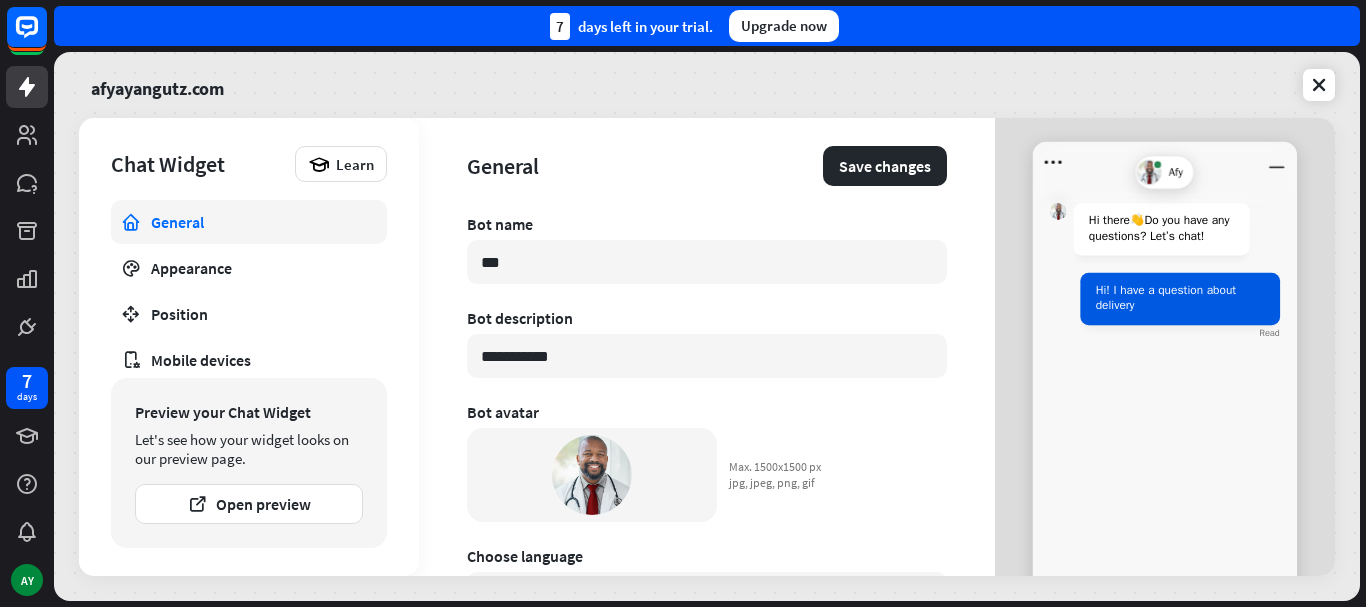 type on "*" 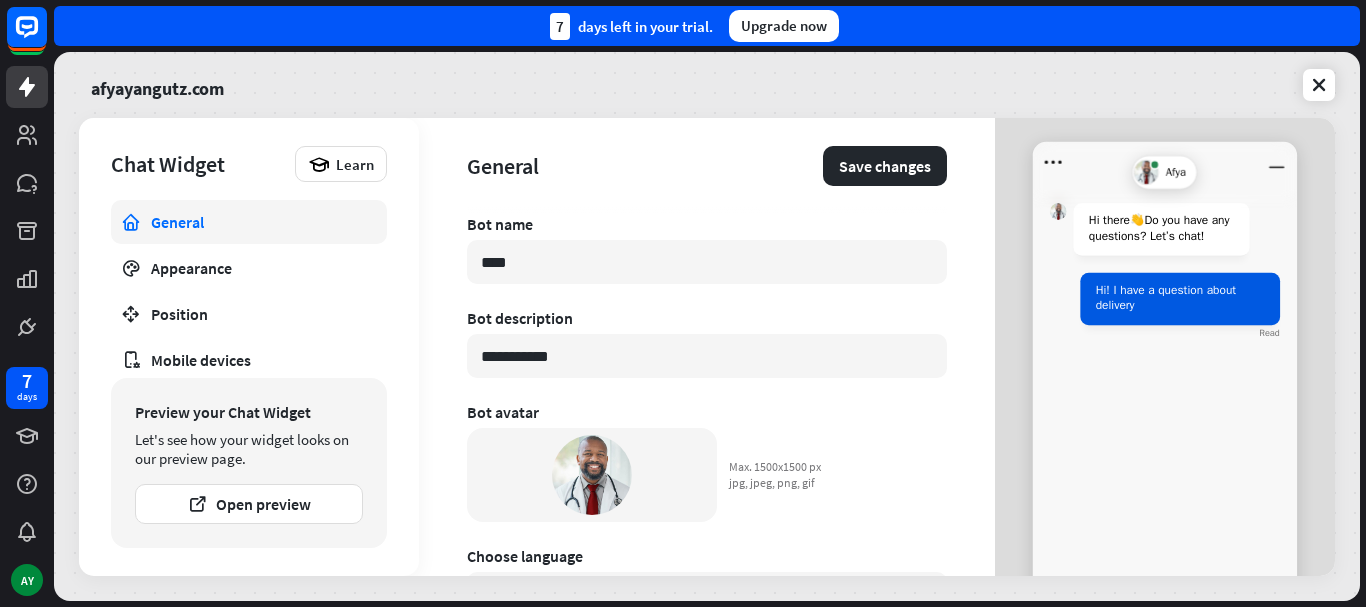 type on "*" 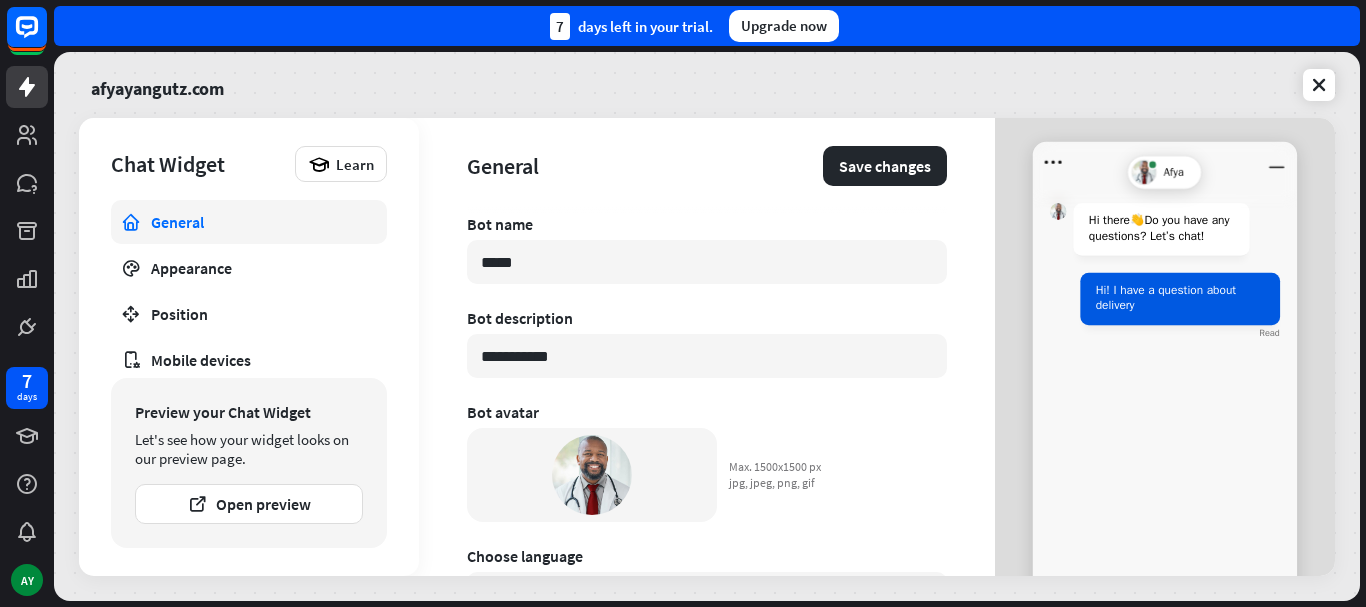 type on "*" 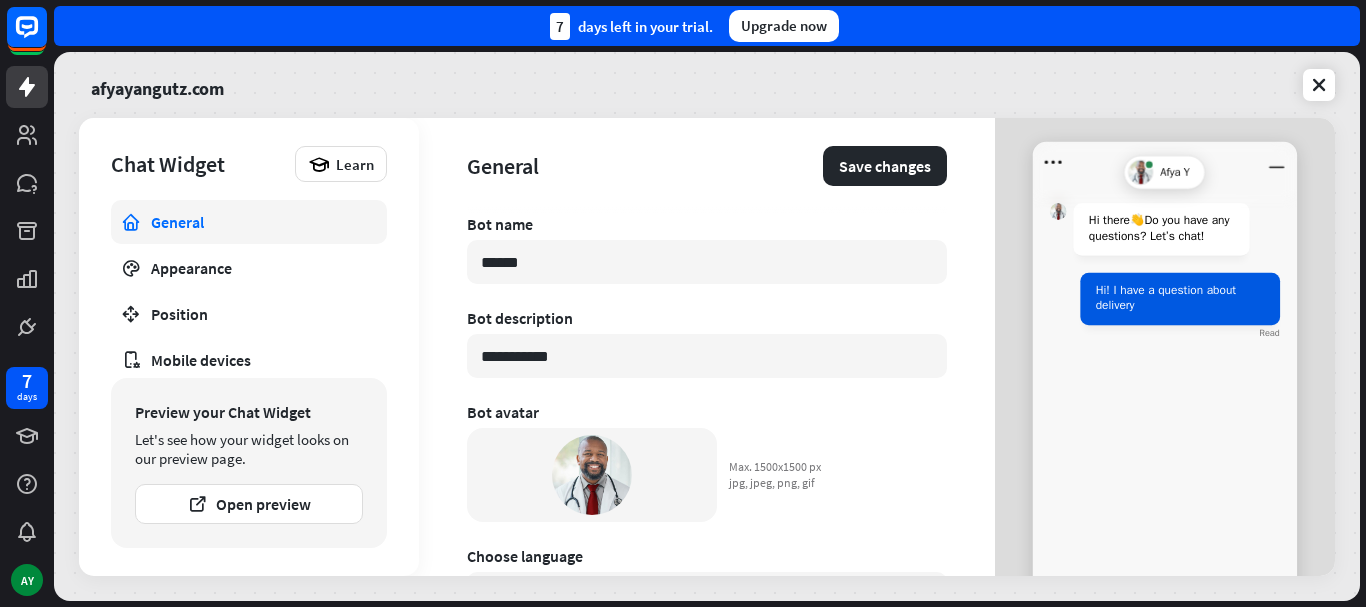 type on "*" 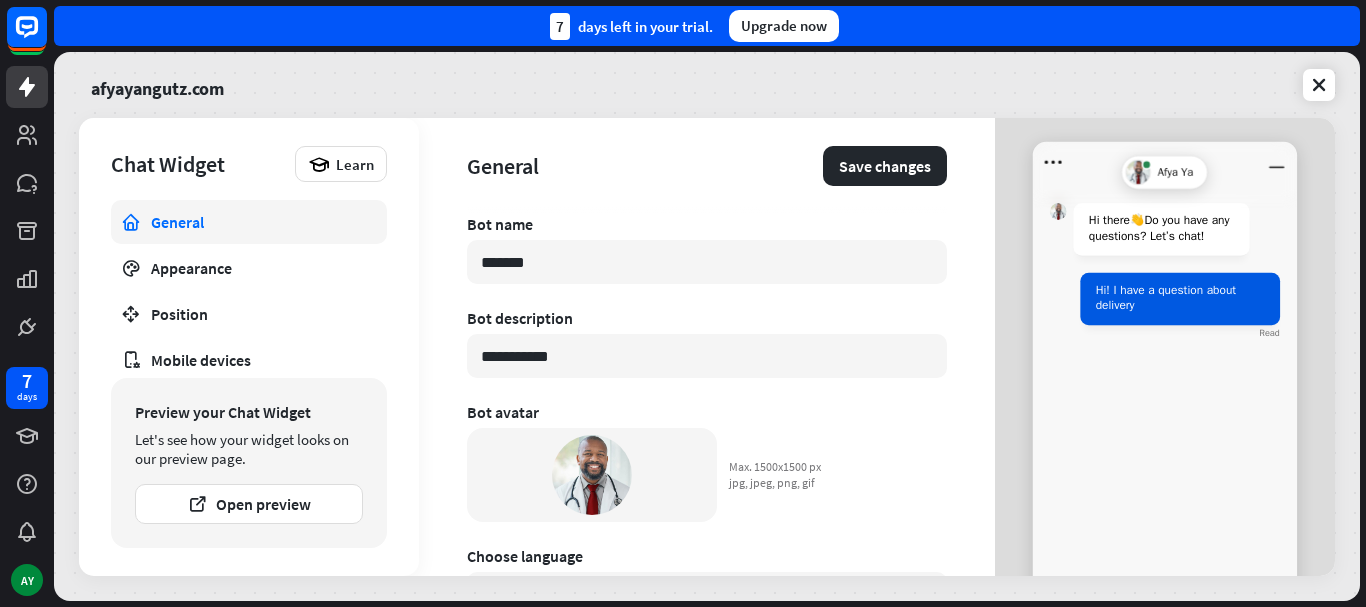 type on "*" 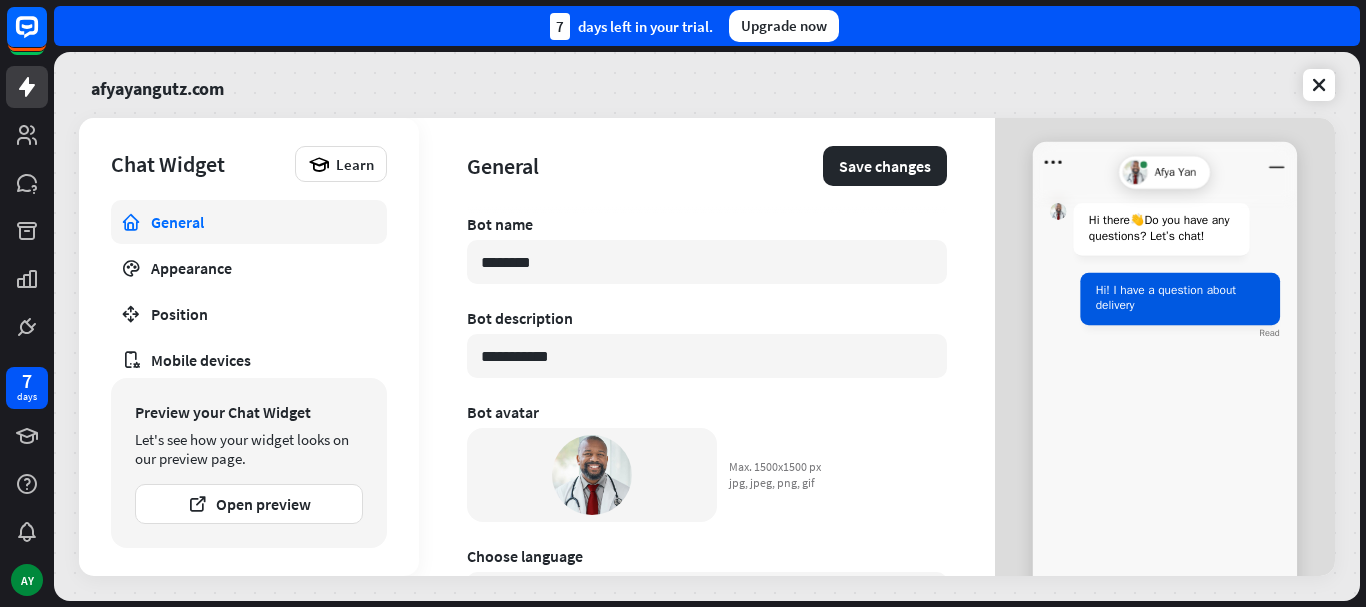 type on "*" 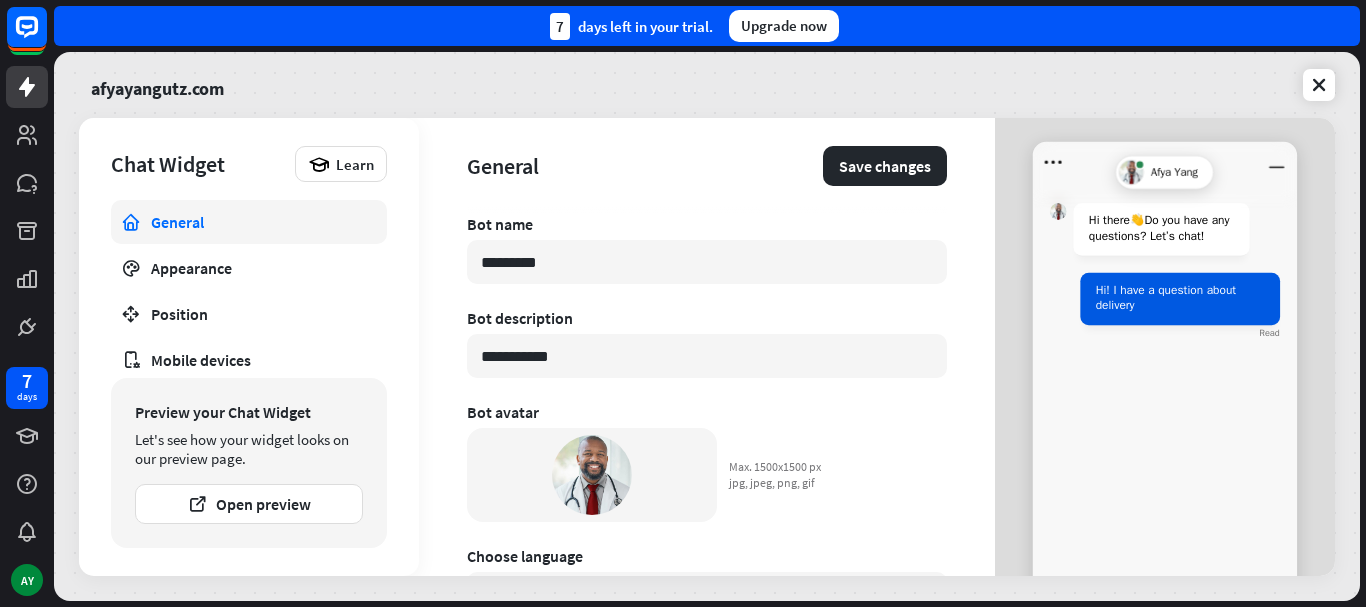 type on "*" 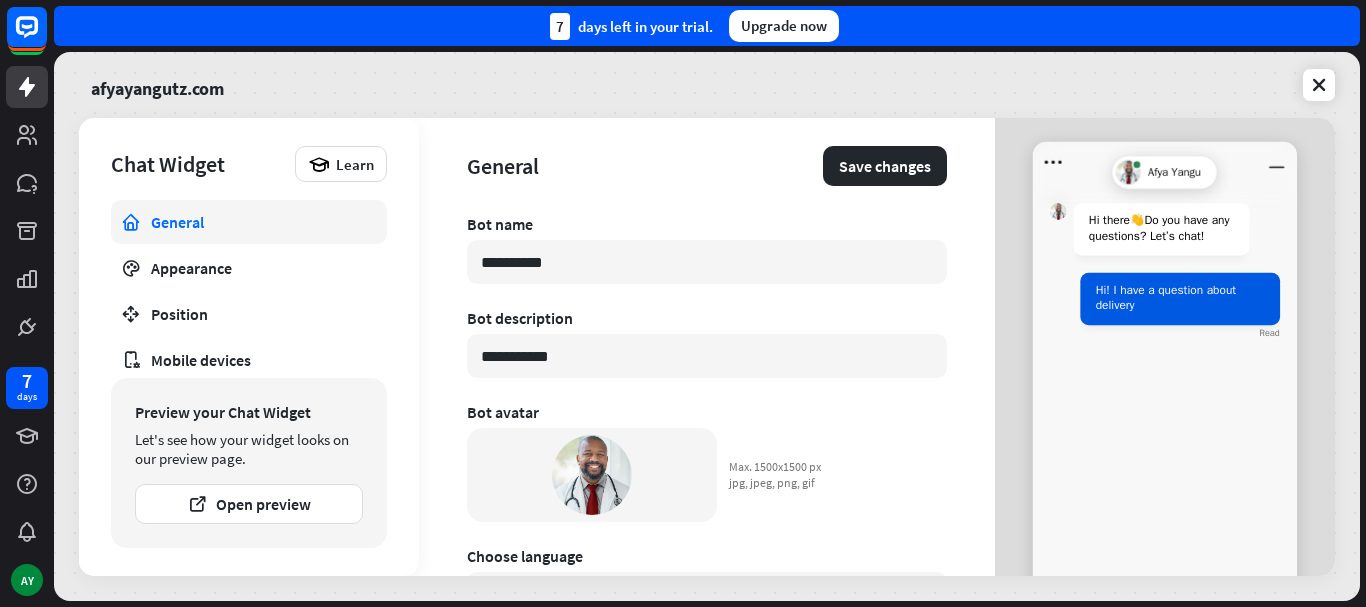 type on "*" 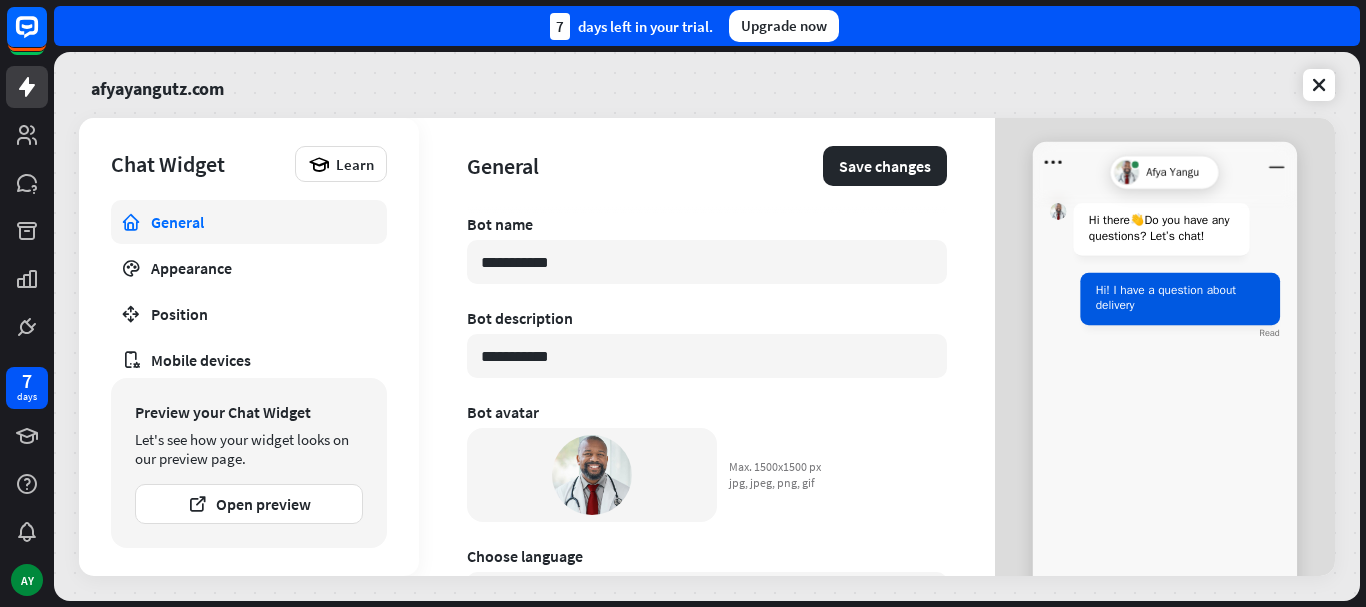 type on "*" 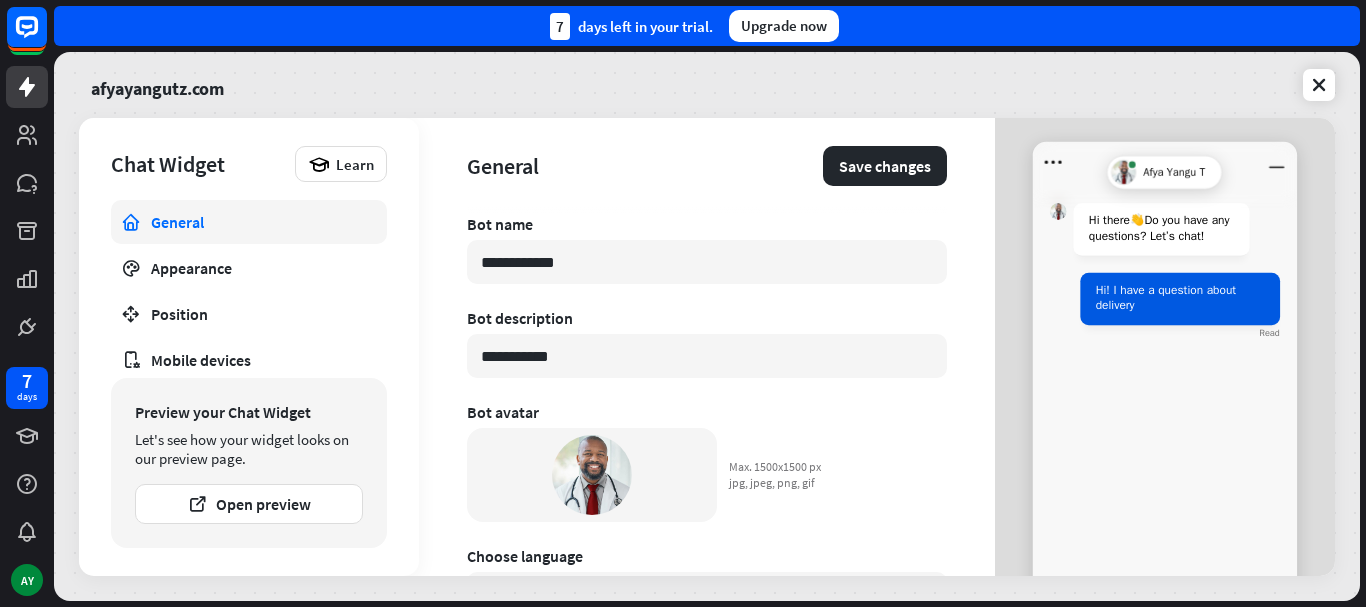 type on "*" 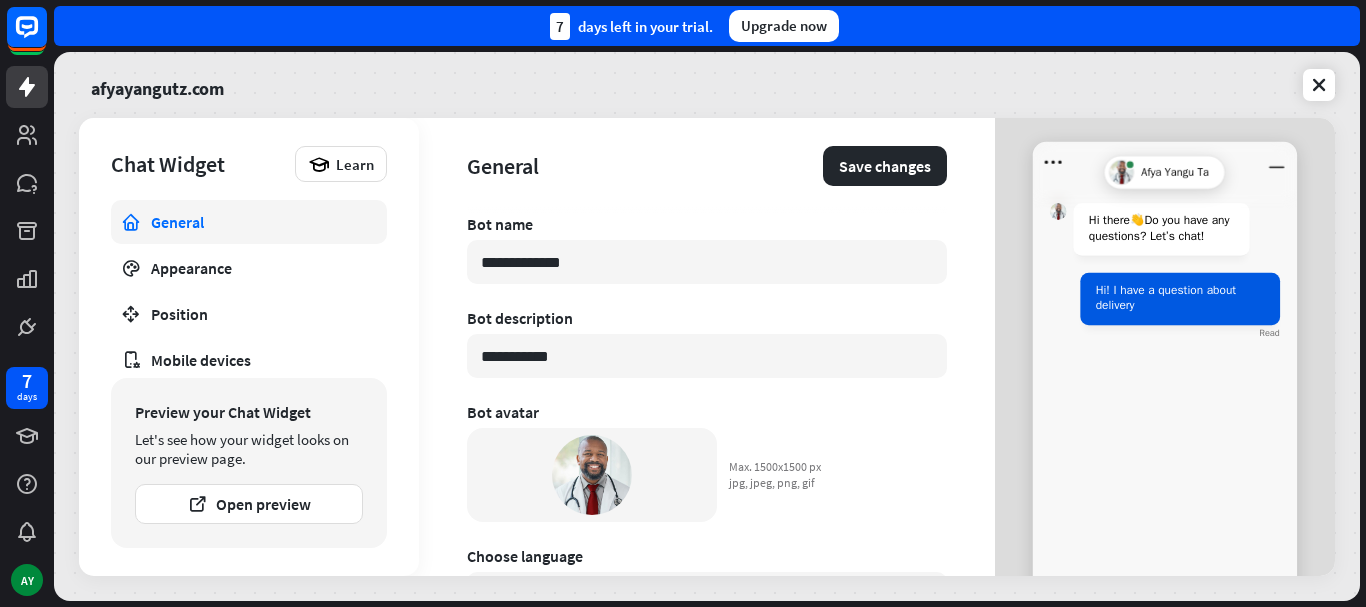 type on "*" 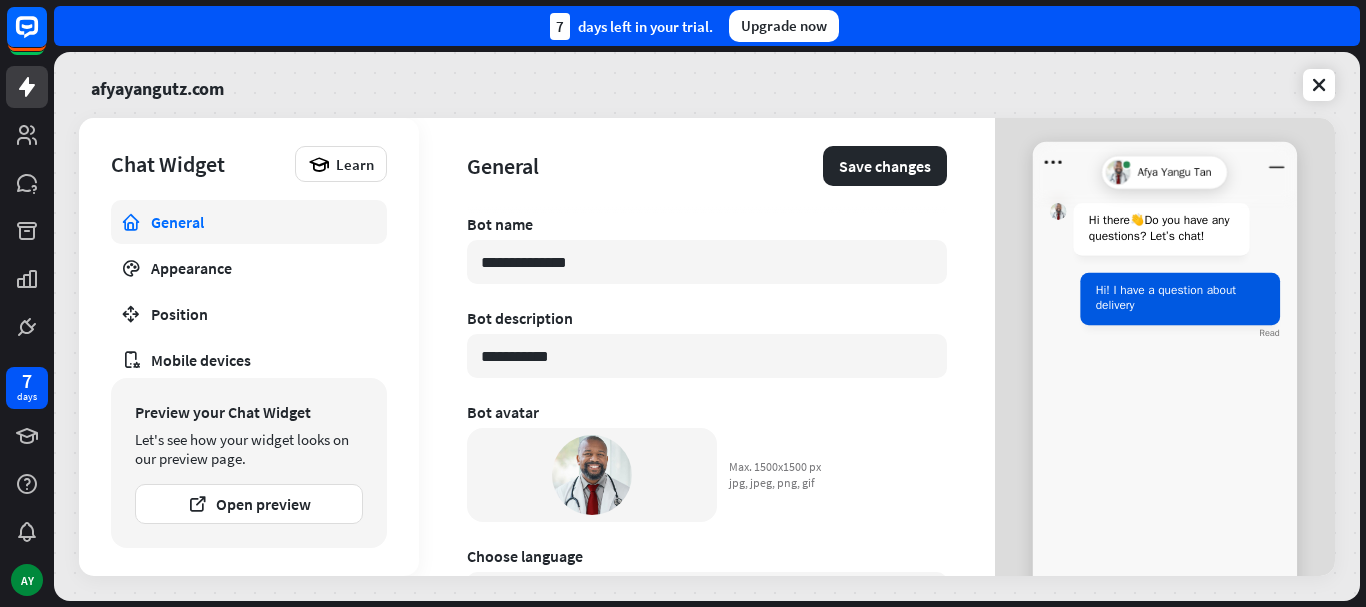 type on "*" 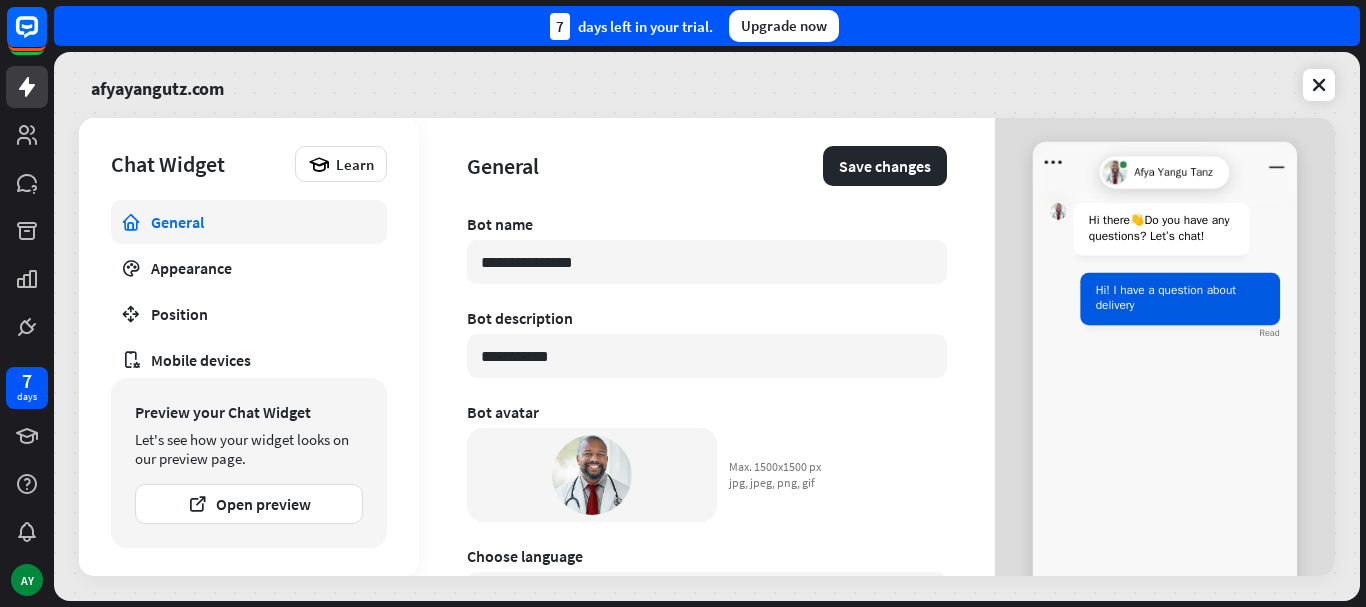 type on "*" 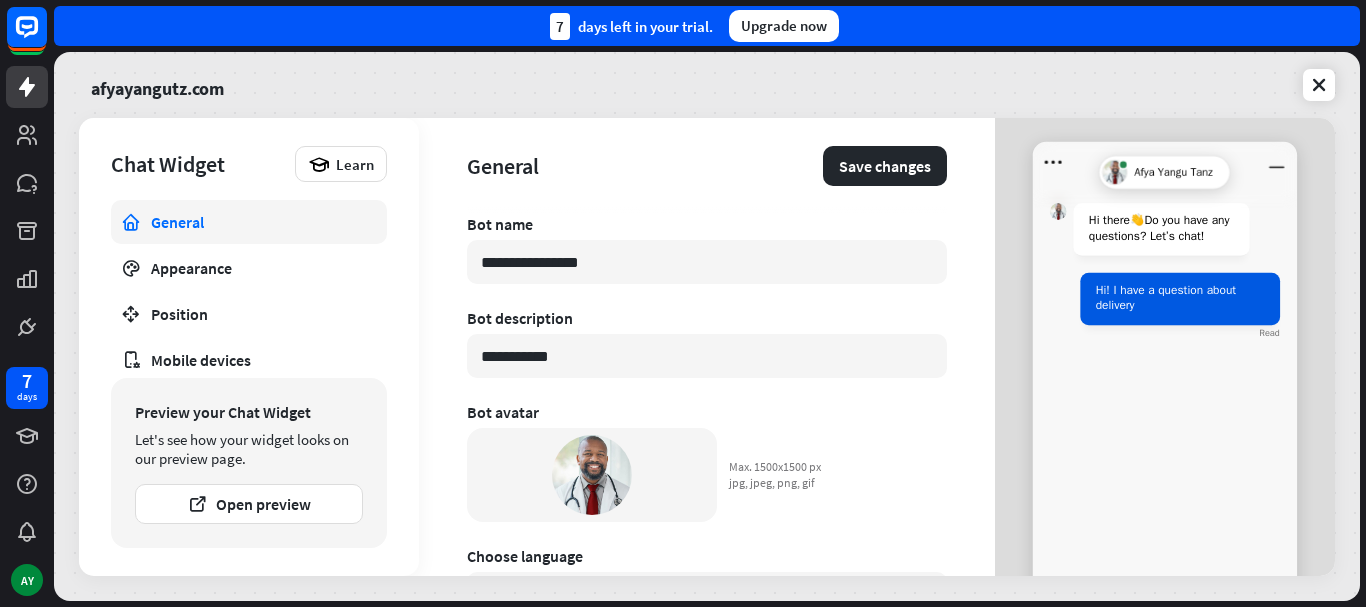 type on "*" 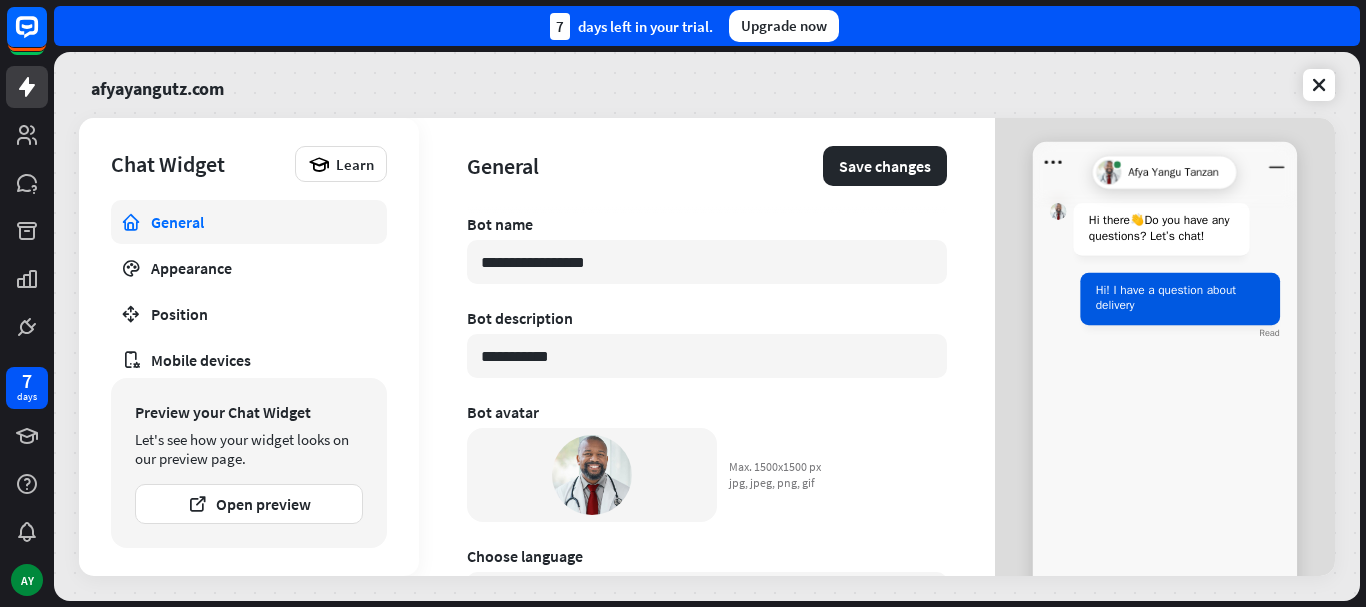 type on "*" 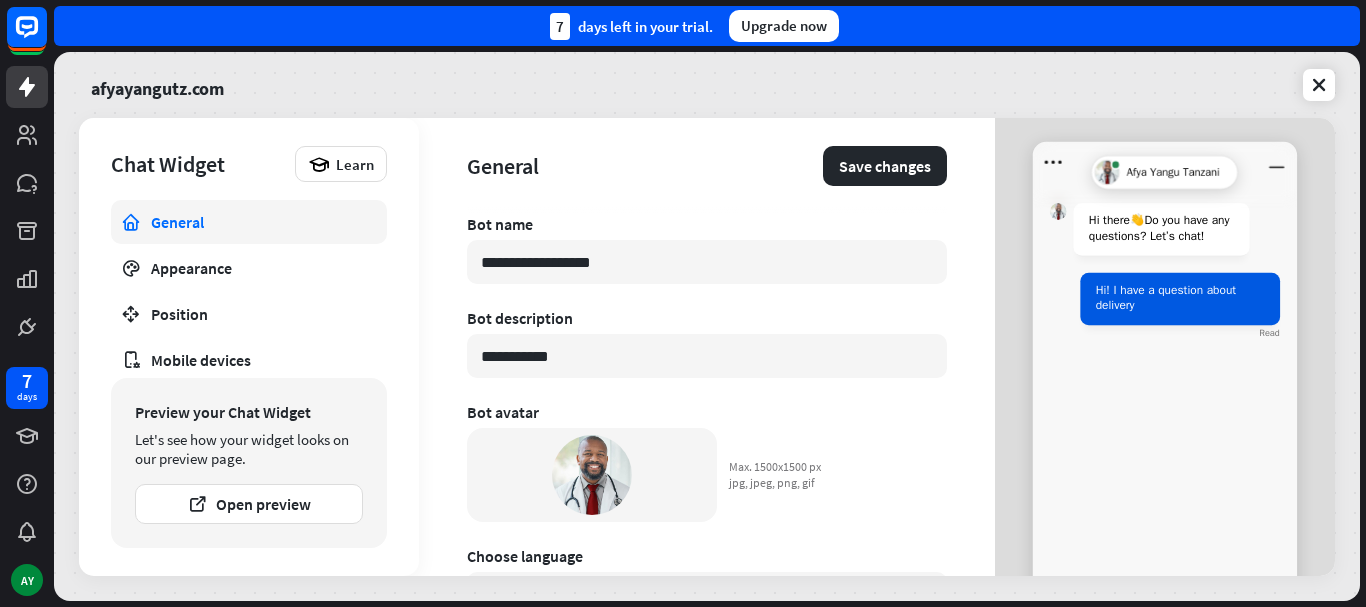 type on "*" 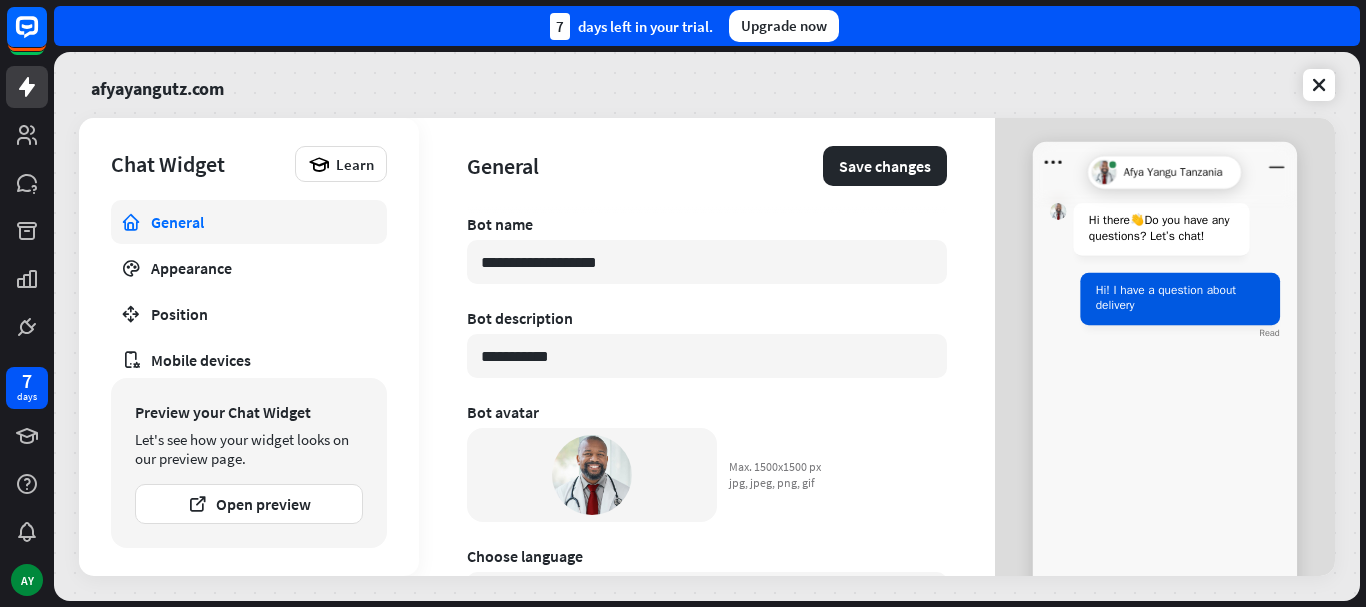 drag, startPoint x: 650, startPoint y: 261, endPoint x: 413, endPoint y: 270, distance: 237.17082 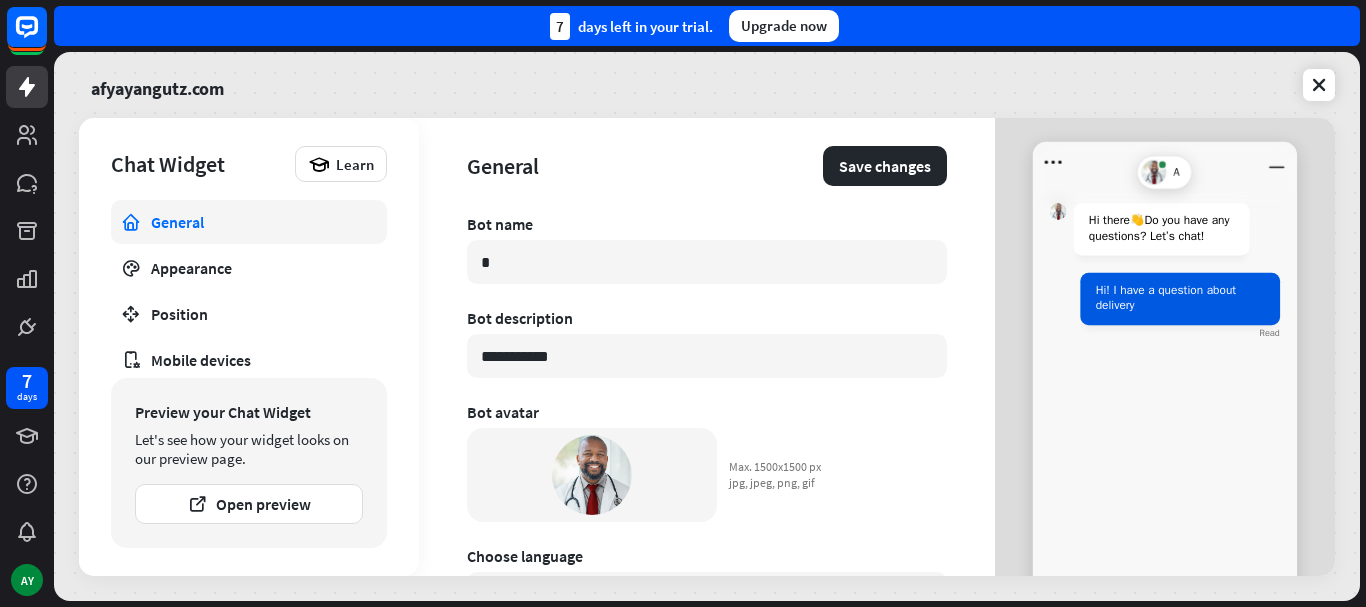type on "*" 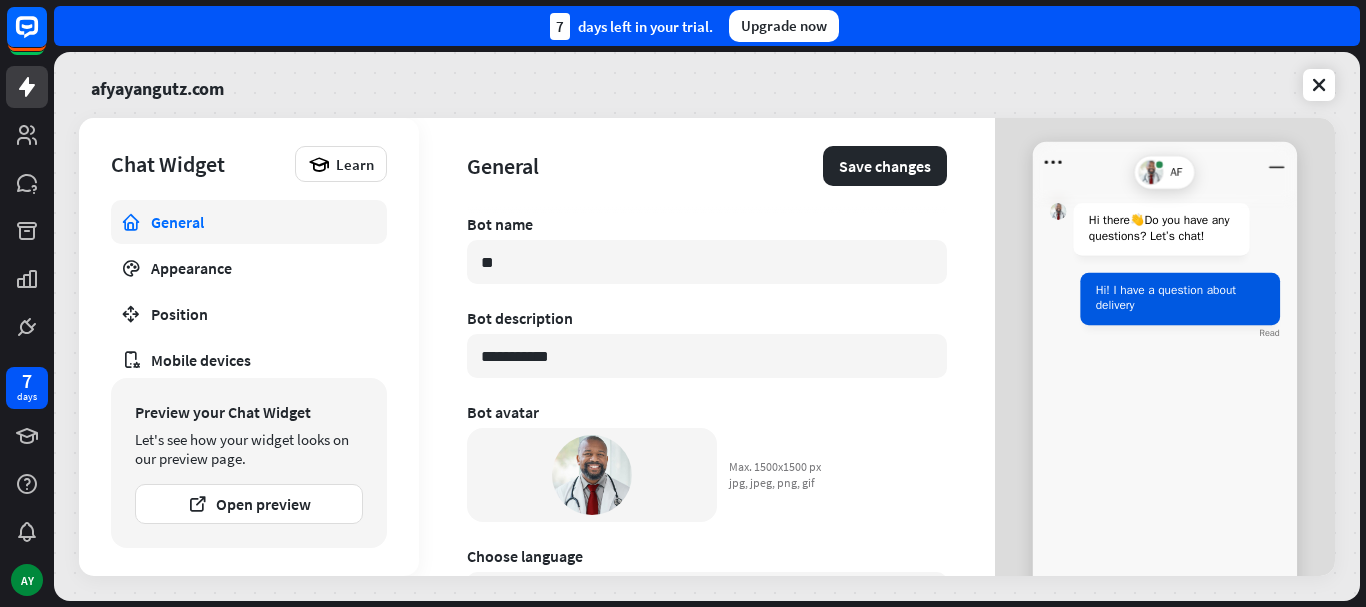 type on "*" 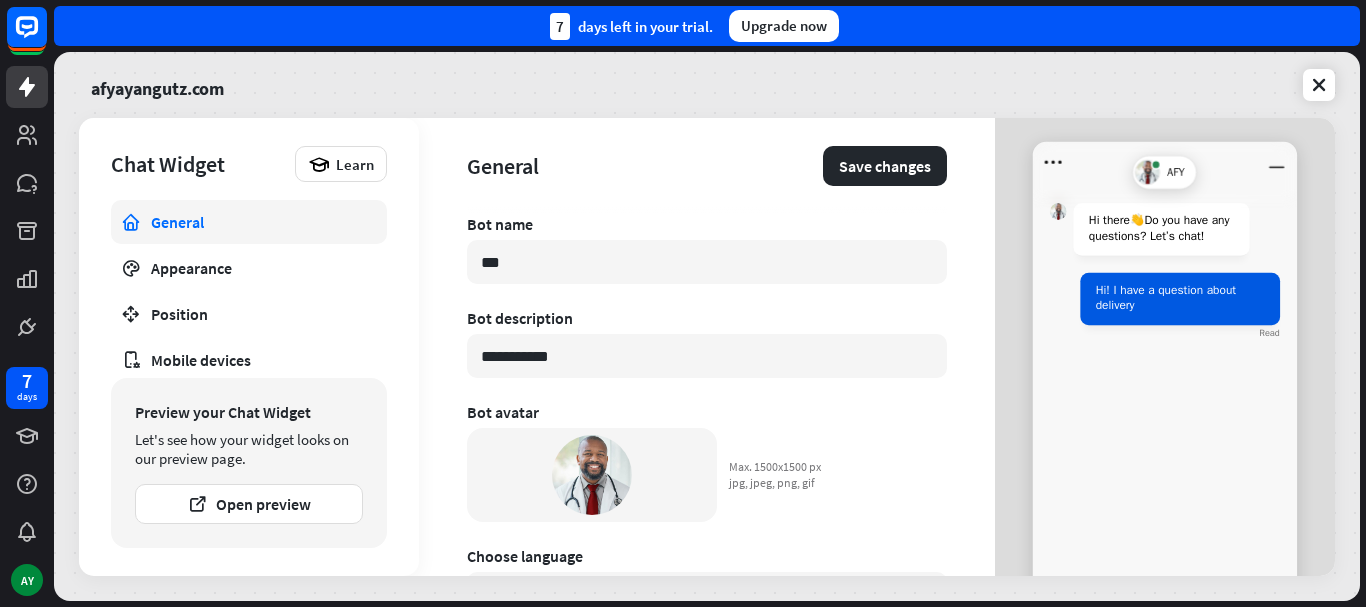 type on "*" 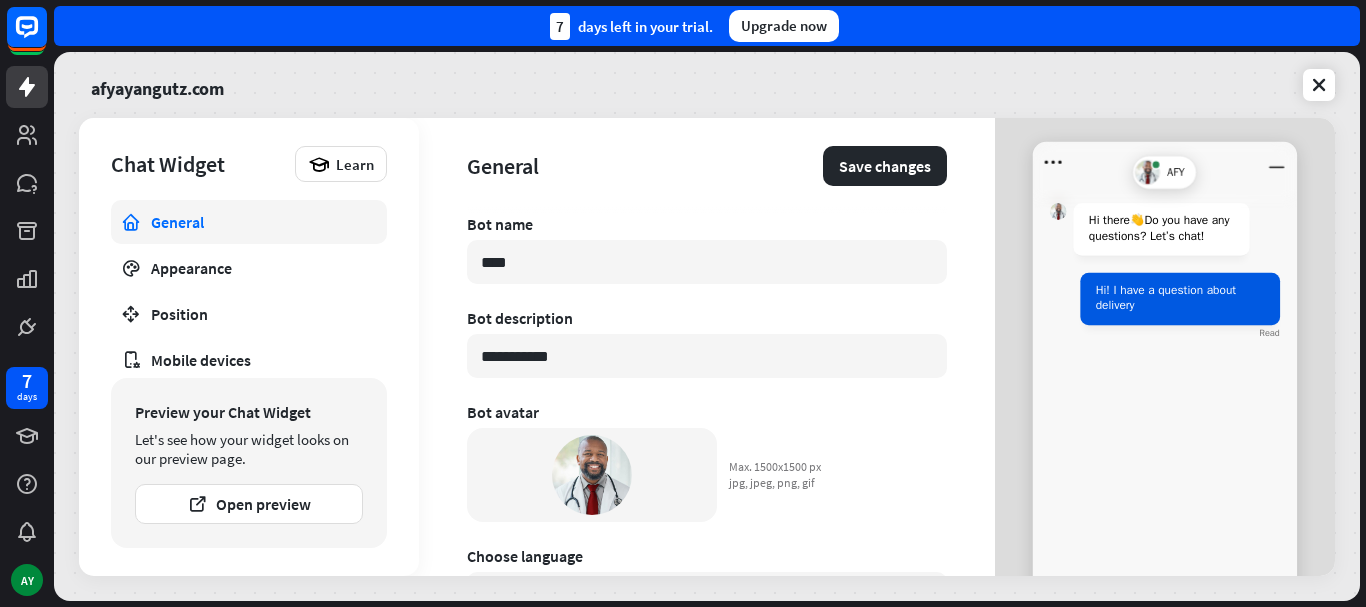 type on "****" 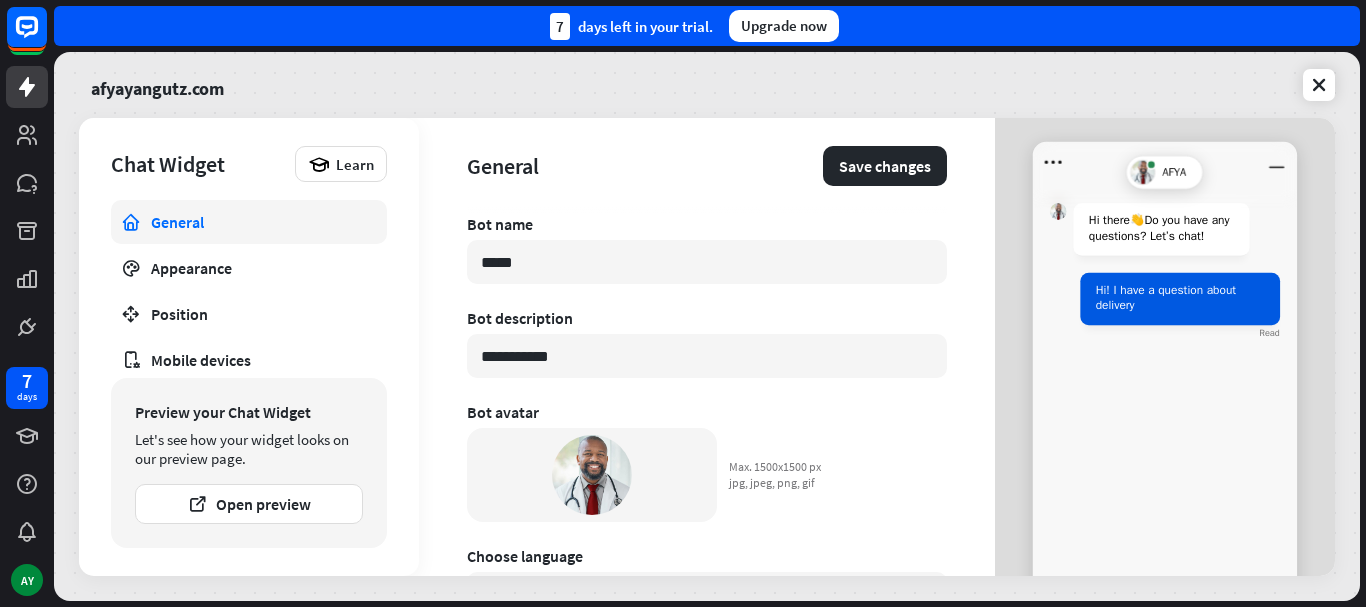 type on "*" 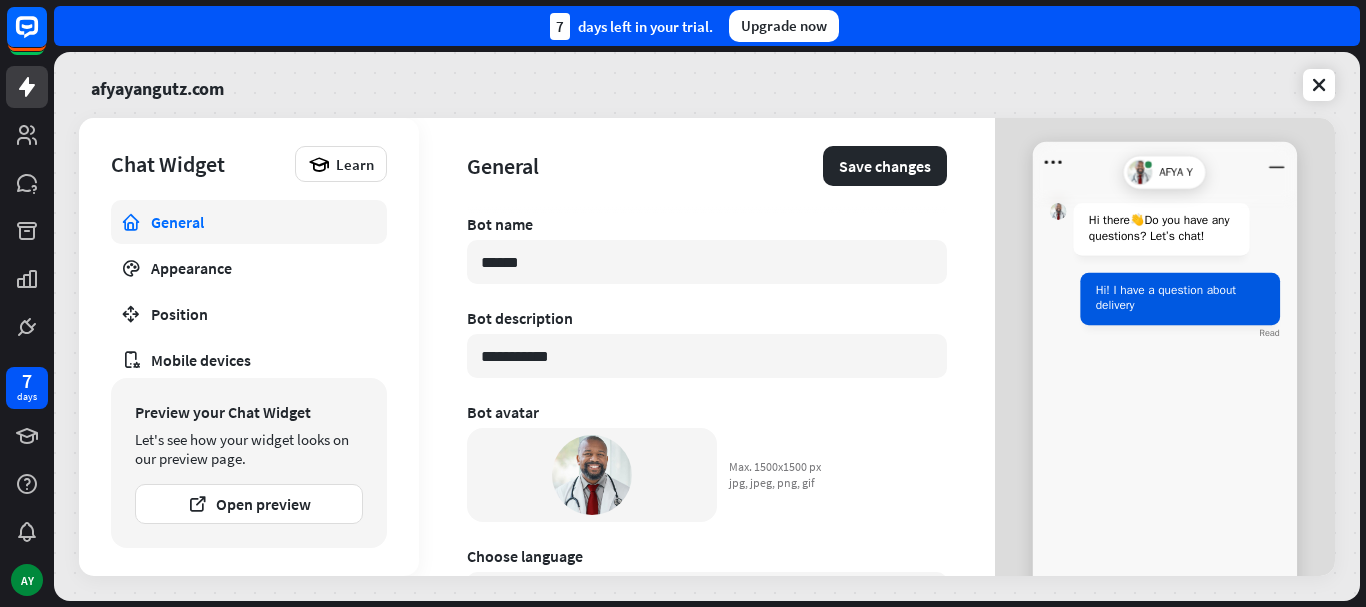 type on "*" 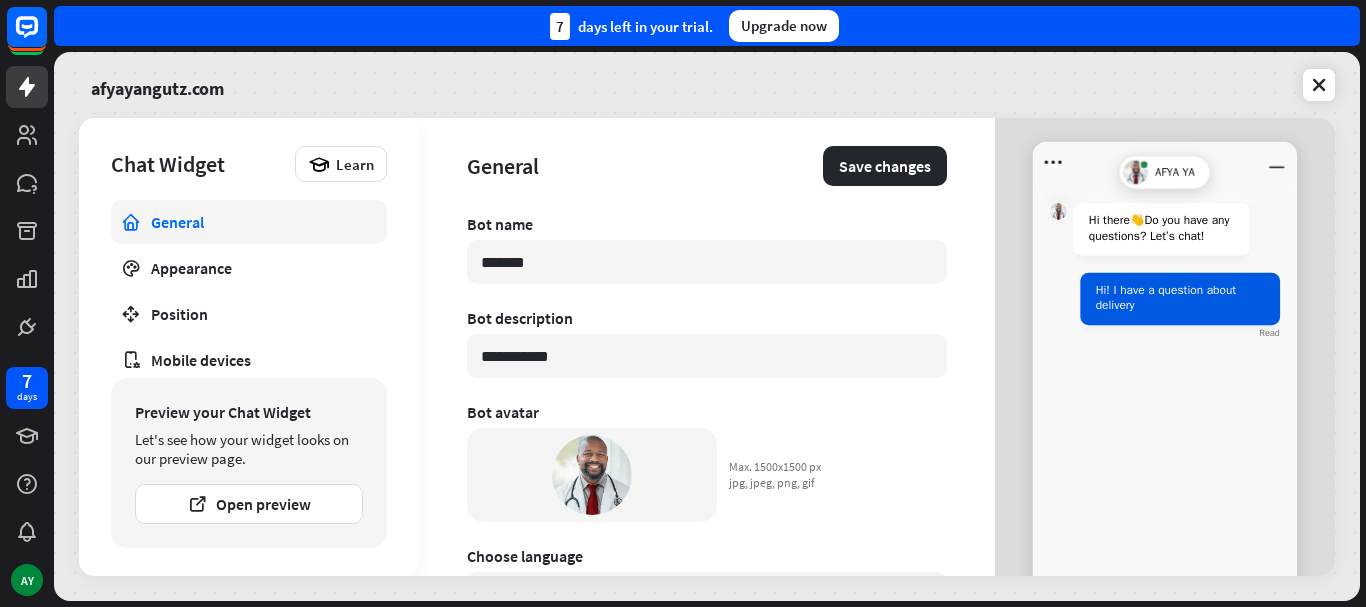 type on "*" 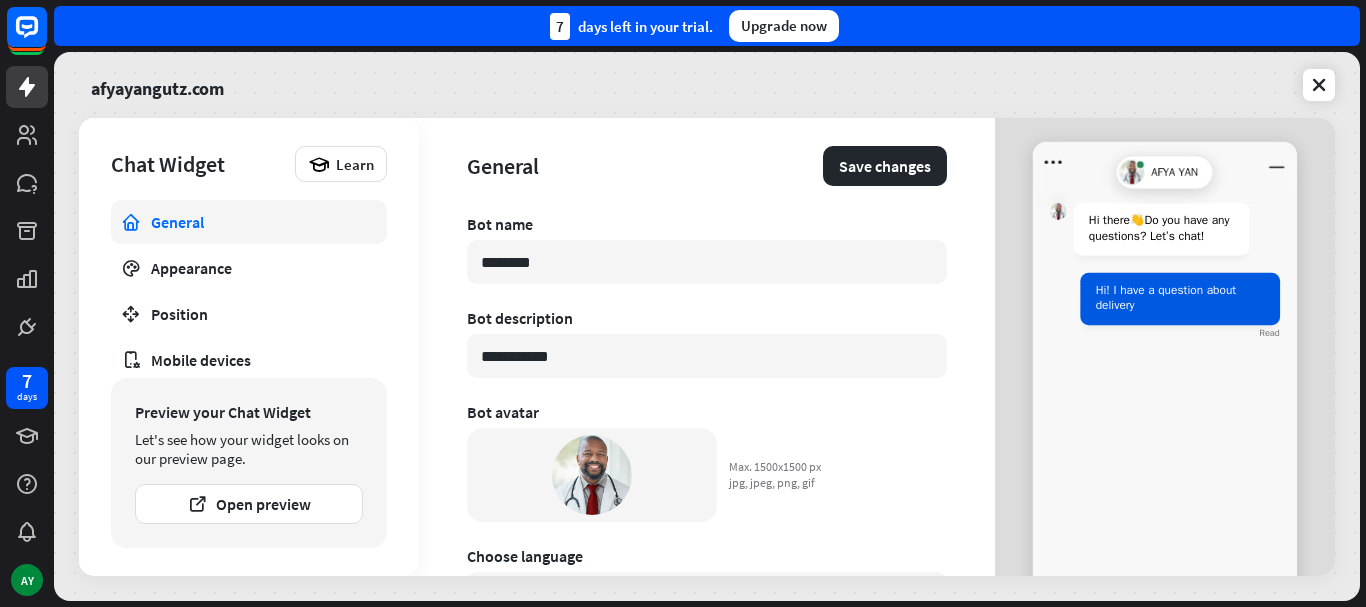 type on "*" 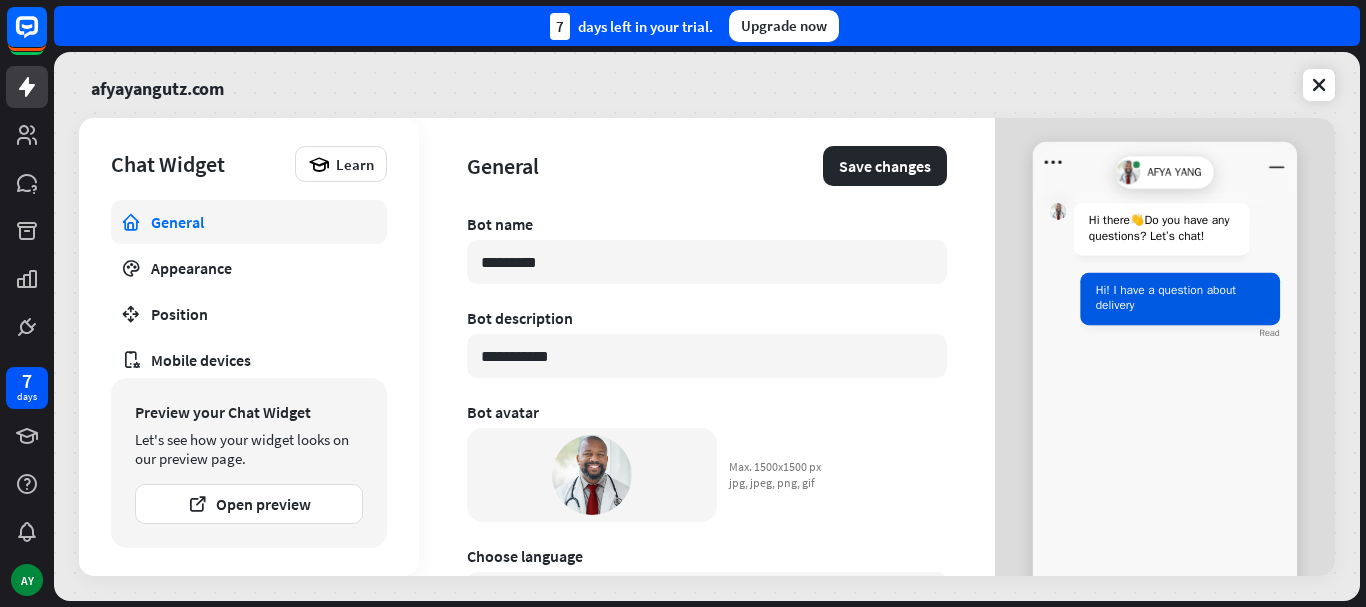 type on "*" 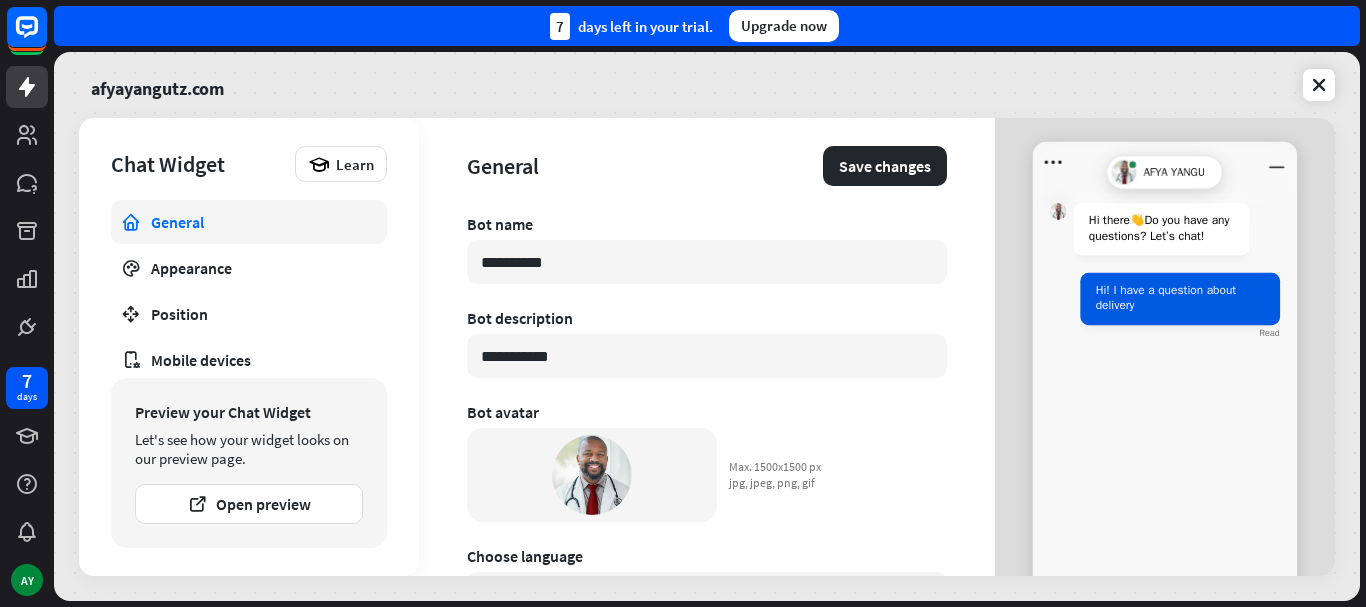 type on "*" 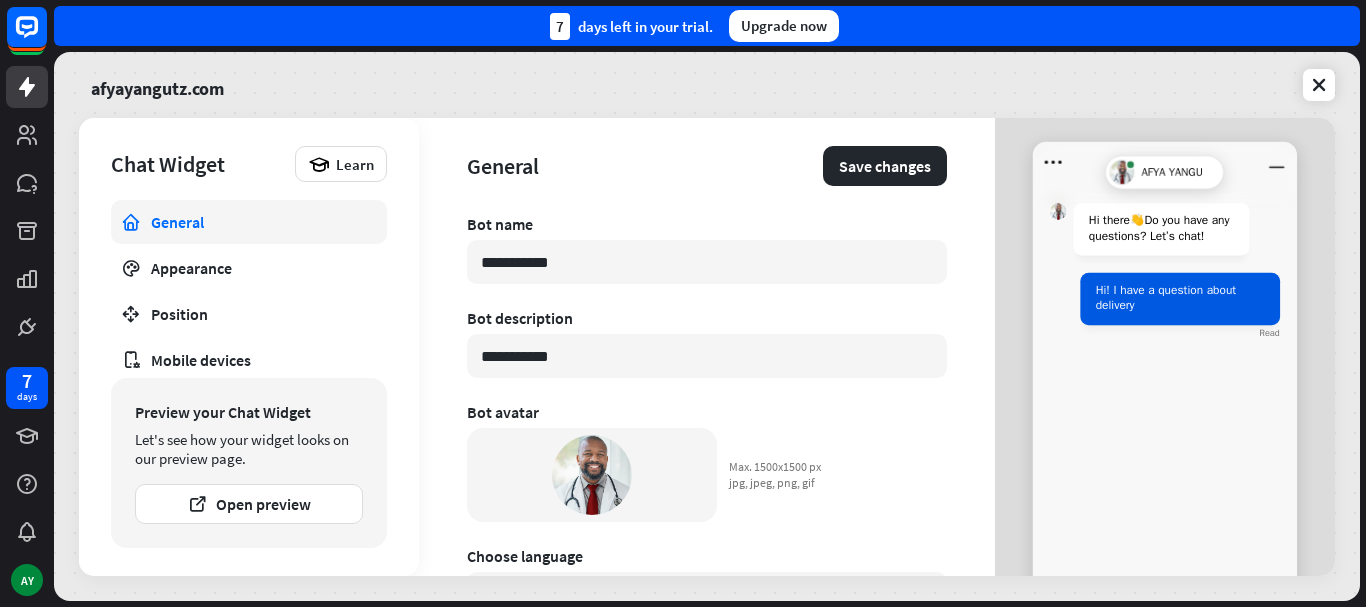 type on "*" 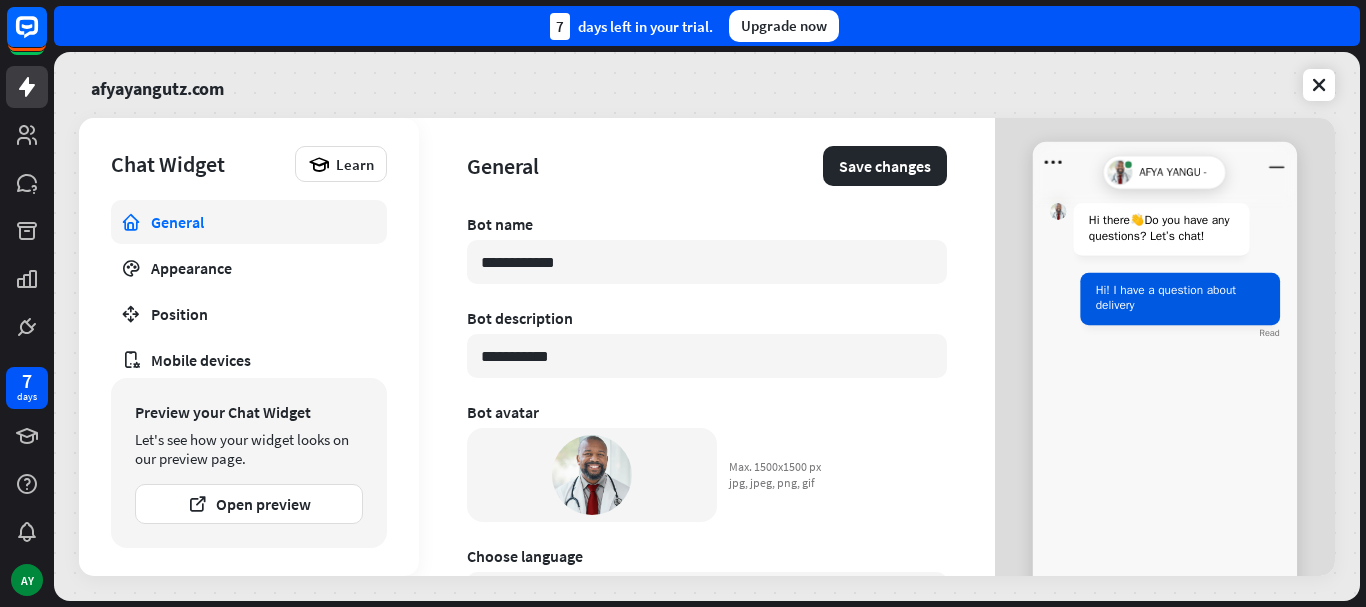 type on "*" 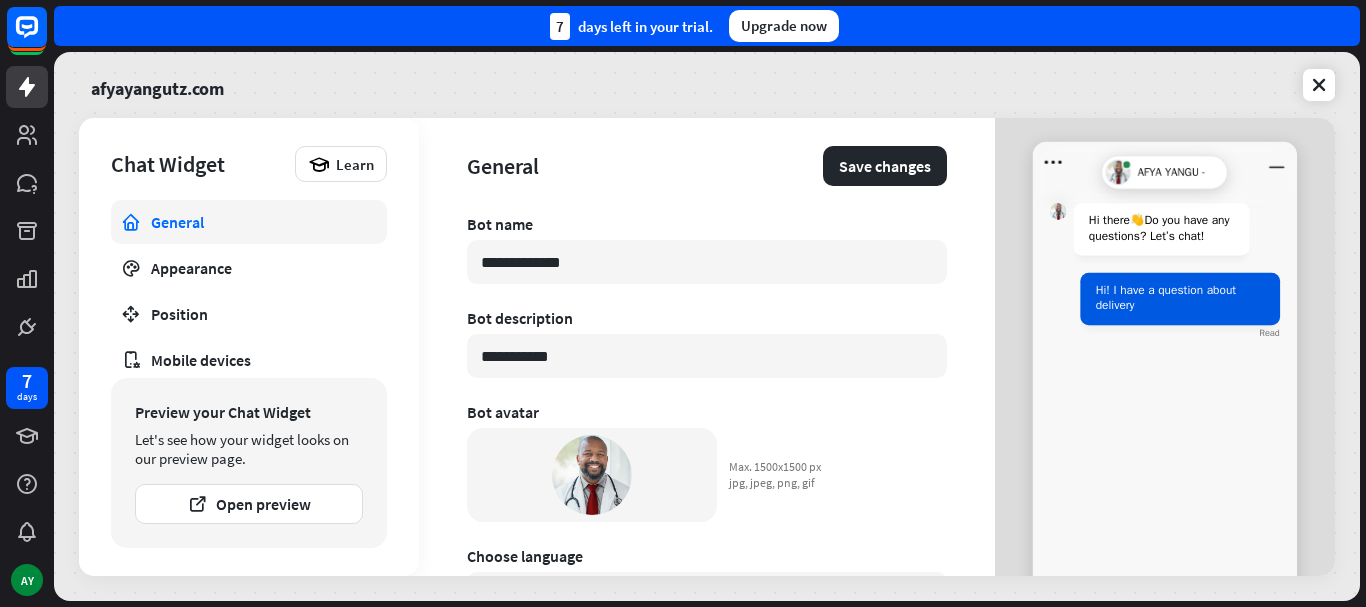 type on "*" 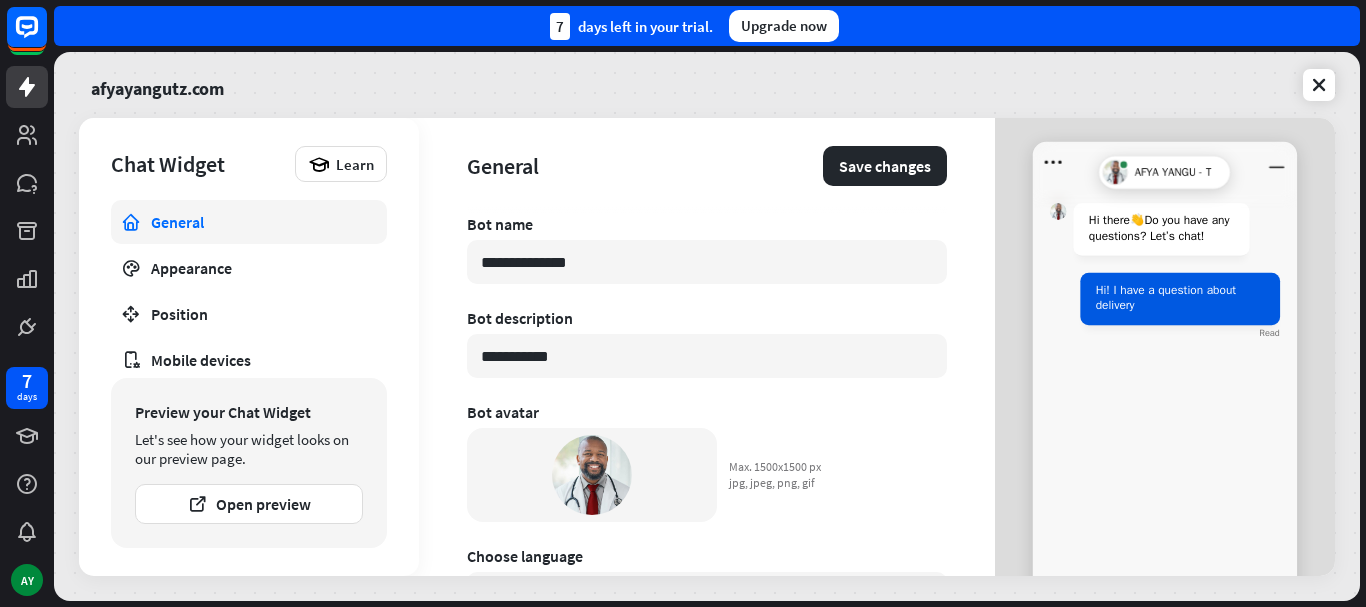 type on "*" 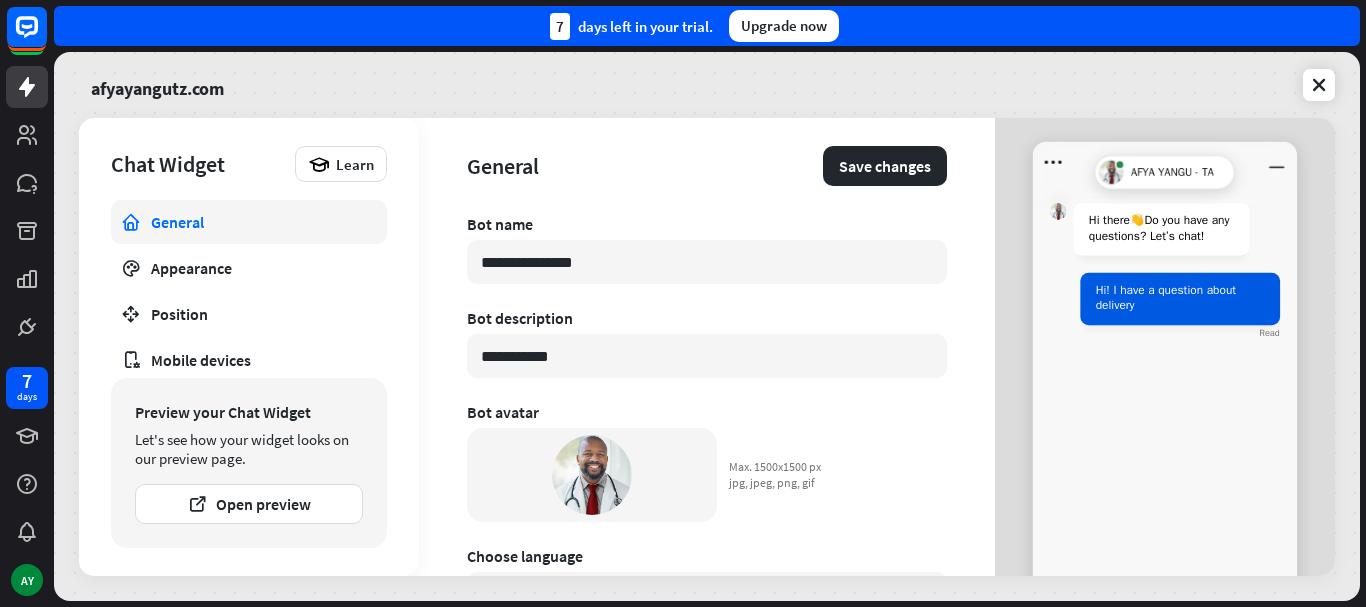 type on "*" 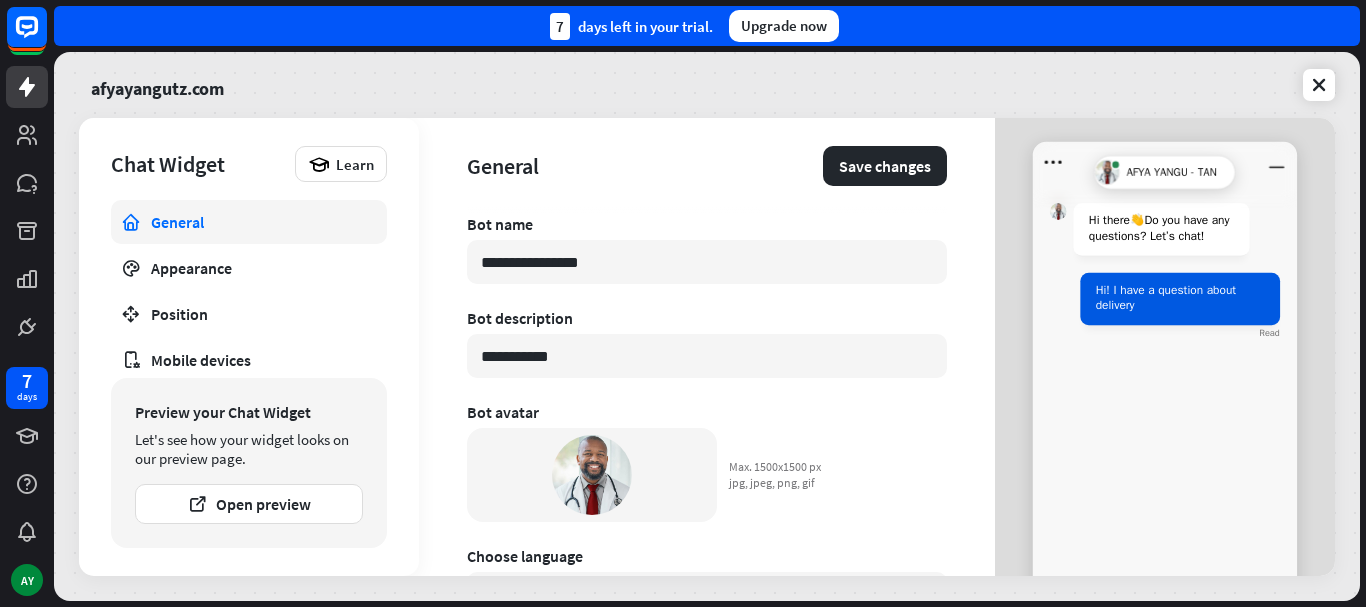 type on "*" 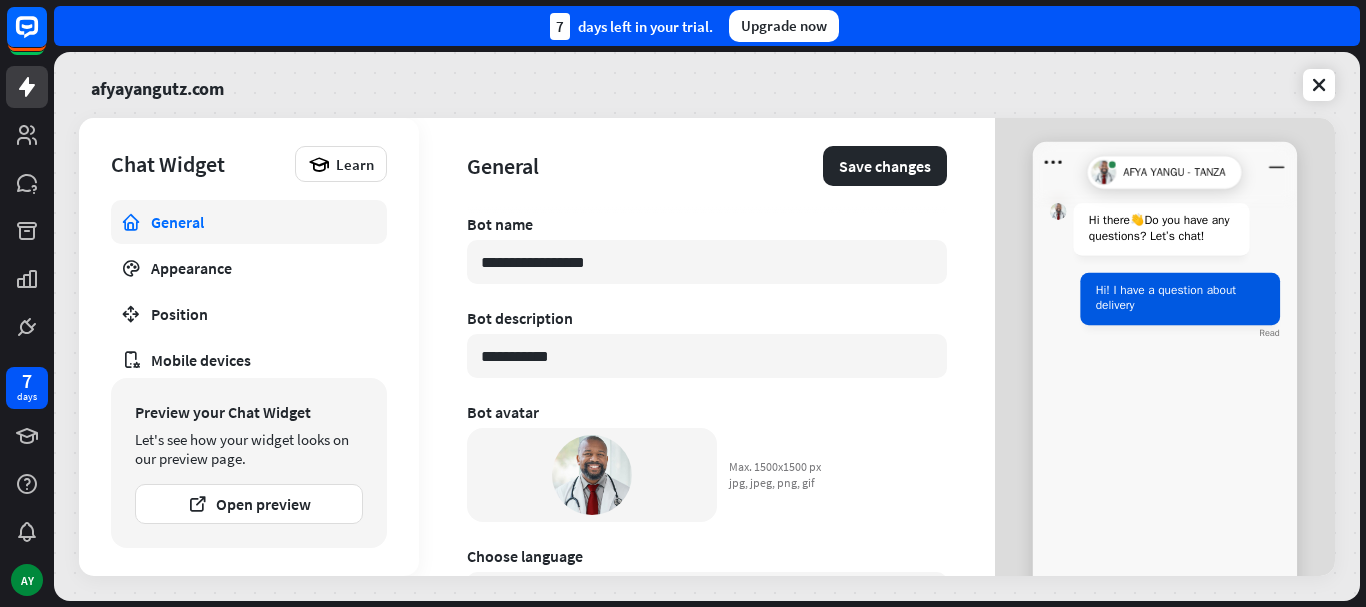 type on "*" 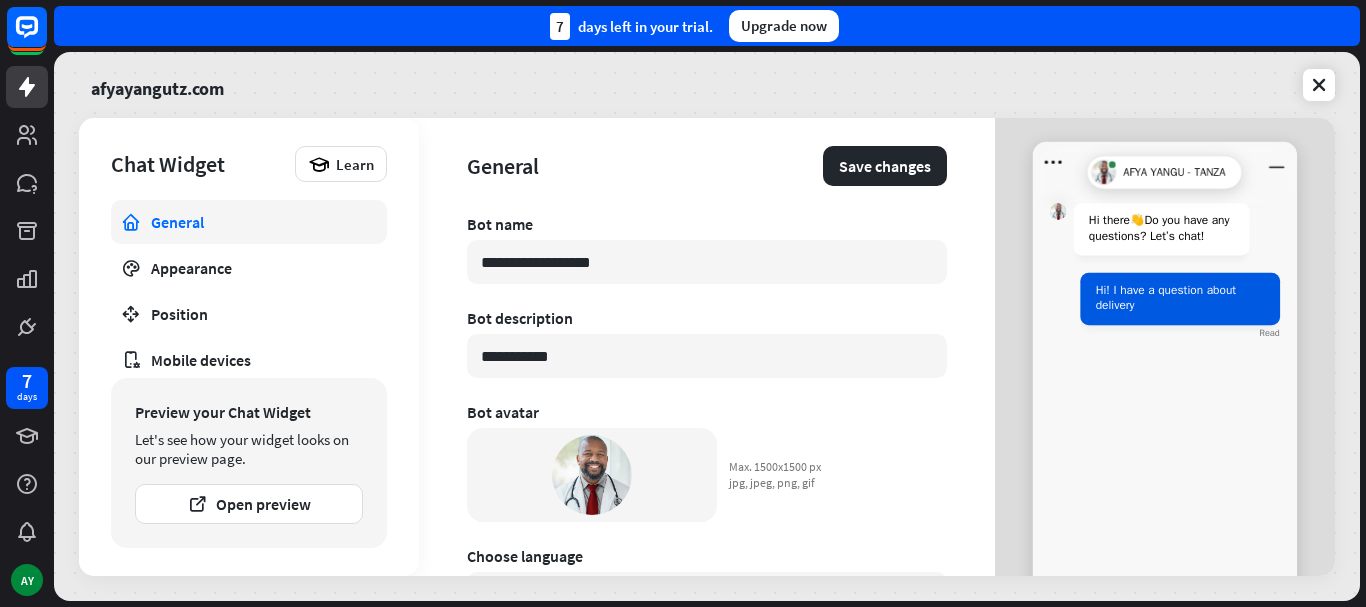 type on "*" 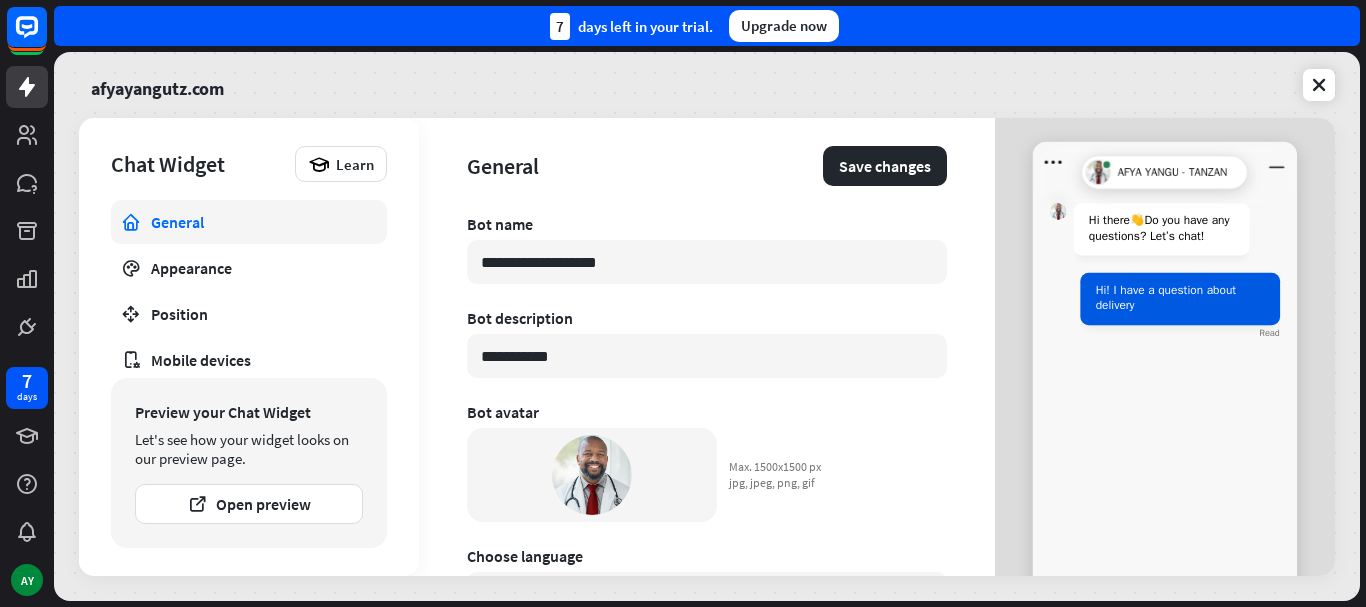 type on "*" 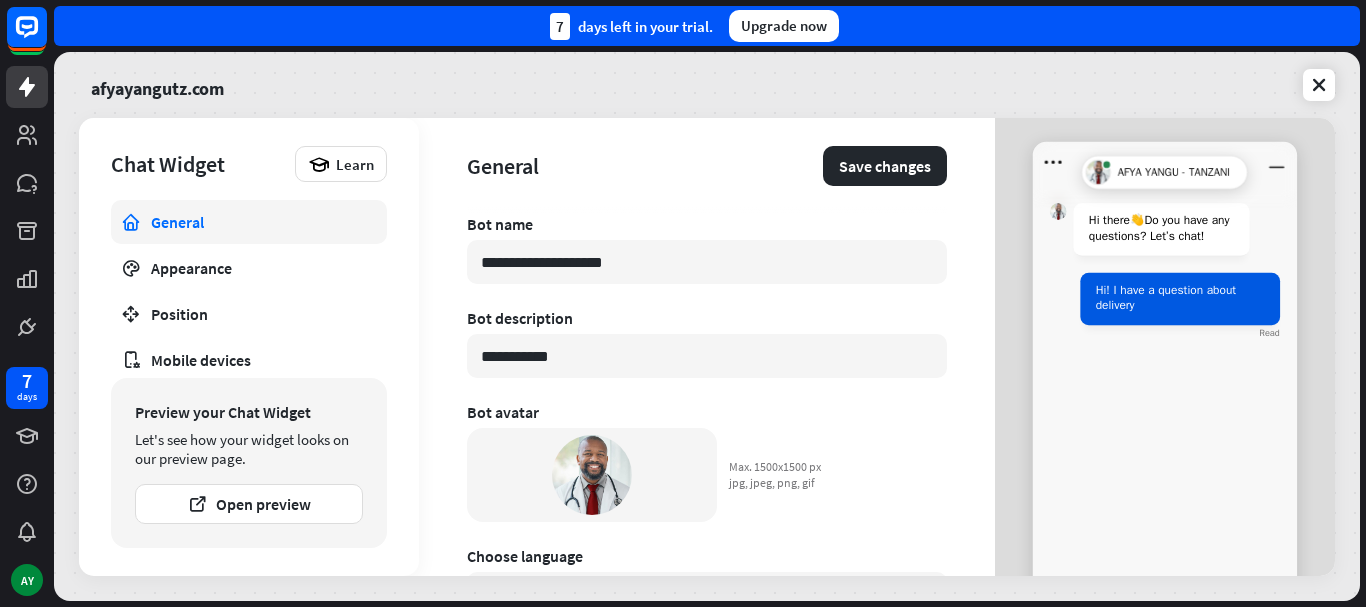 type on "*" 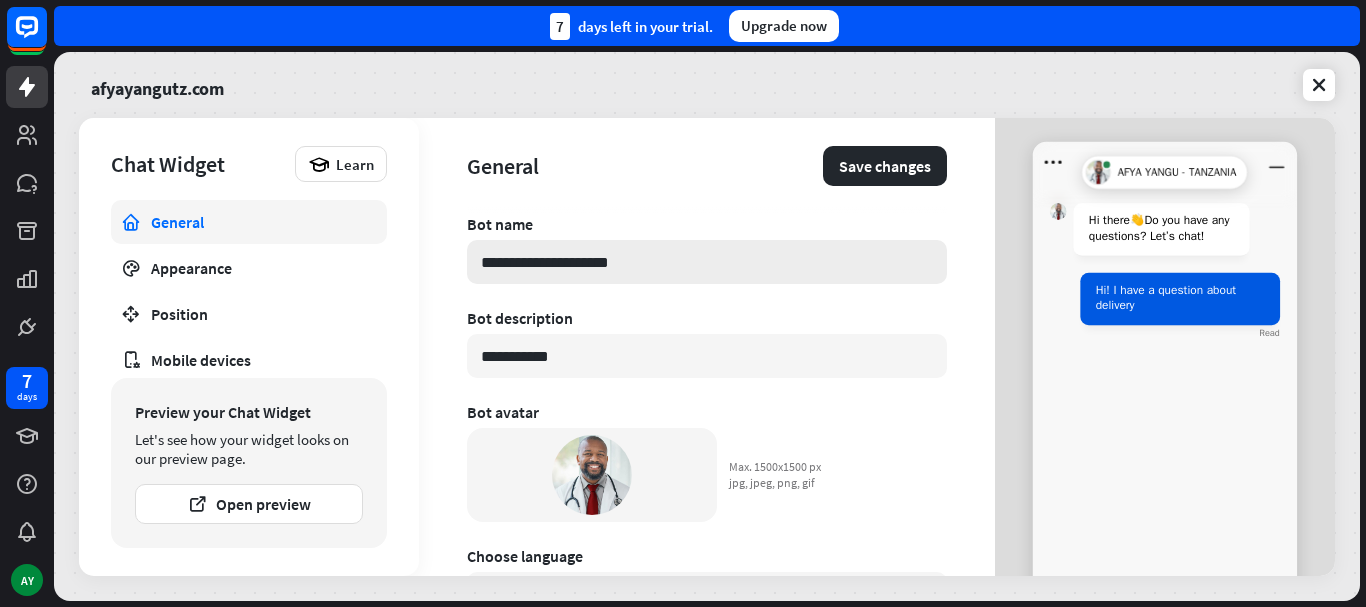 type on "*" 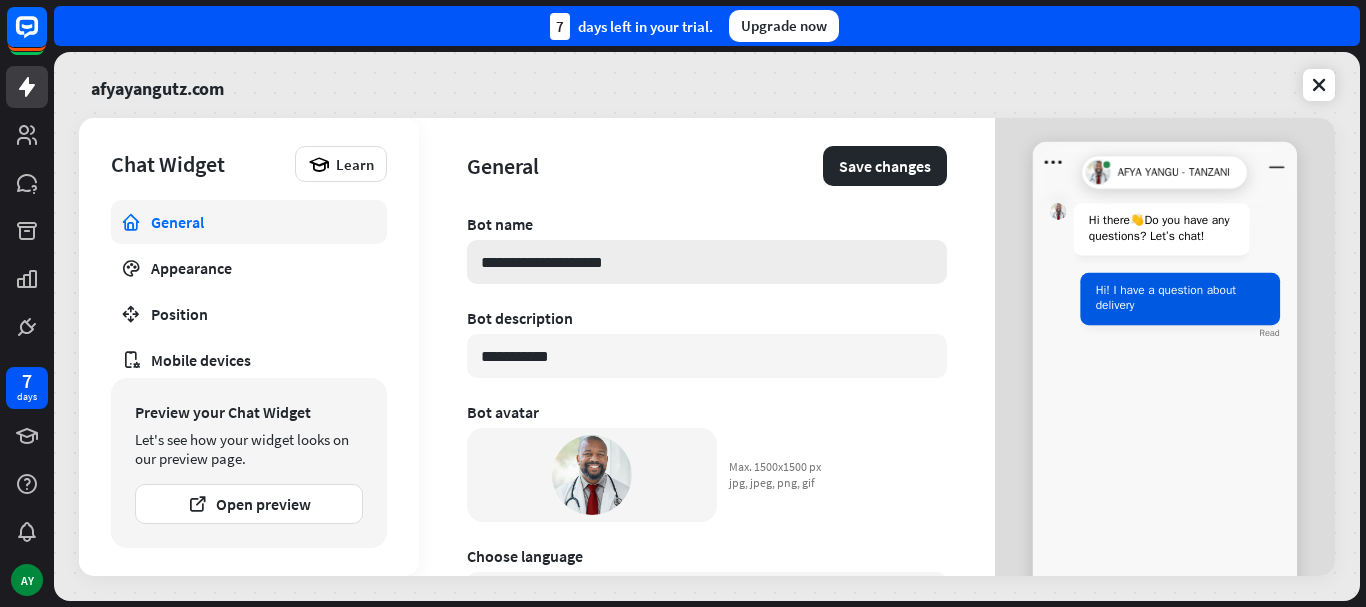 type on "*" 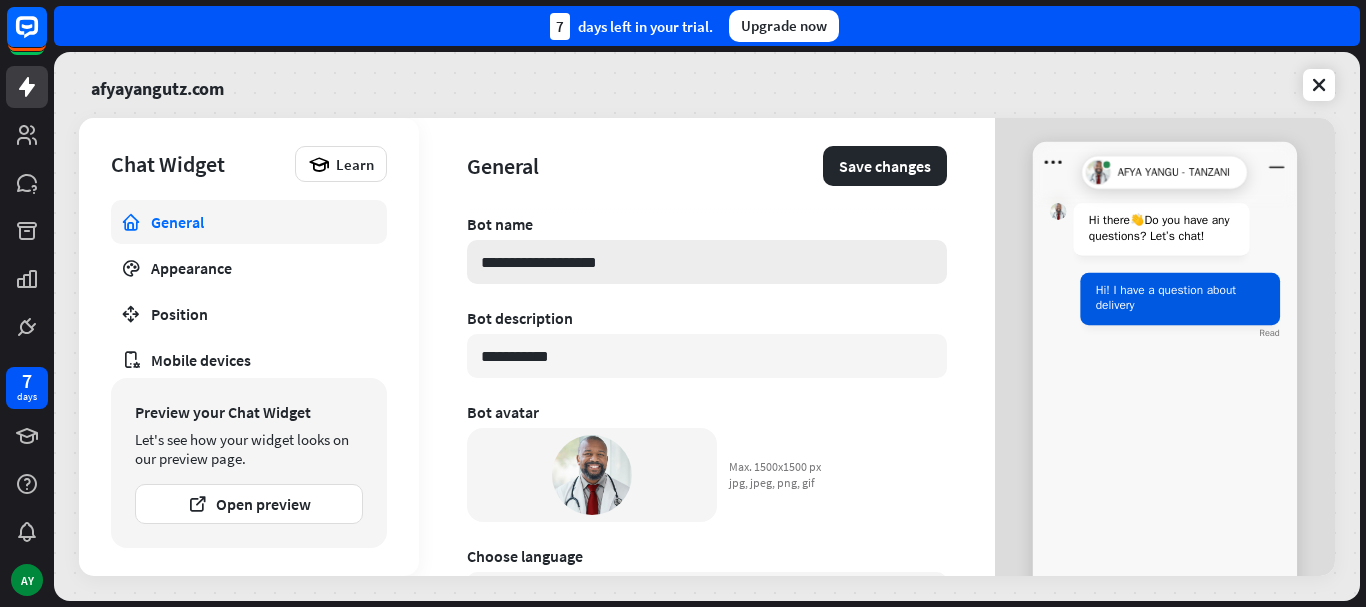 type on "*" 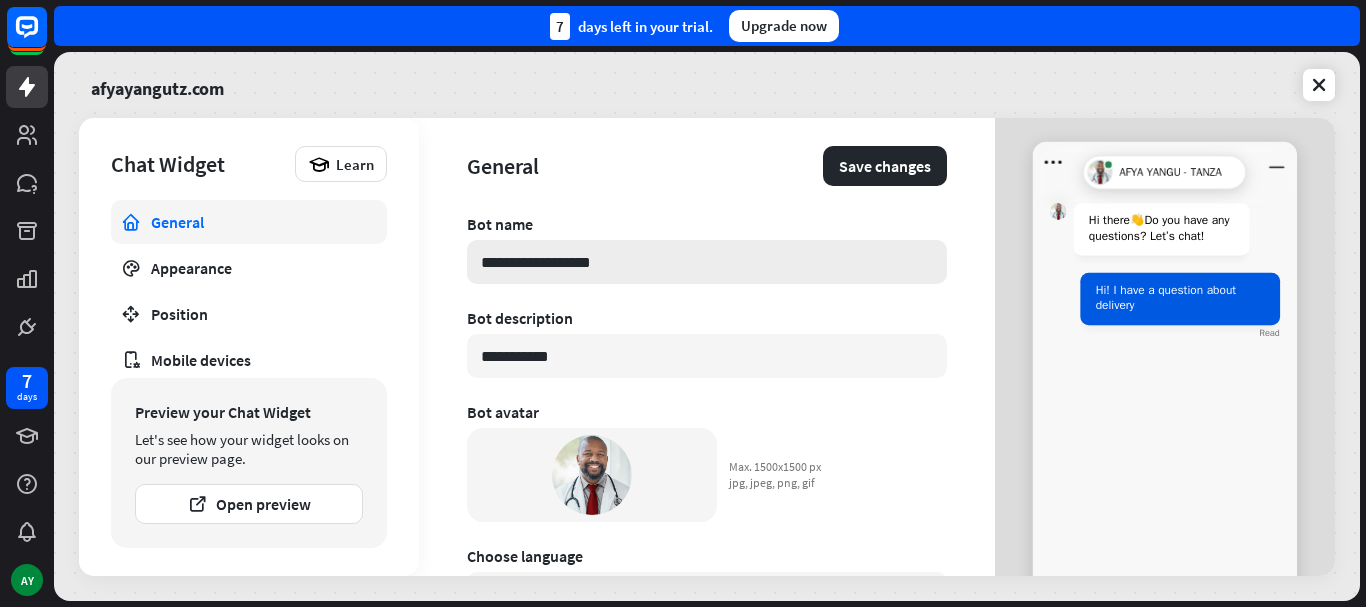 type on "*" 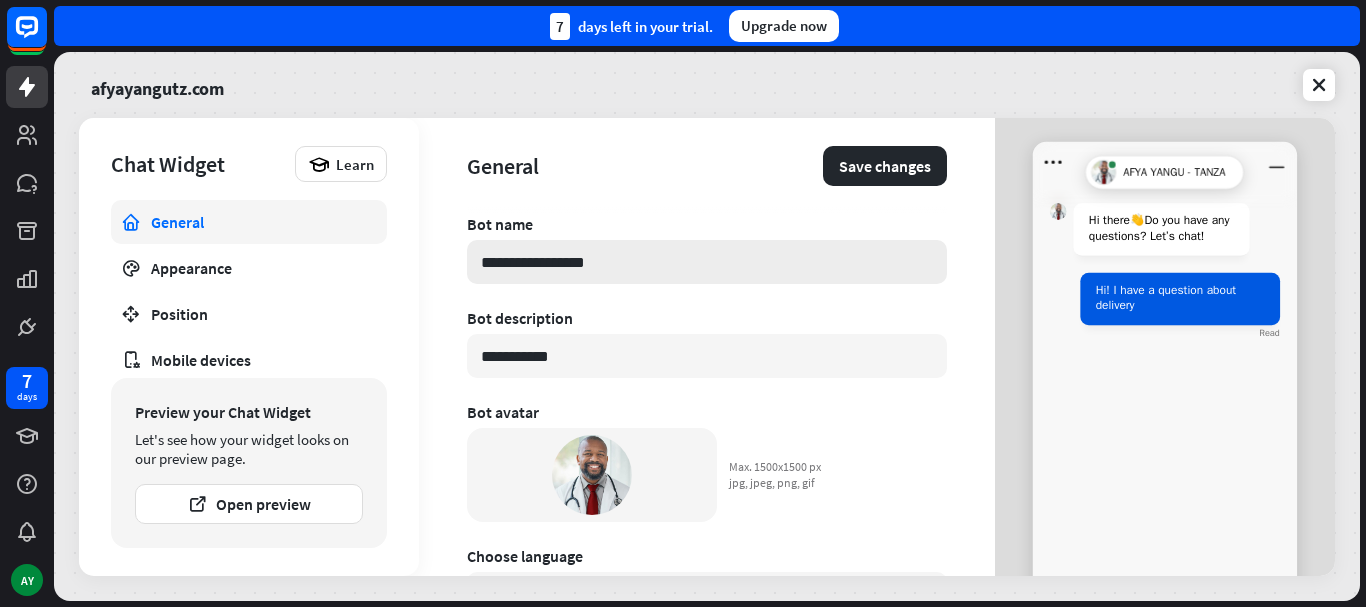 type on "*" 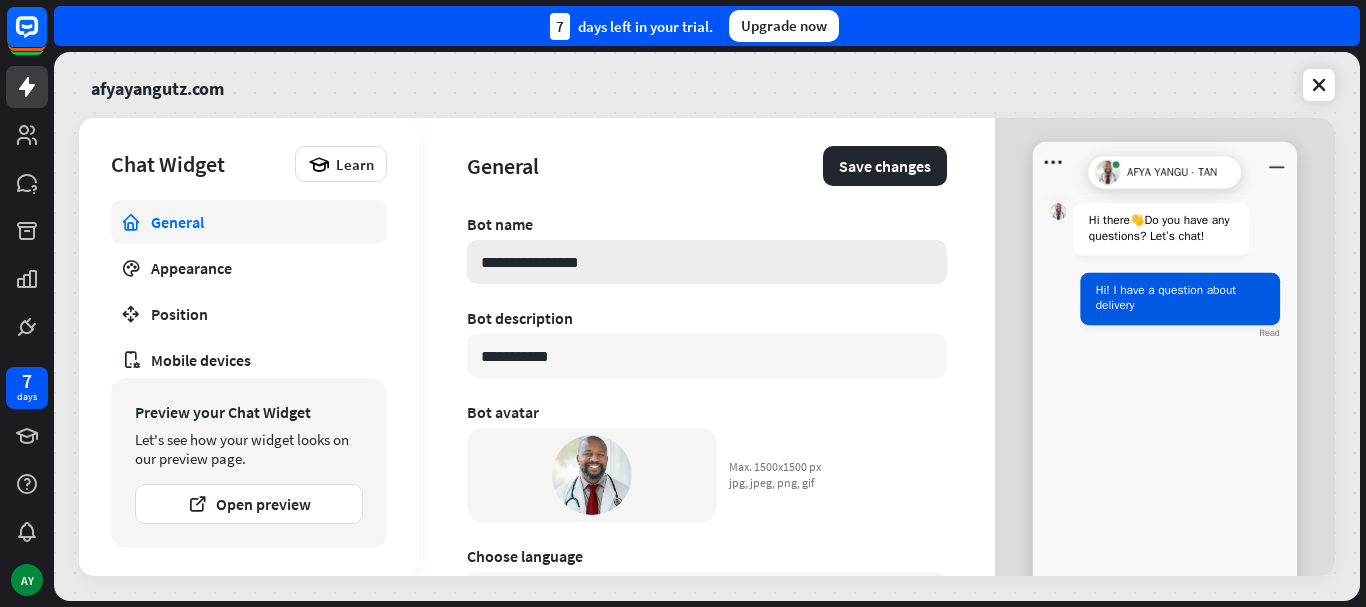 type on "*" 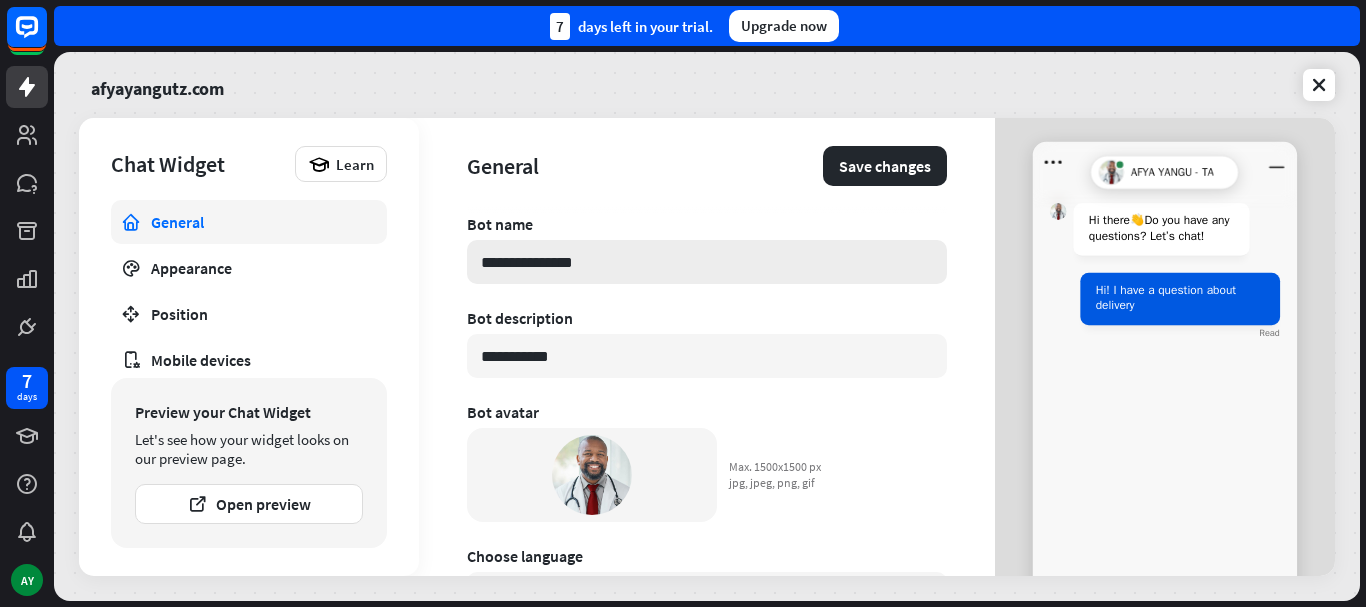 type on "*" 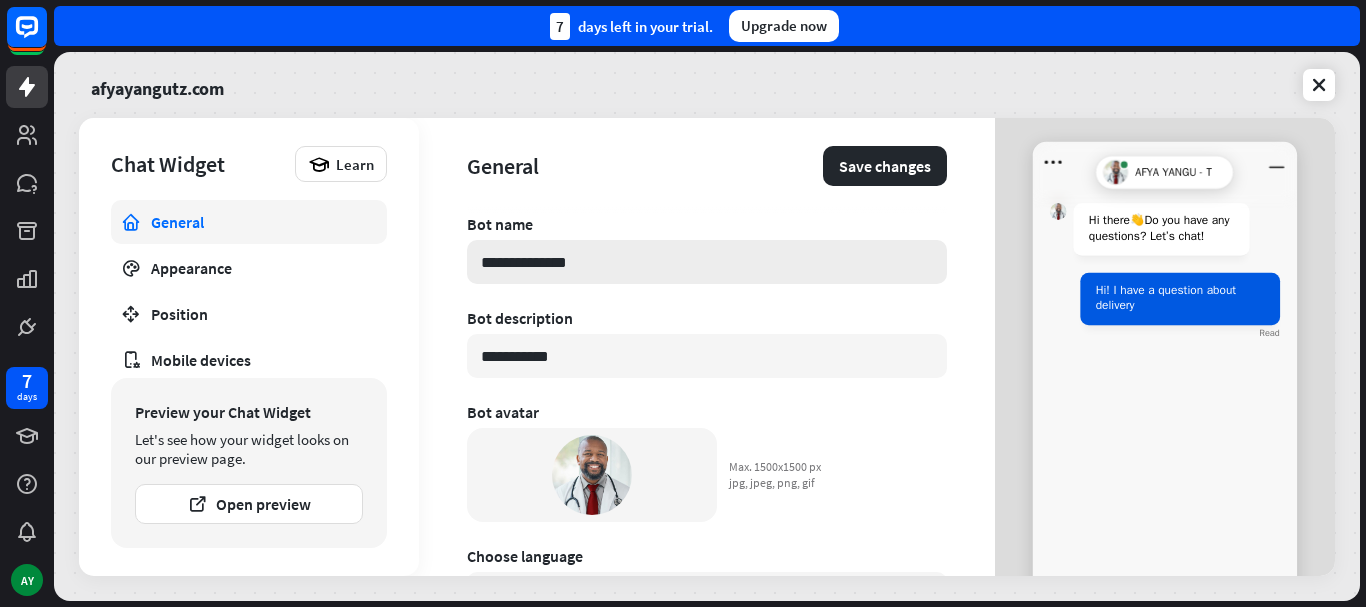 type on "*" 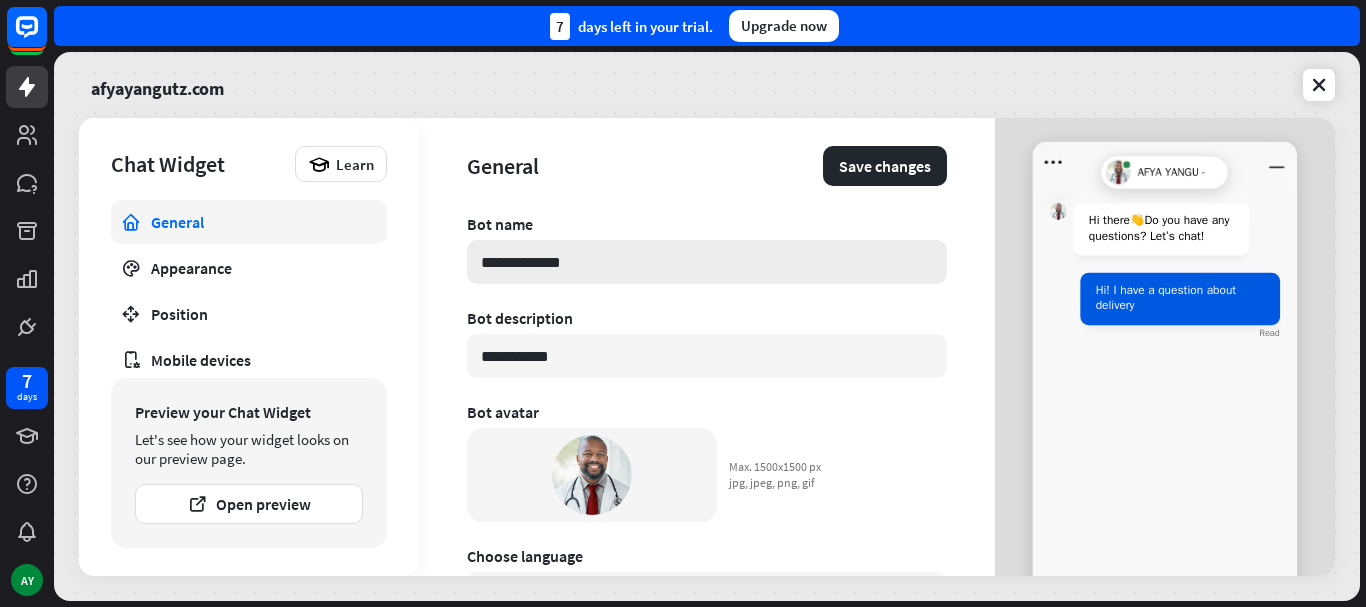type on "*" 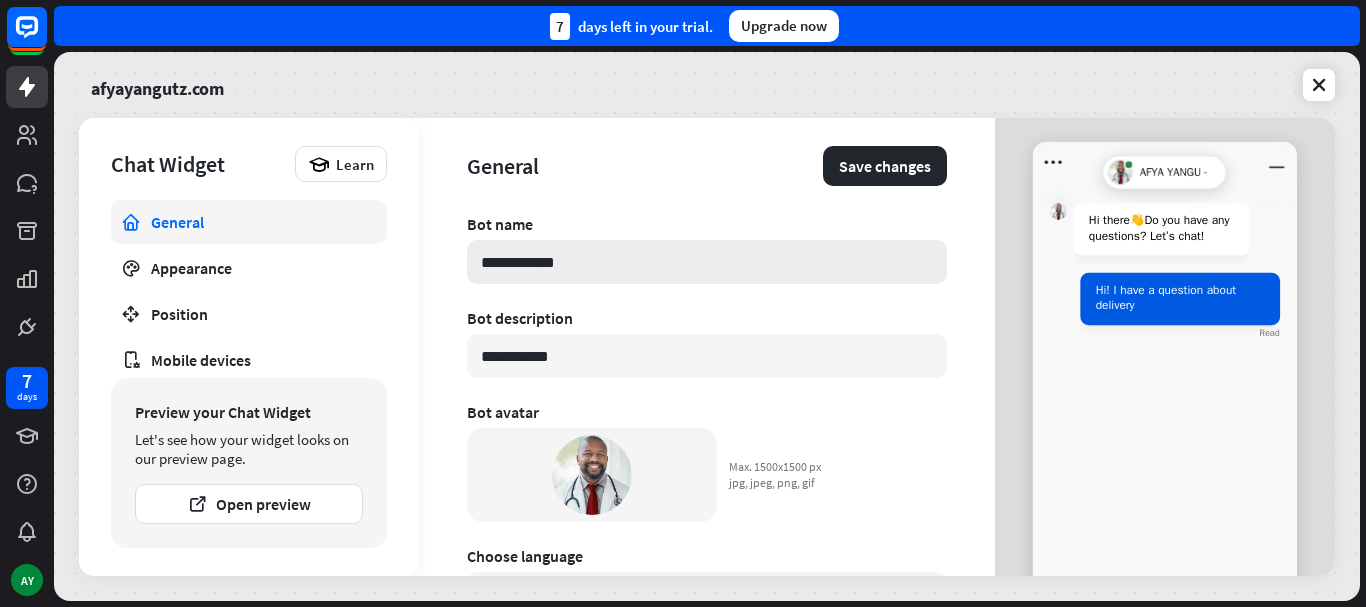 type on "*" 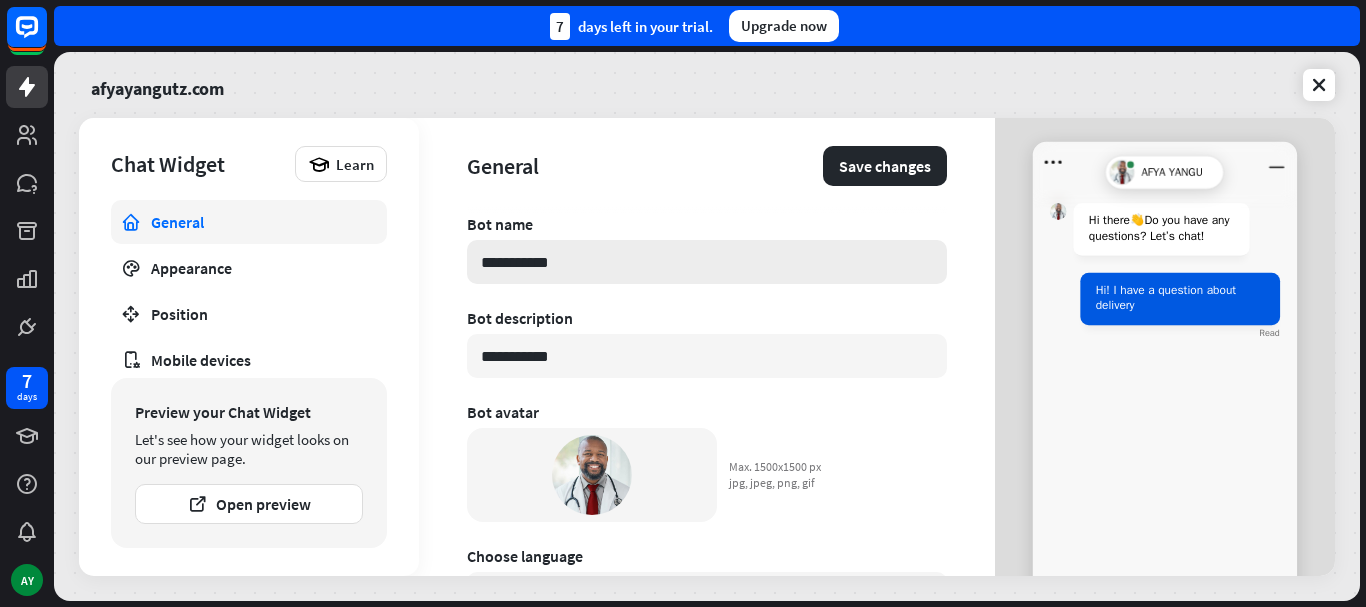 type on "*" 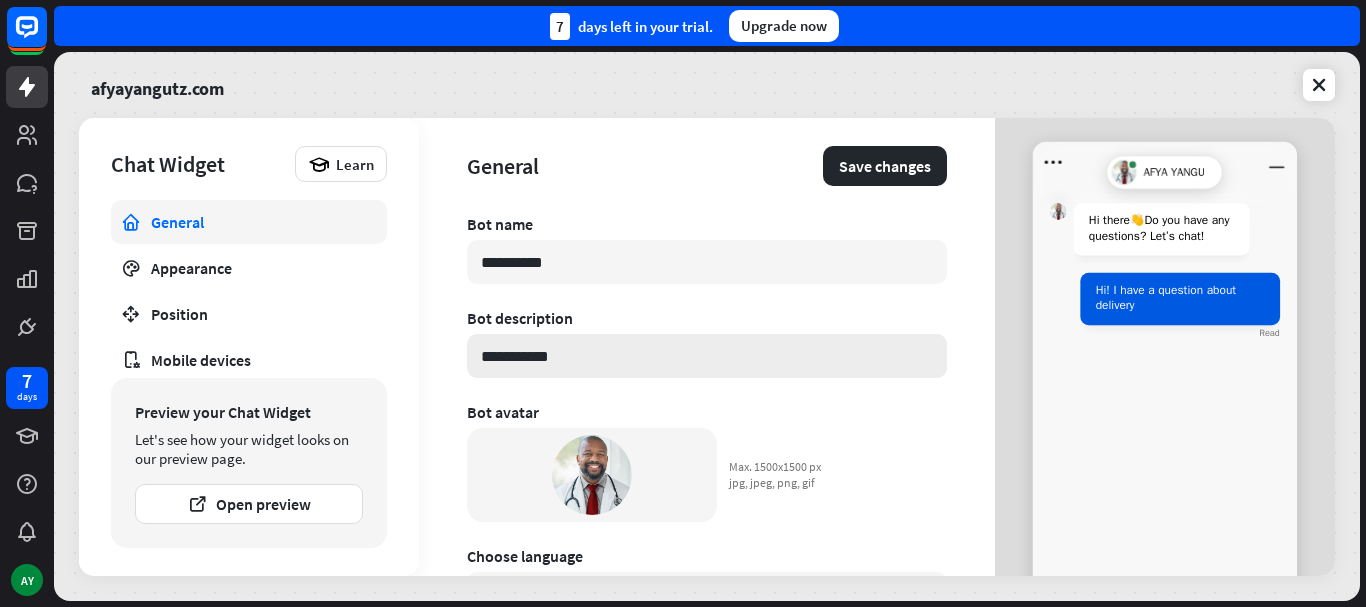 type on "**********" 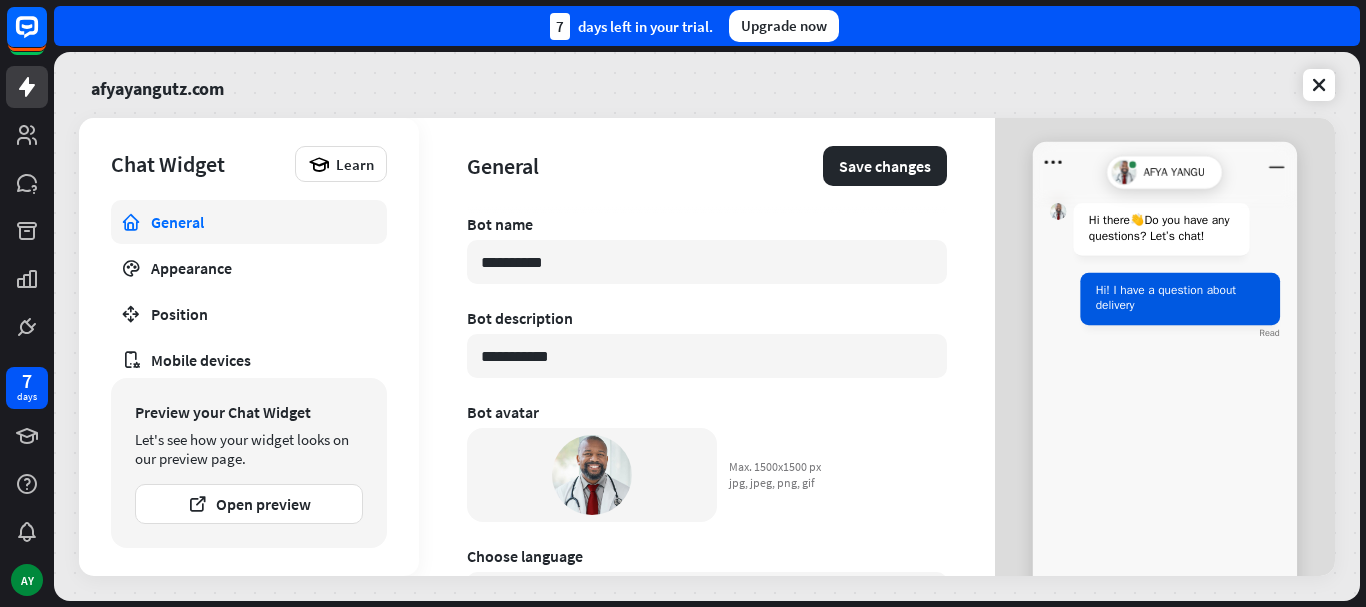 drag, startPoint x: 624, startPoint y: 366, endPoint x: 426, endPoint y: 363, distance: 198.02272 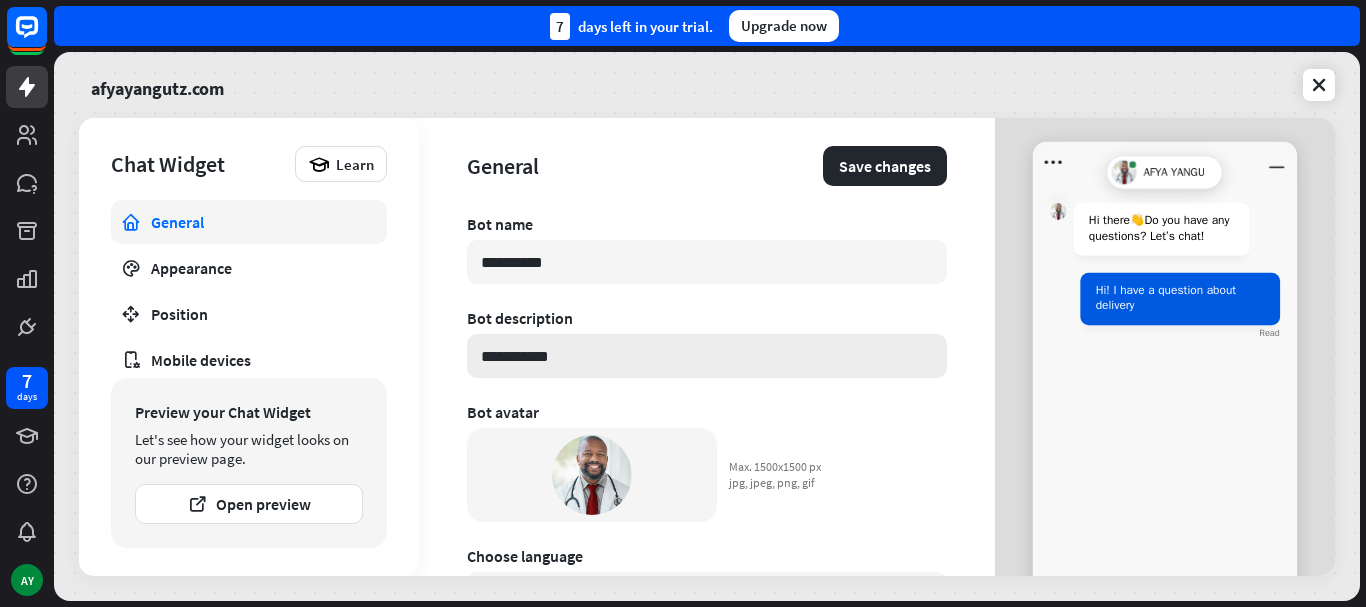 paste on "**********" 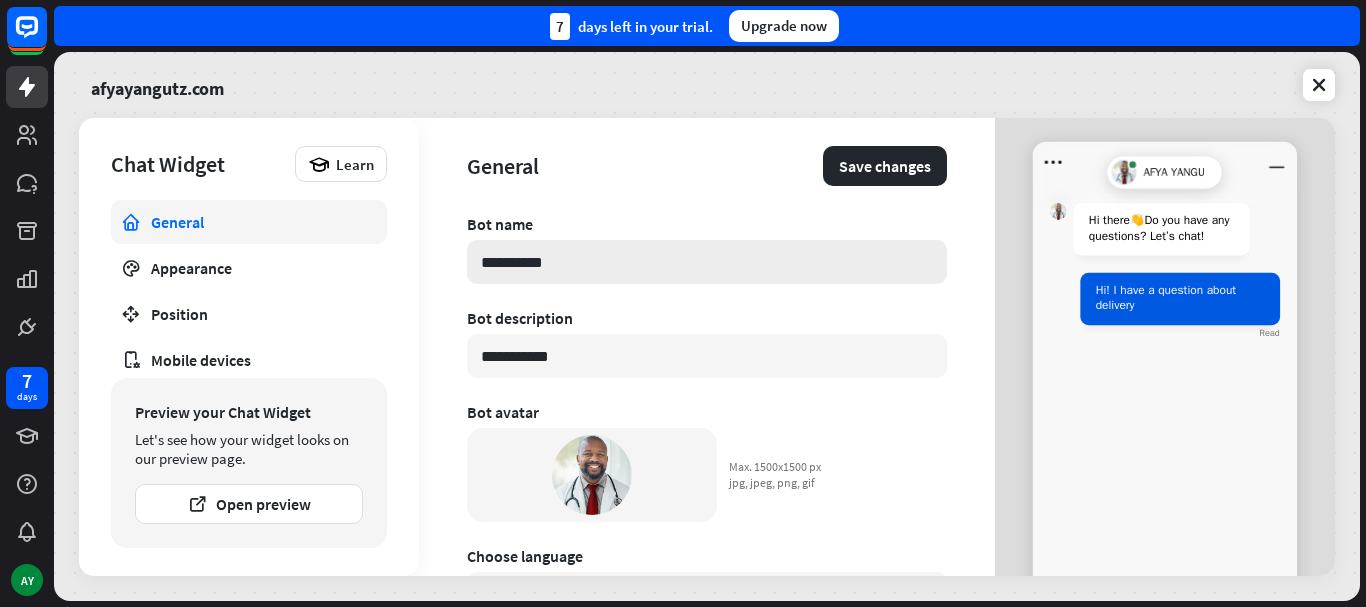 type on "*" 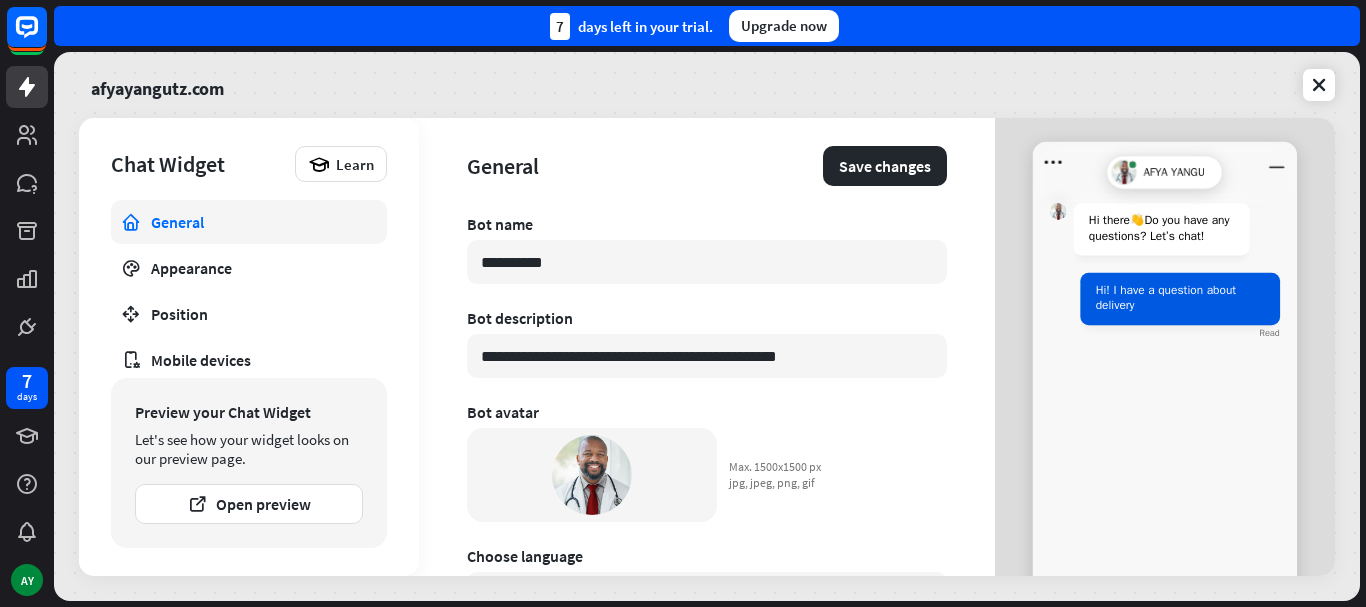 type on "**********" 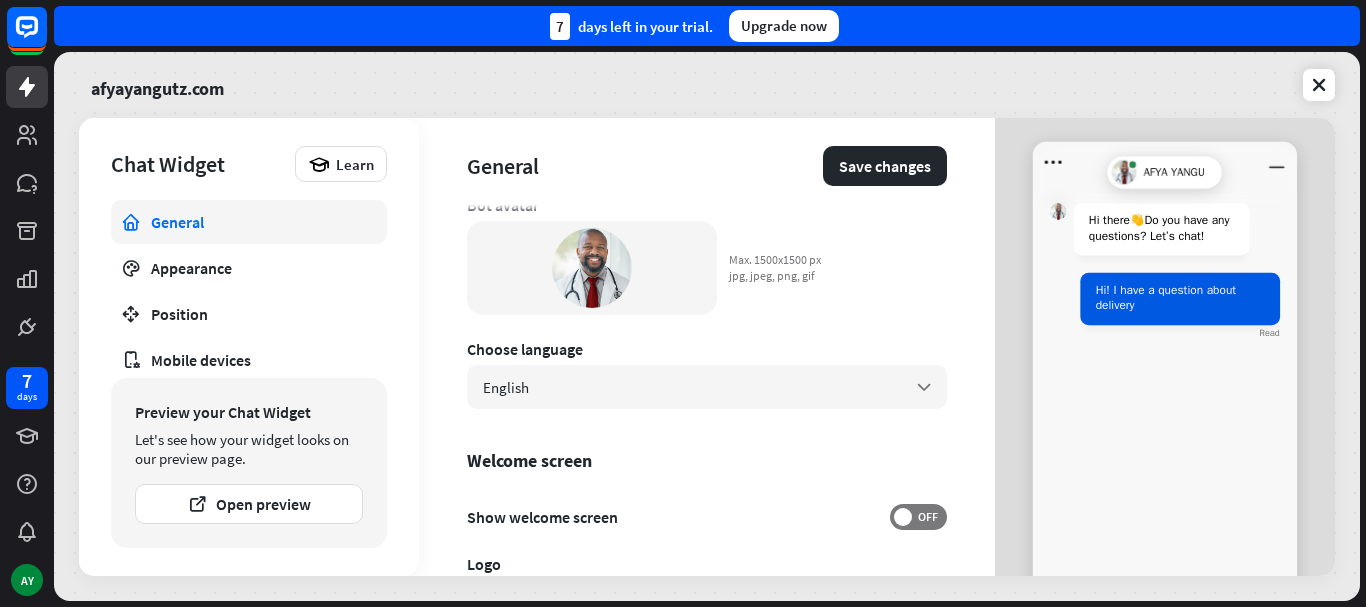 scroll, scrollTop: 0, scrollLeft: 0, axis: both 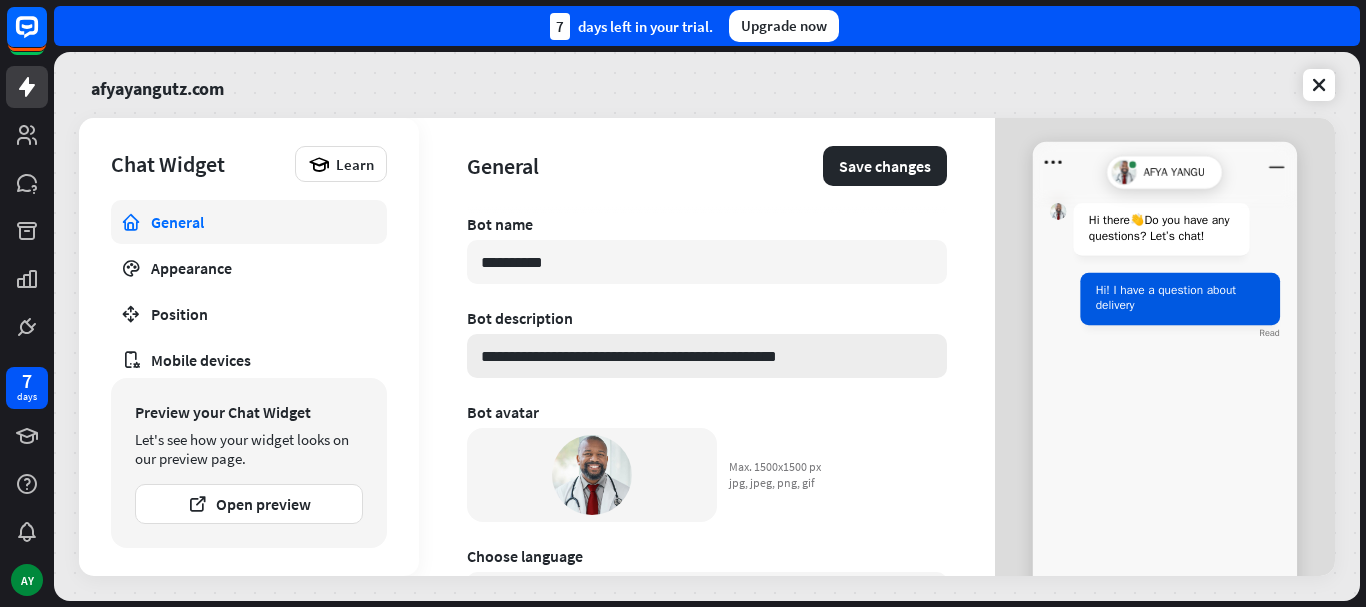 click on "**********" at bounding box center [707, 356] 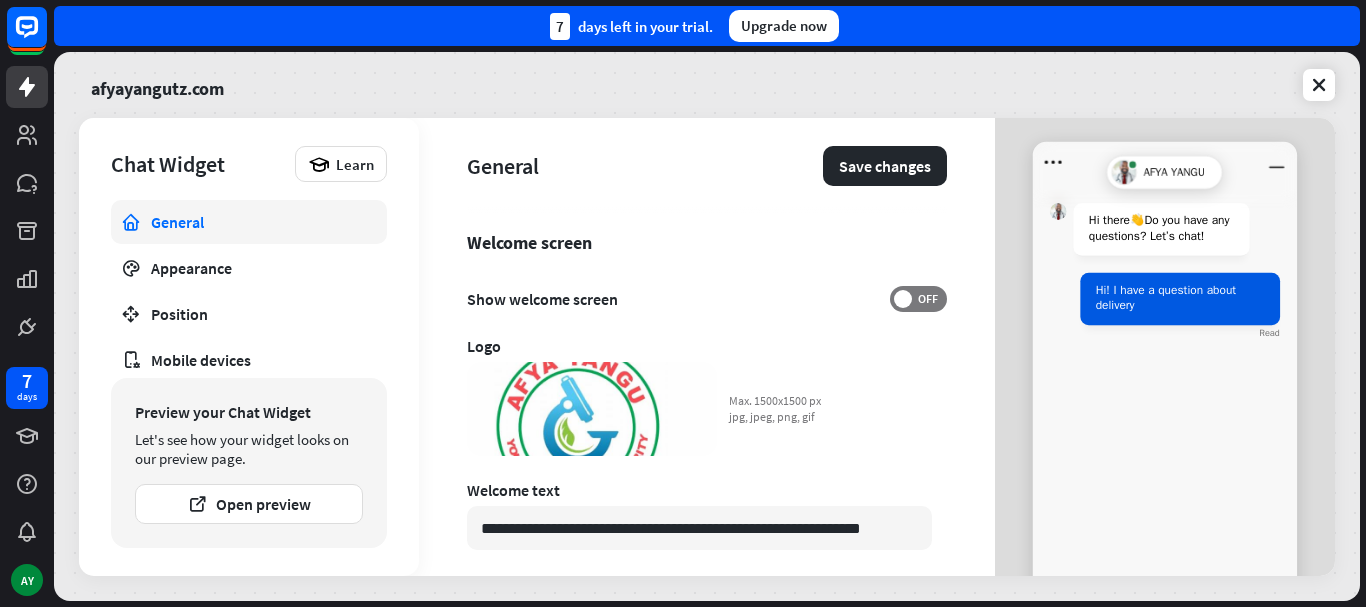 scroll, scrollTop: 410, scrollLeft: 0, axis: vertical 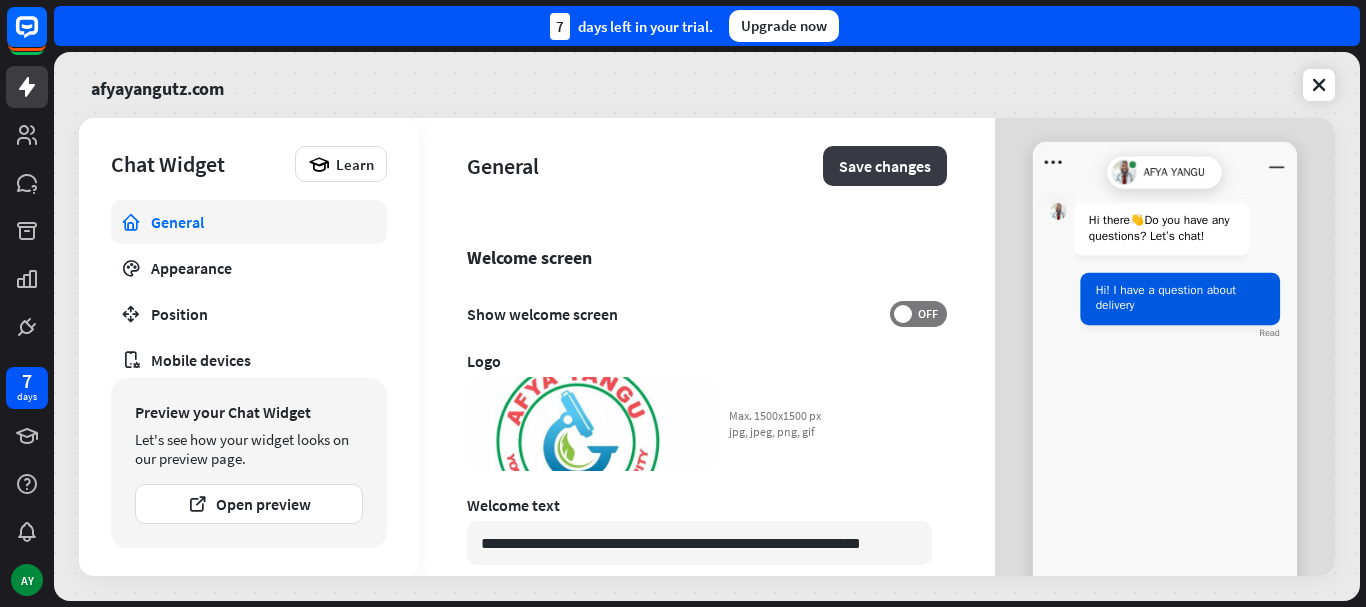 click on "Save changes" at bounding box center (885, 166) 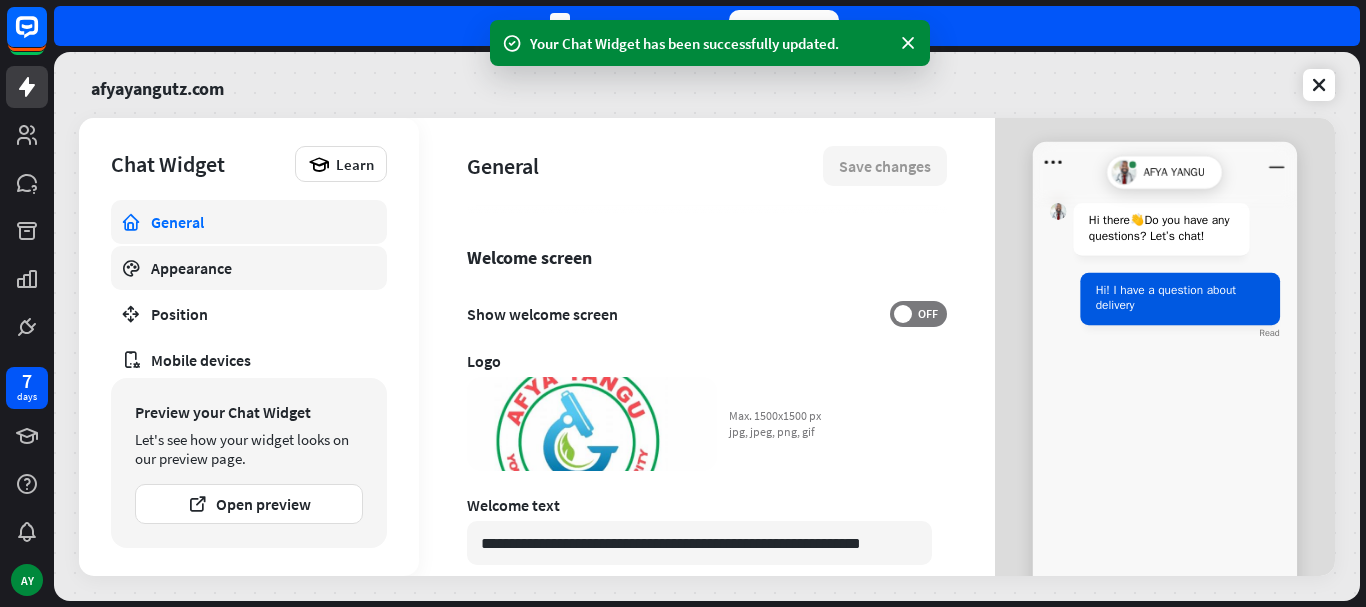 click on "Appearance" at bounding box center (249, 268) 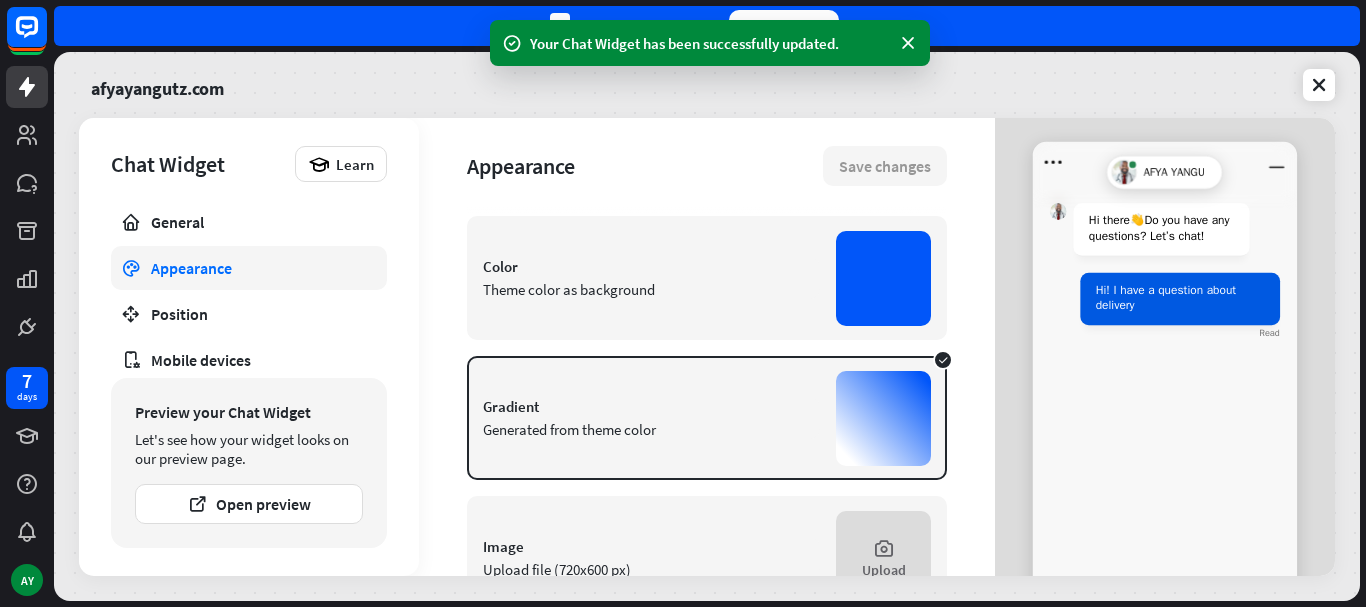 scroll, scrollTop: 0, scrollLeft: 0, axis: both 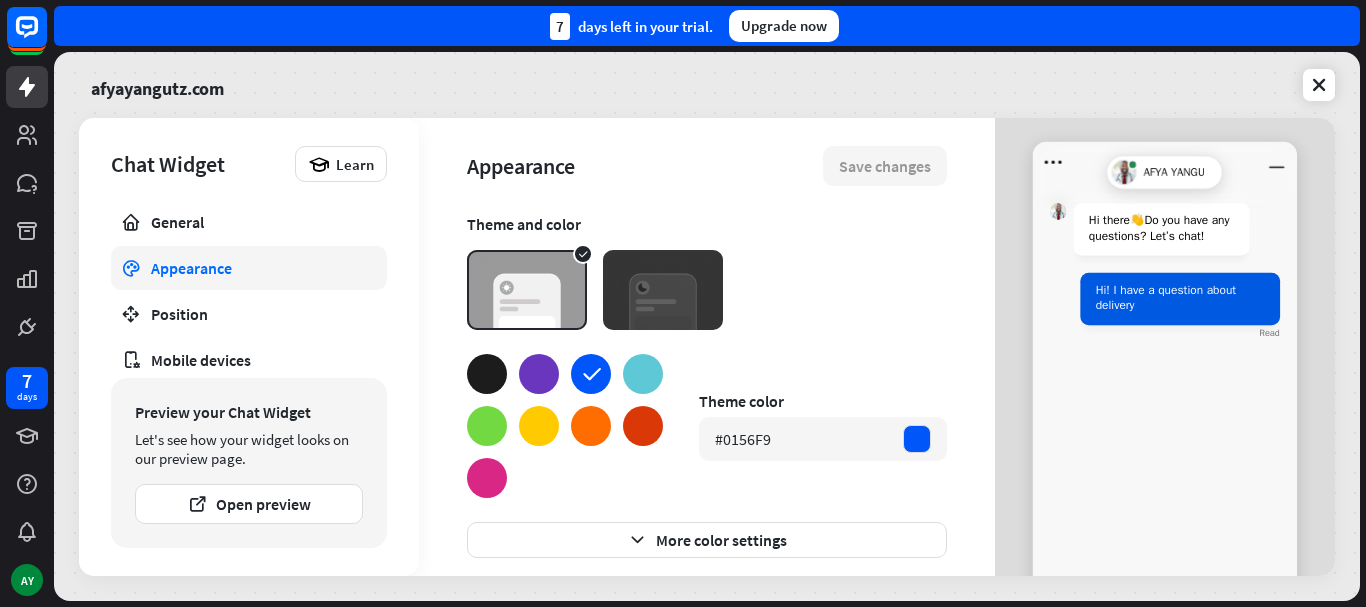 click at bounding box center [539, 374] 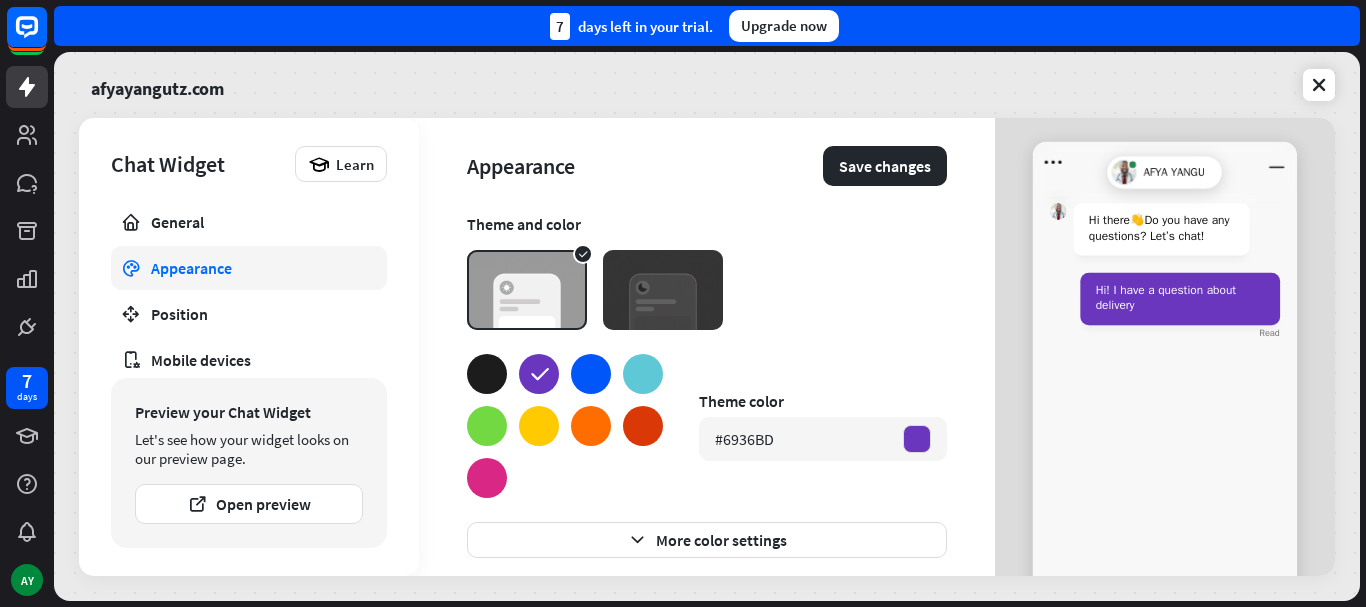 click at bounding box center (539, 426) 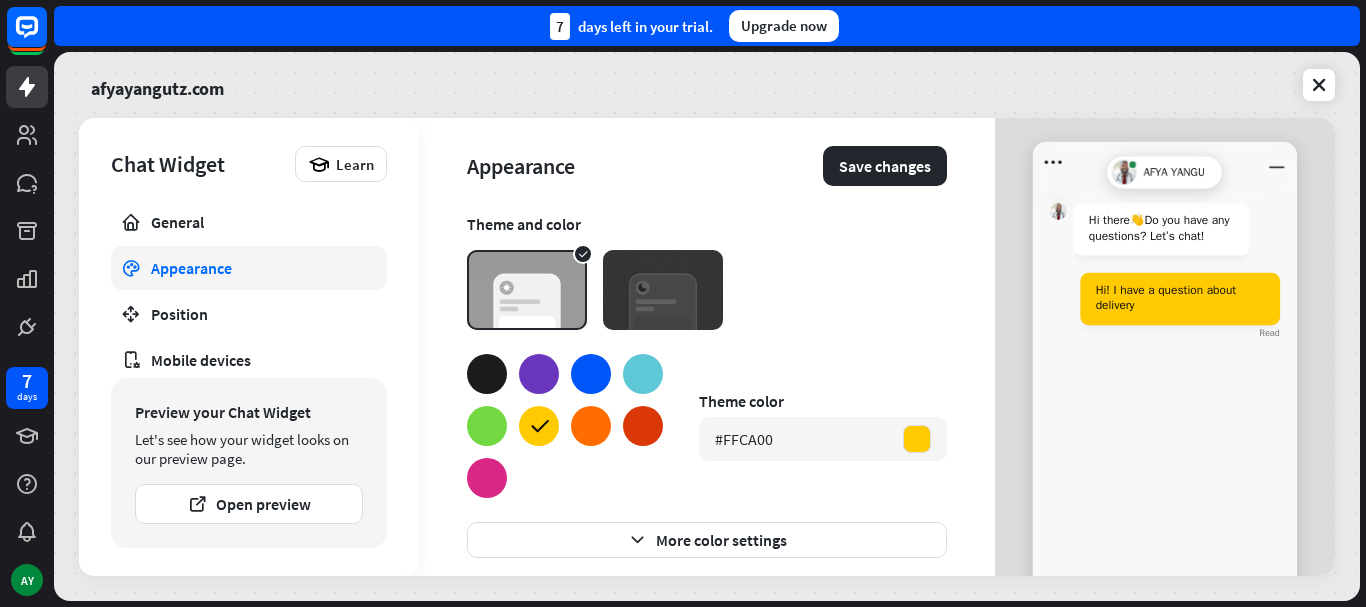click at bounding box center [591, 426] 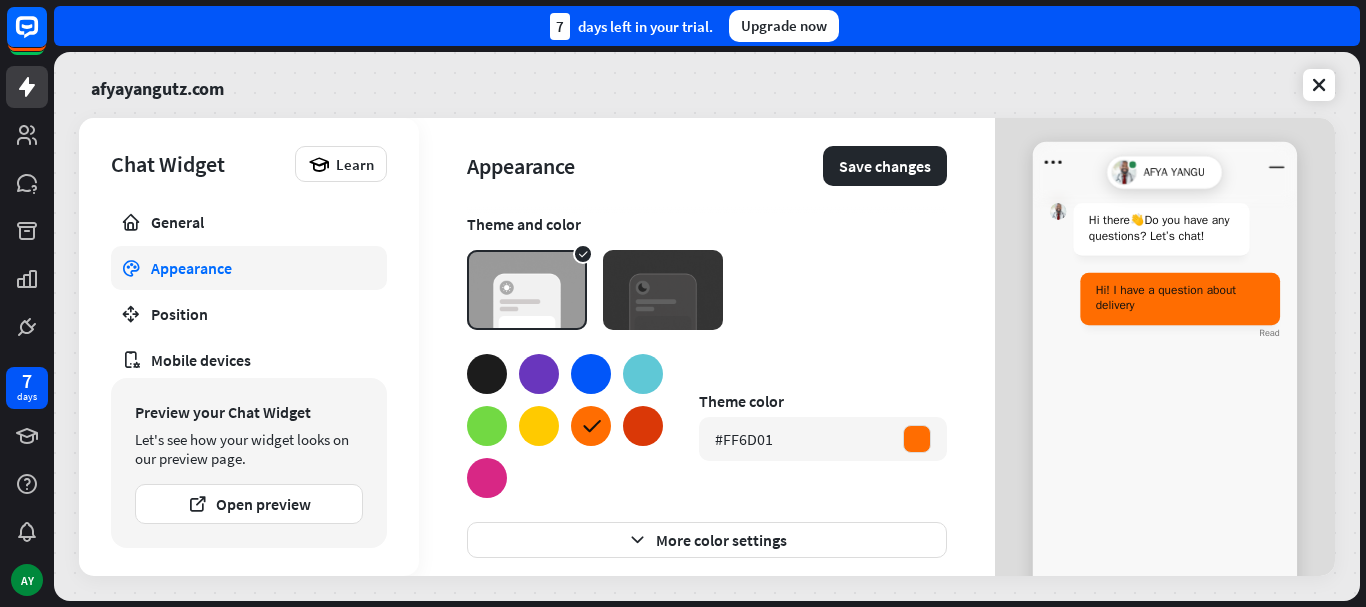 click at bounding box center (643, 426) 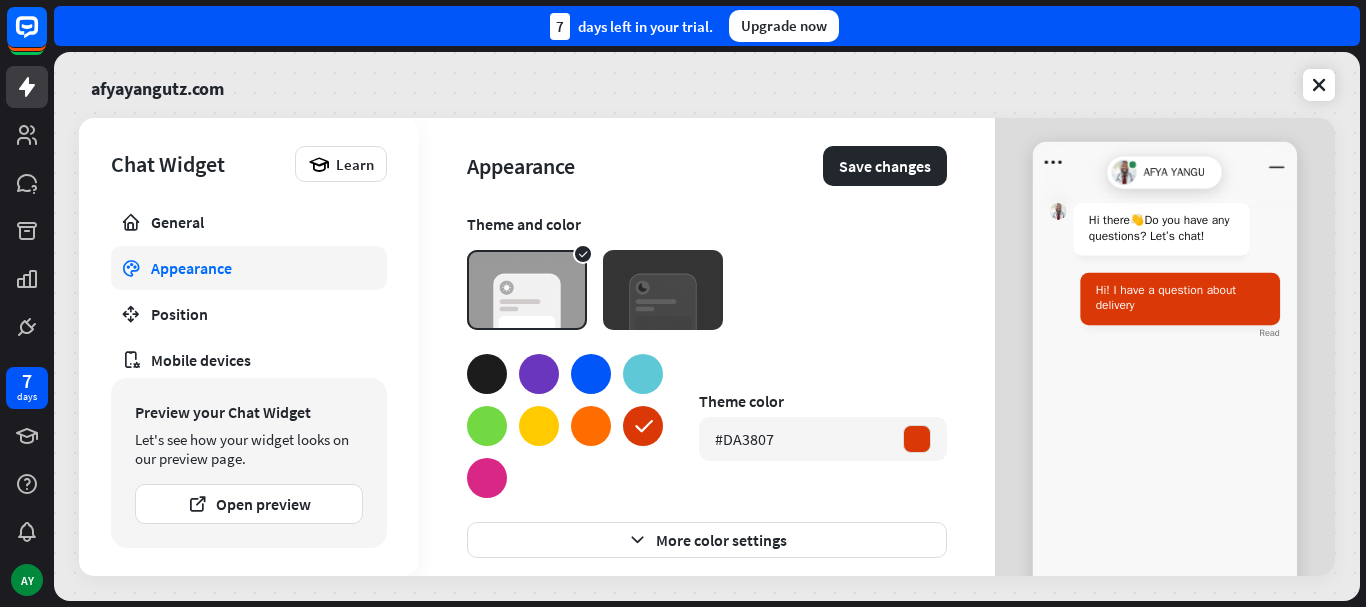 click at bounding box center (591, 374) 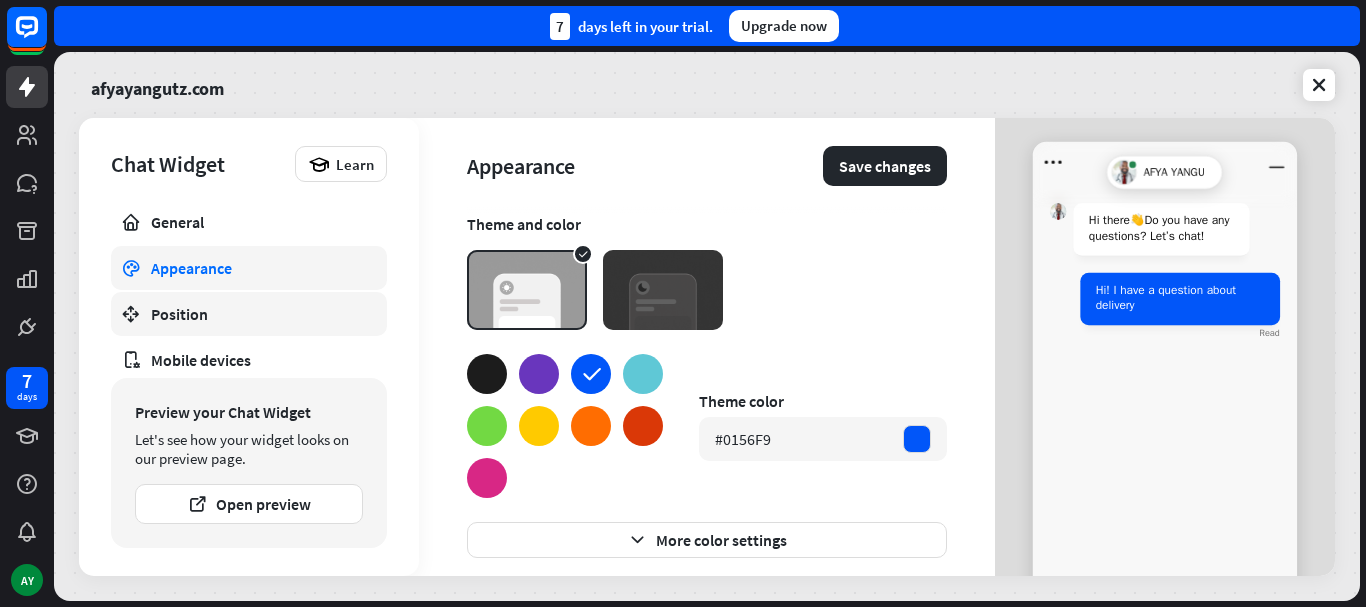 click on "Position" at bounding box center [249, 314] 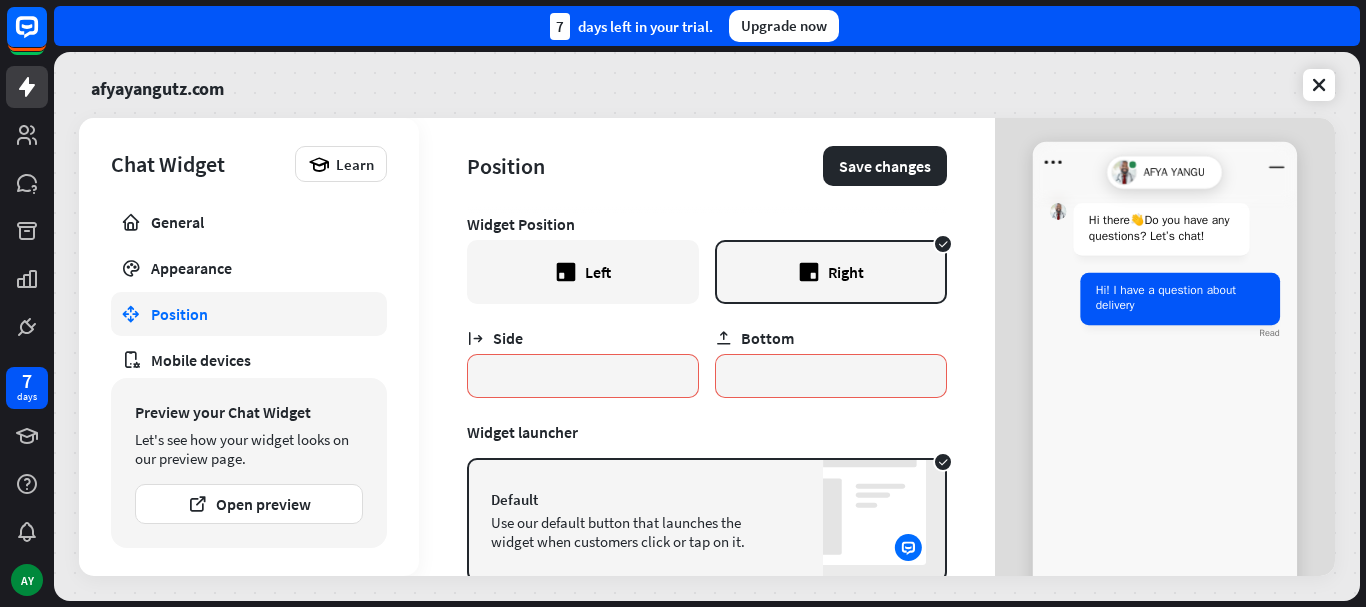 click on "Left" at bounding box center (583, 272) 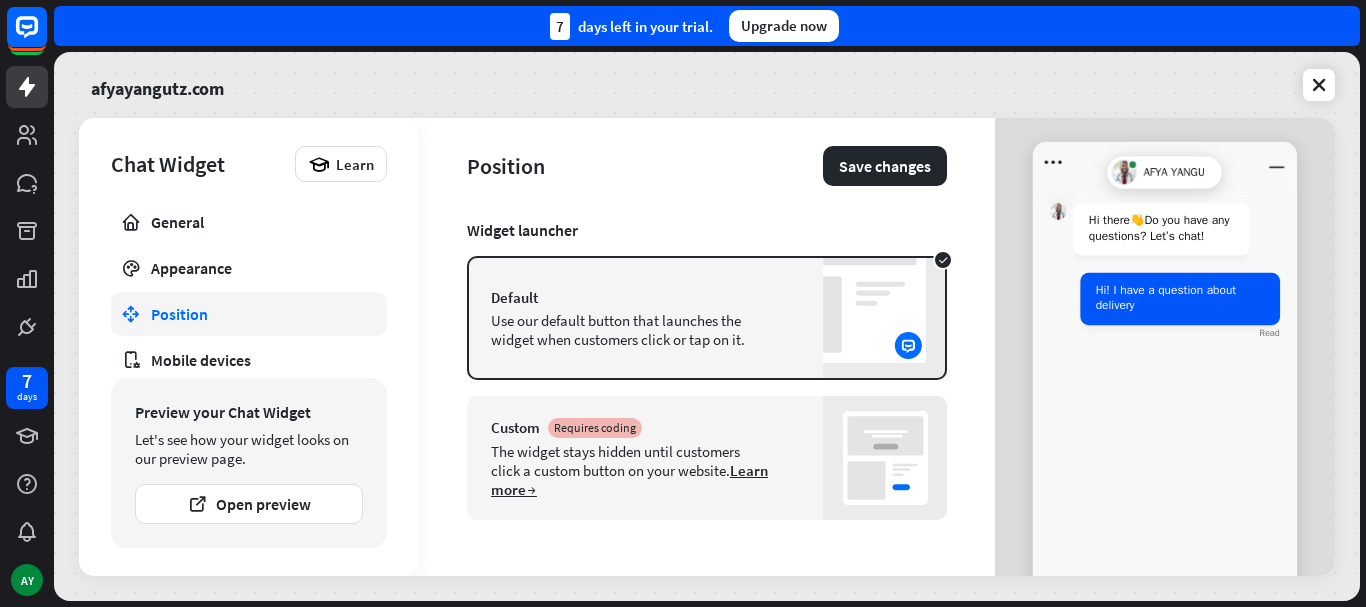 scroll, scrollTop: 2, scrollLeft: 0, axis: vertical 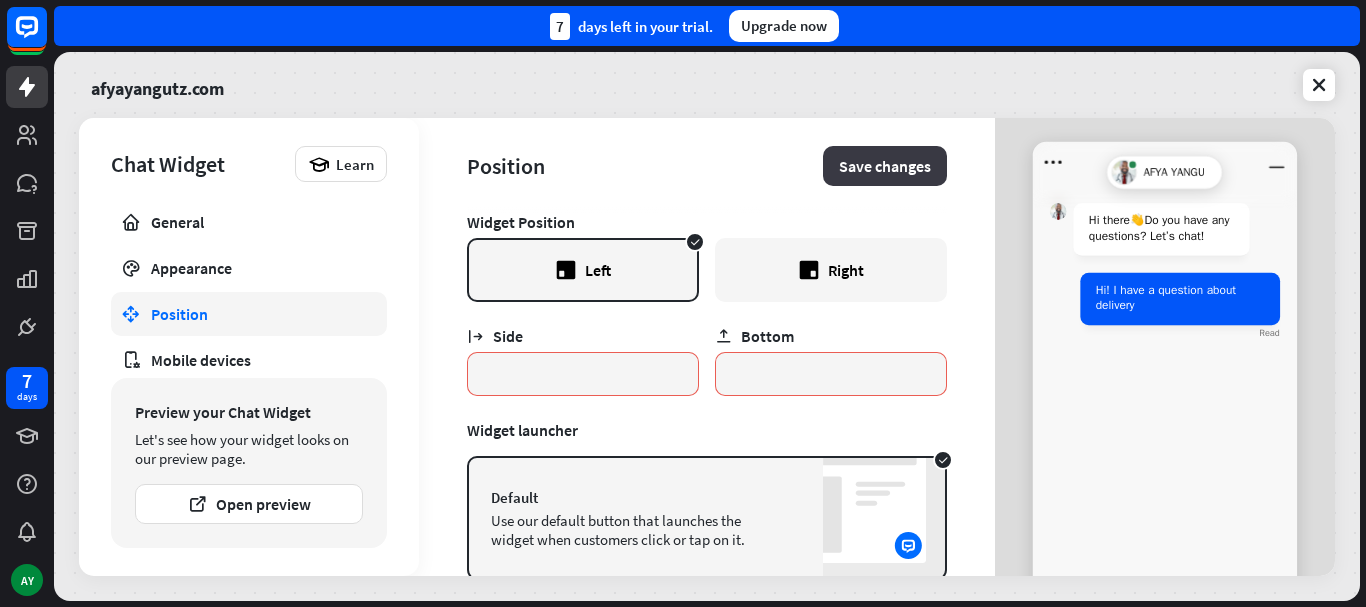 click on "Save changes" at bounding box center [885, 166] 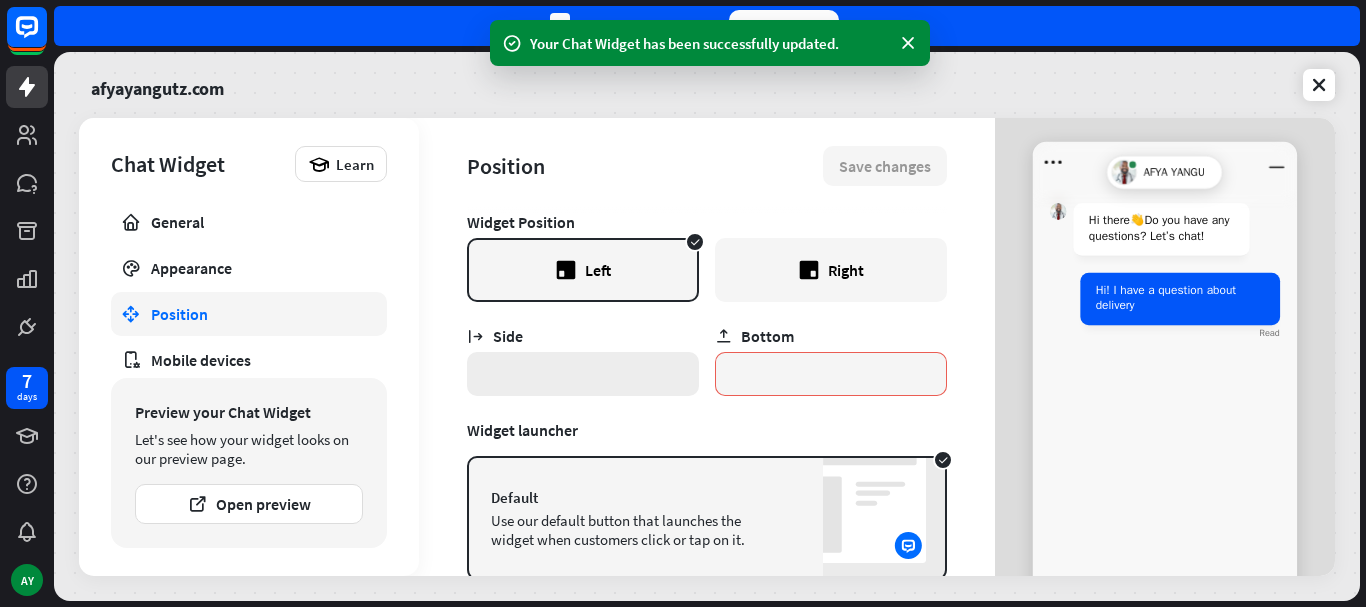 click on "*" at bounding box center [583, 374] 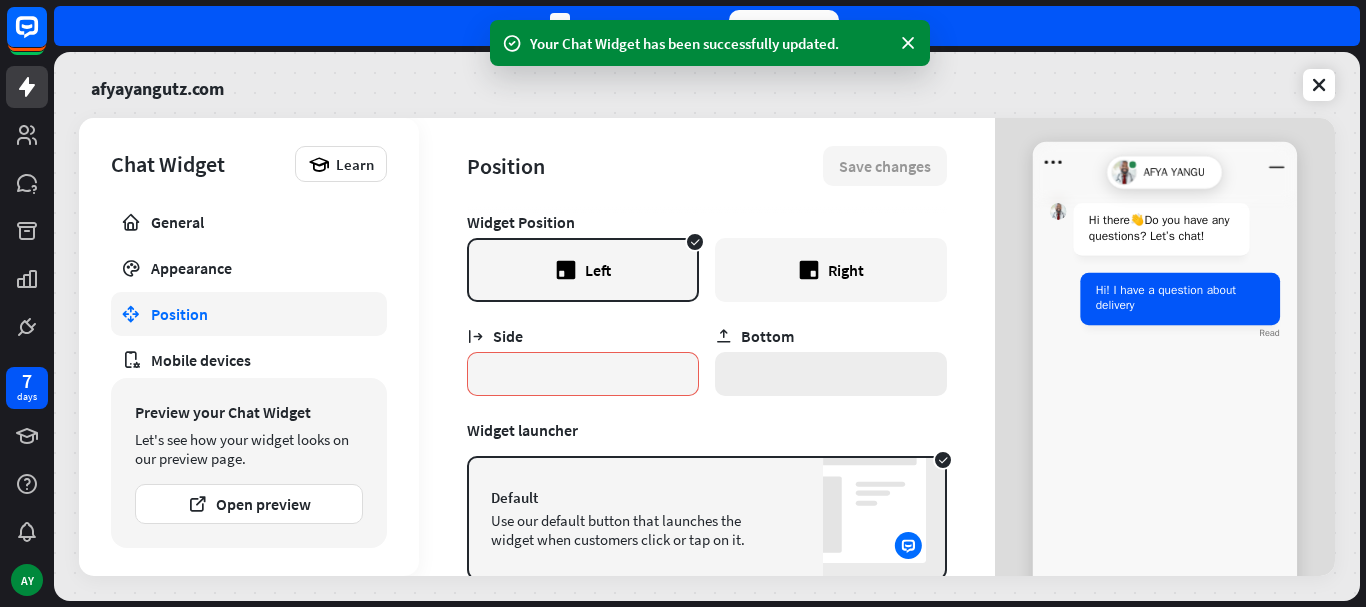 click on "*" at bounding box center (831, 374) 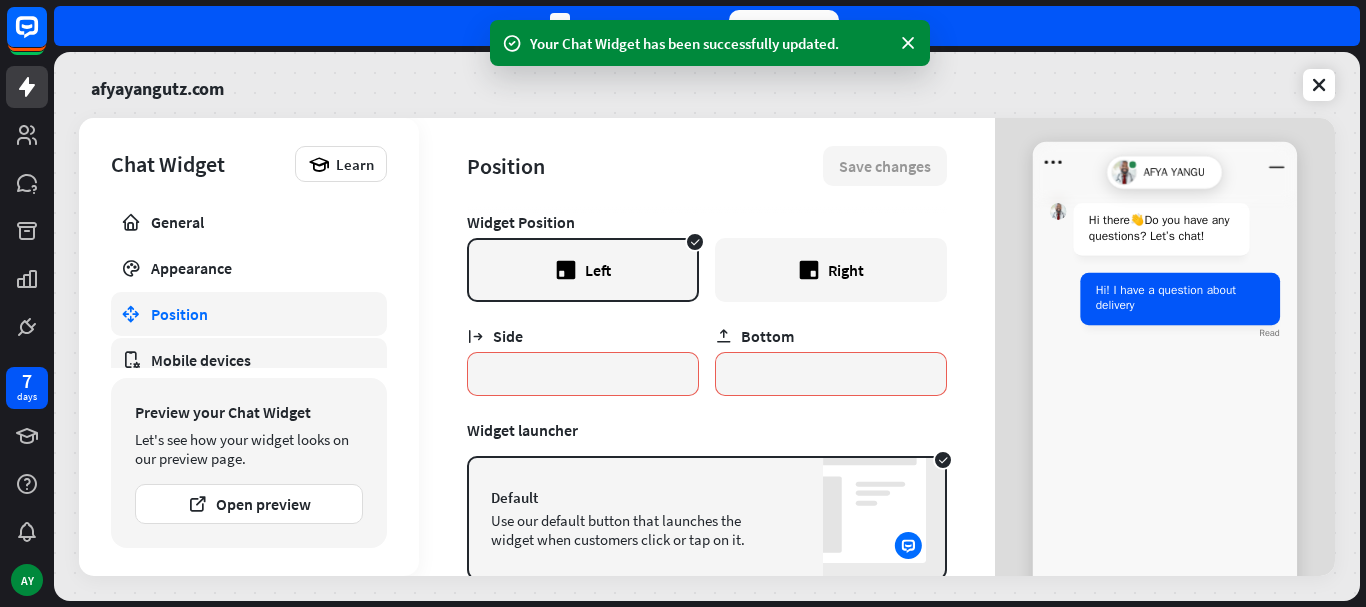 click on "Mobile devices" at bounding box center (249, 360) 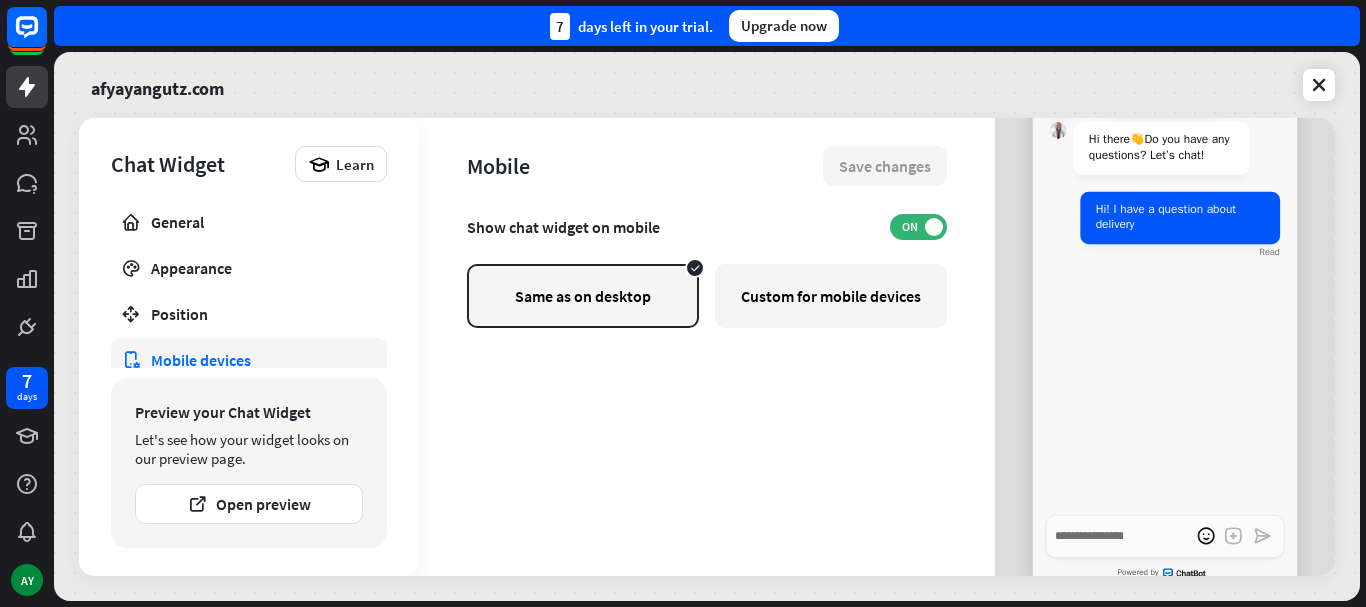 scroll, scrollTop: 162, scrollLeft: 0, axis: vertical 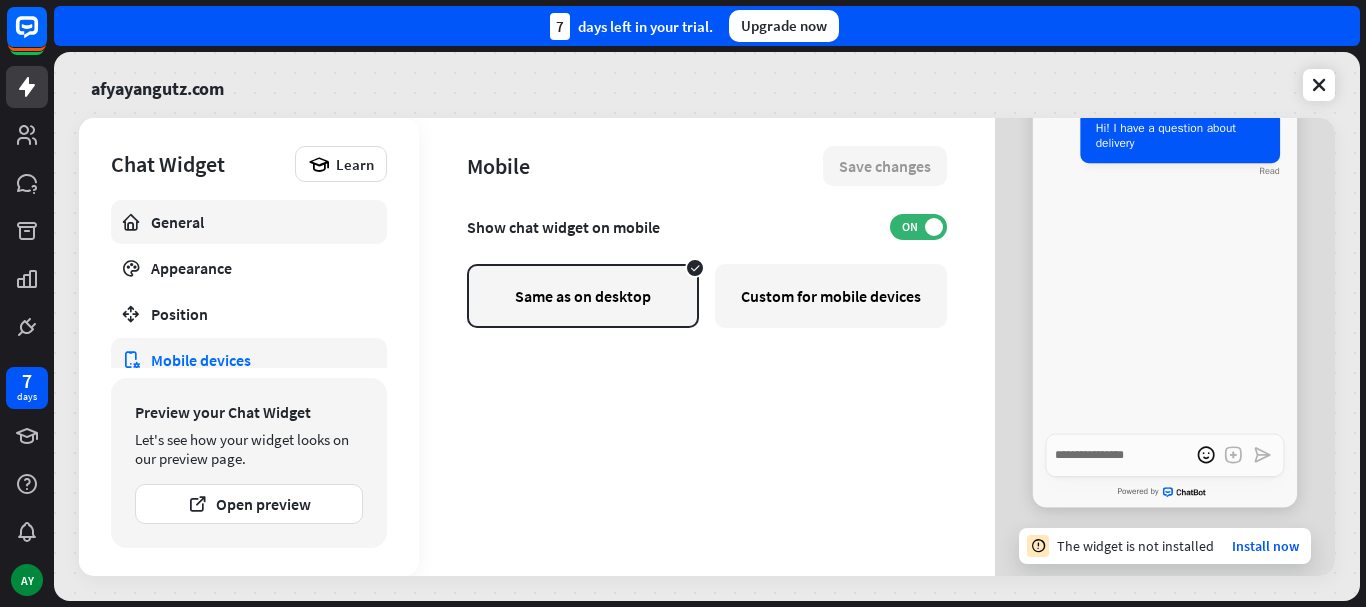 click on "General" at bounding box center [249, 222] 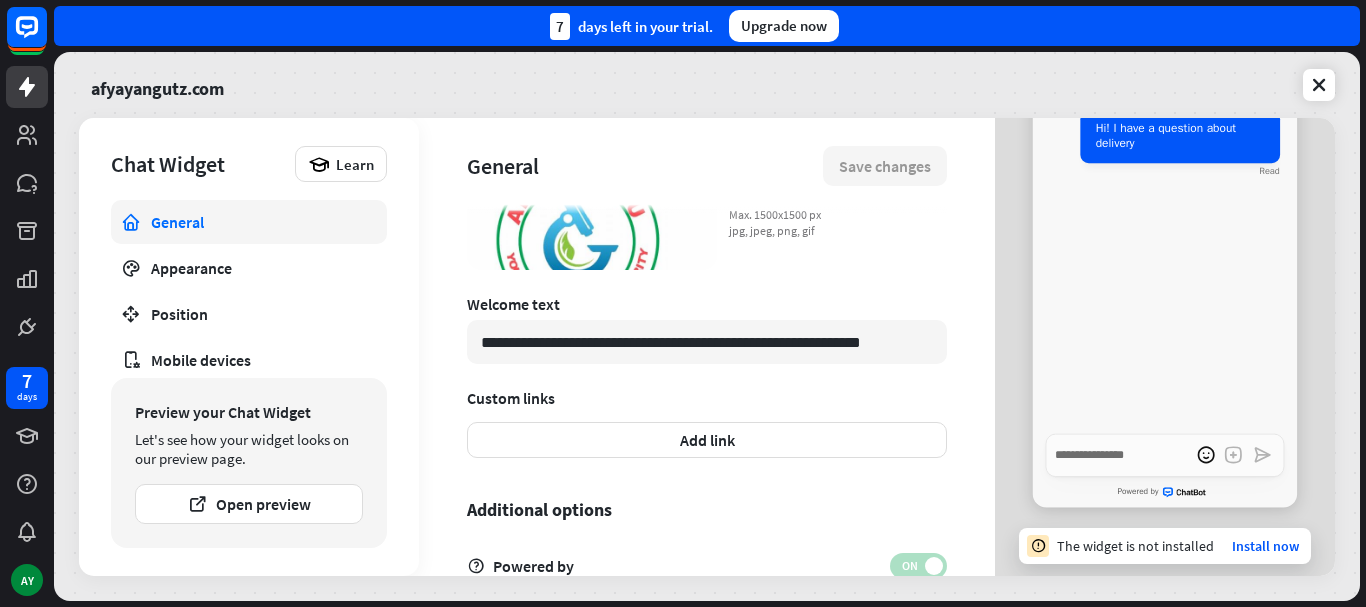 scroll, scrollTop: 710, scrollLeft: 0, axis: vertical 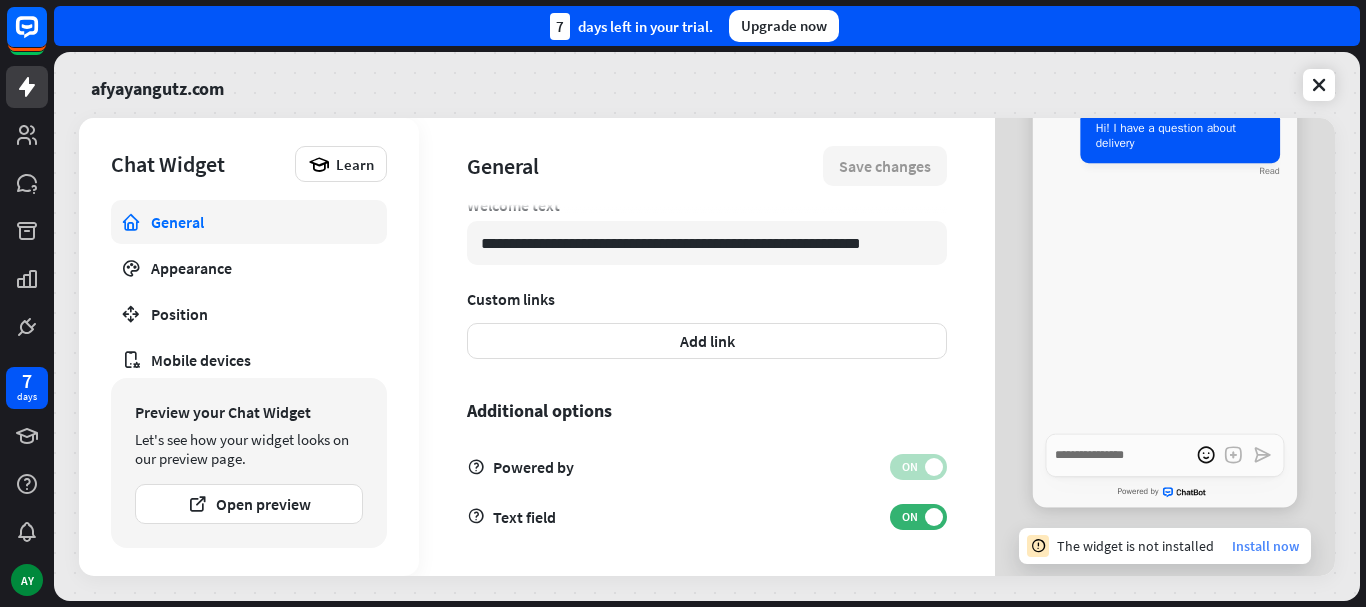 drag, startPoint x: 681, startPoint y: 334, endPoint x: 1241, endPoint y: 542, distance: 597.3809 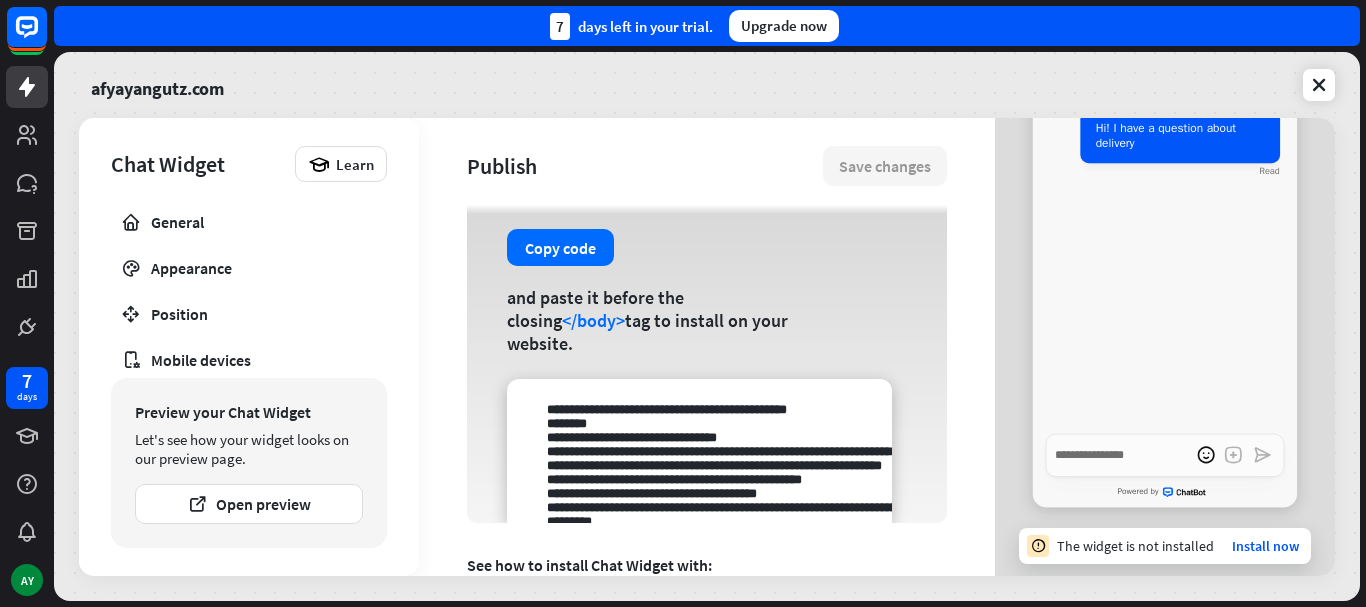 scroll, scrollTop: 100, scrollLeft: 0, axis: vertical 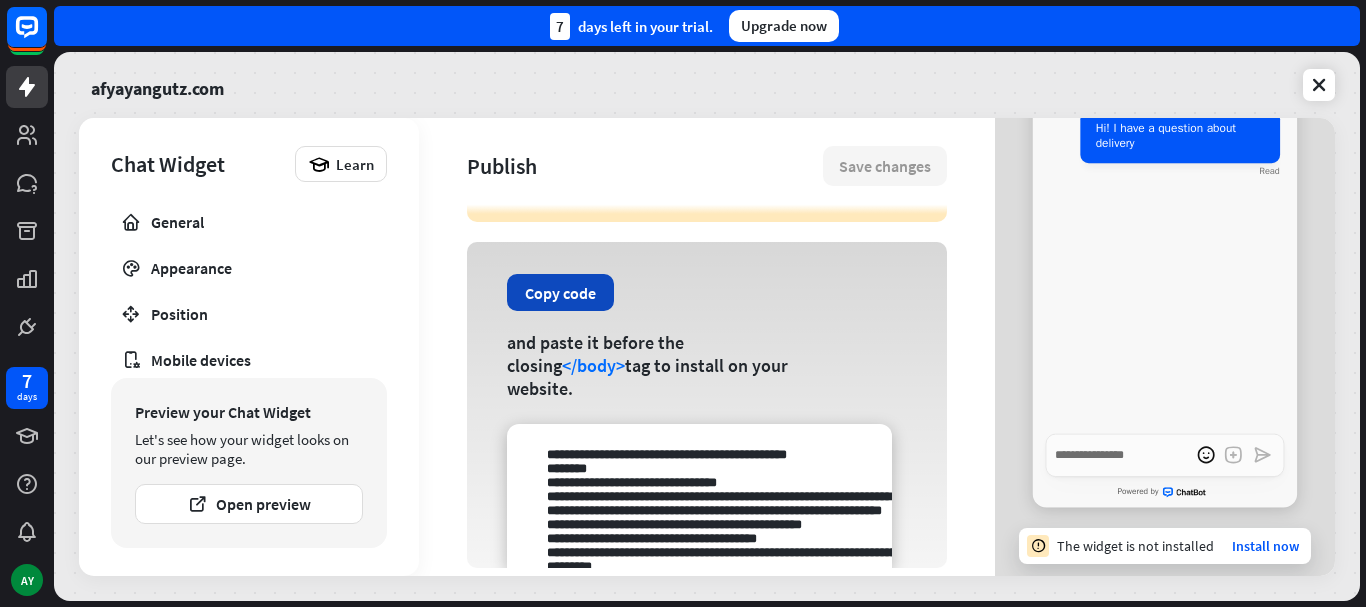 click on "Copy code" at bounding box center [560, 292] 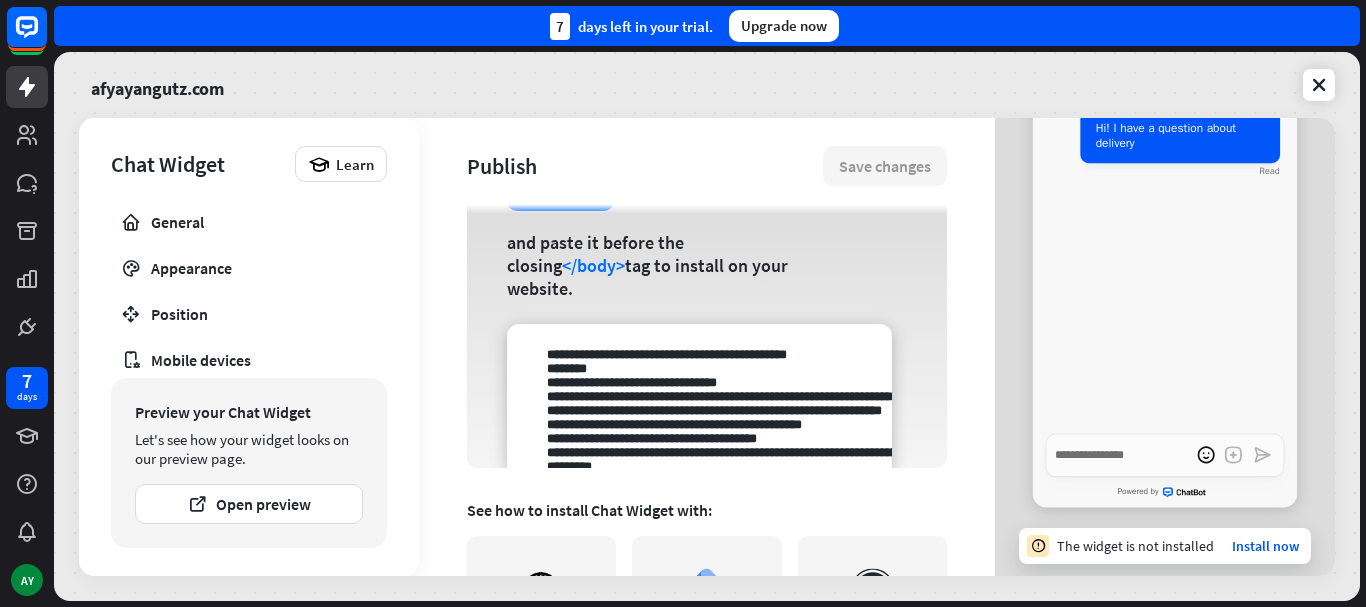 scroll, scrollTop: 100, scrollLeft: 0, axis: vertical 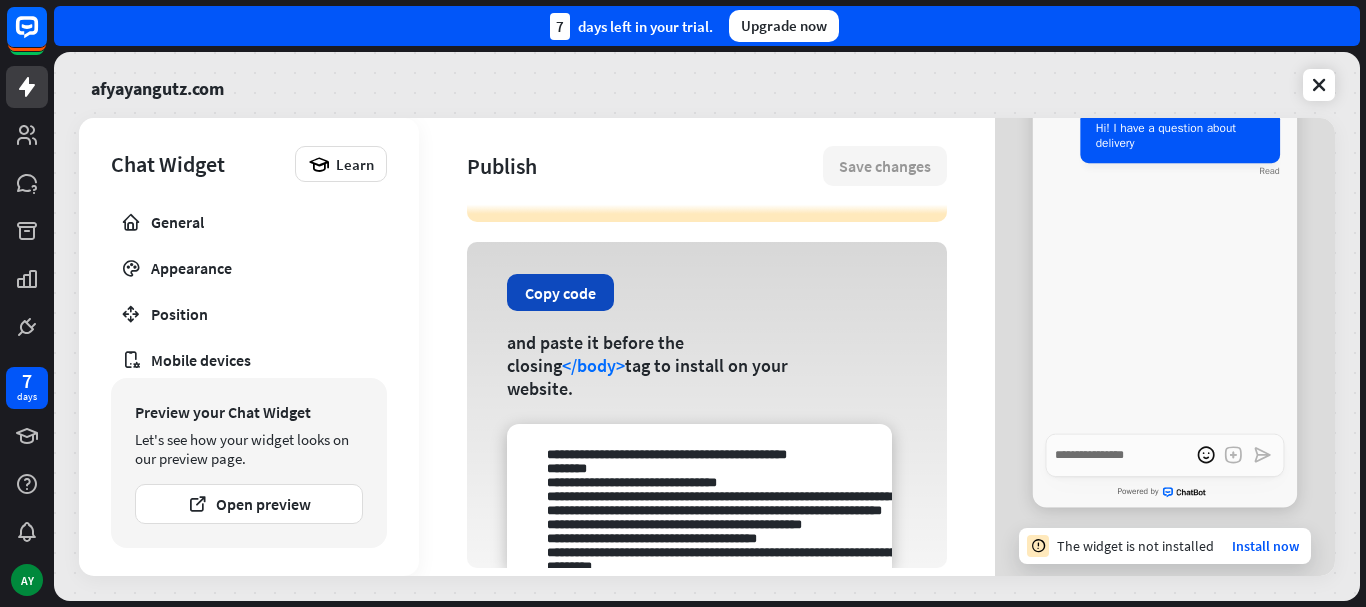 click on "Copy code" at bounding box center (560, 292) 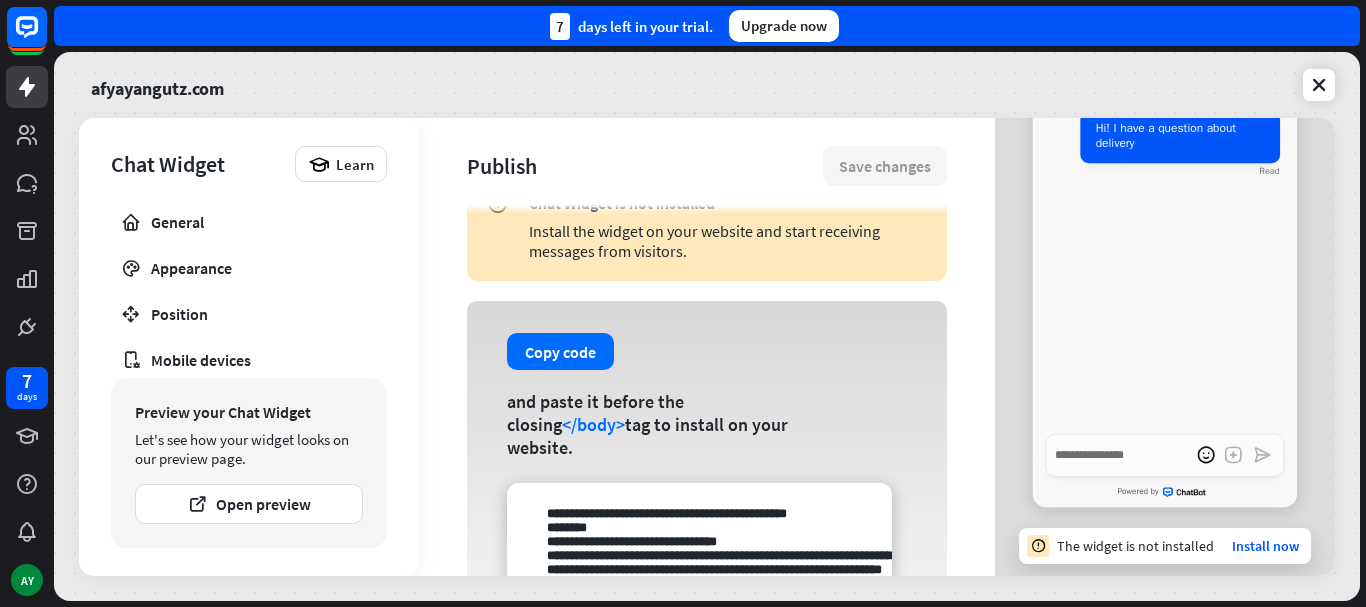 scroll, scrollTop: 0, scrollLeft: 0, axis: both 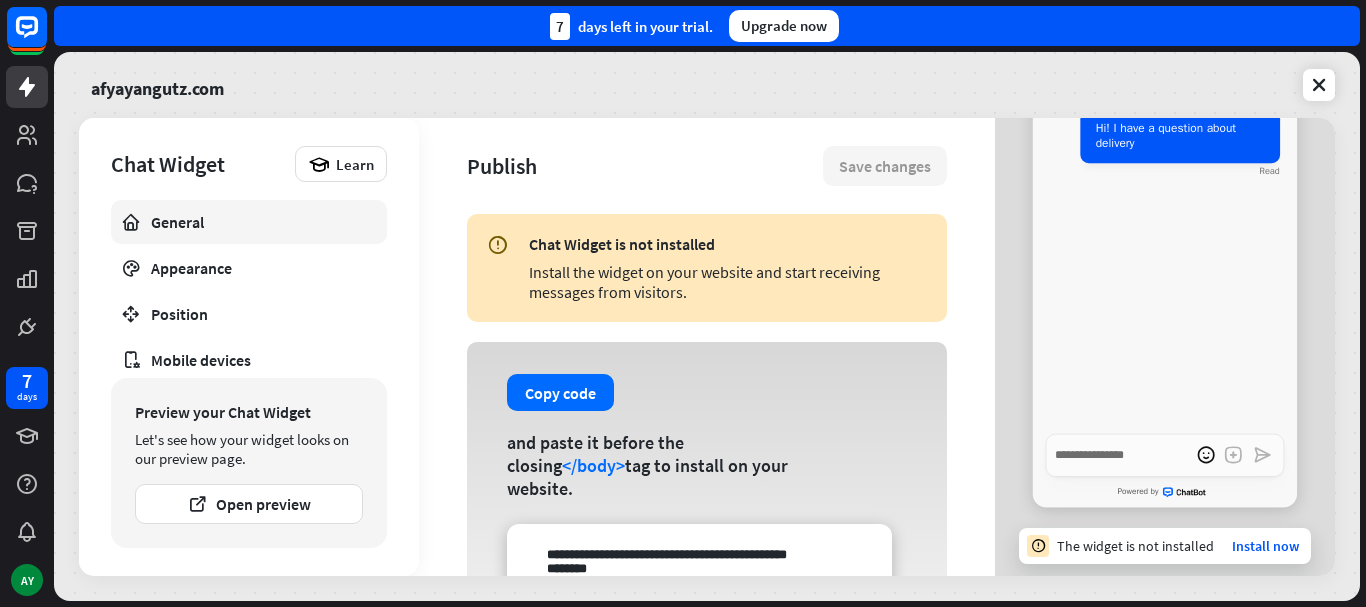 click on "General" at bounding box center [249, 222] 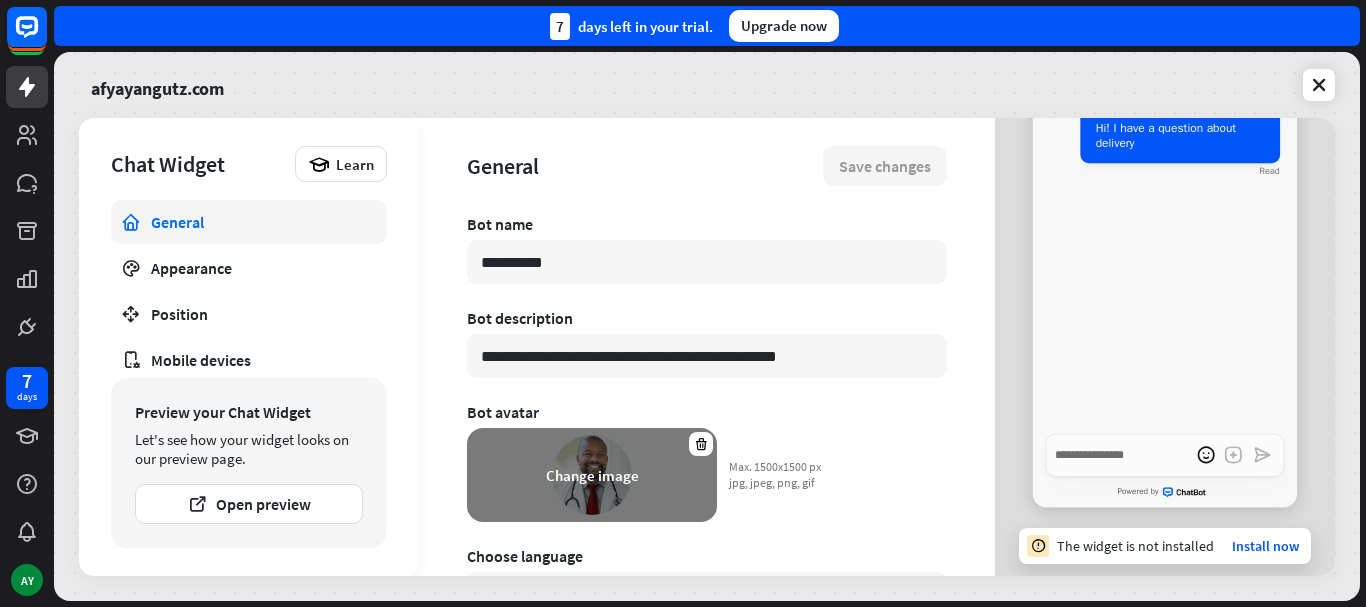 click on "Change image" at bounding box center (592, 475) 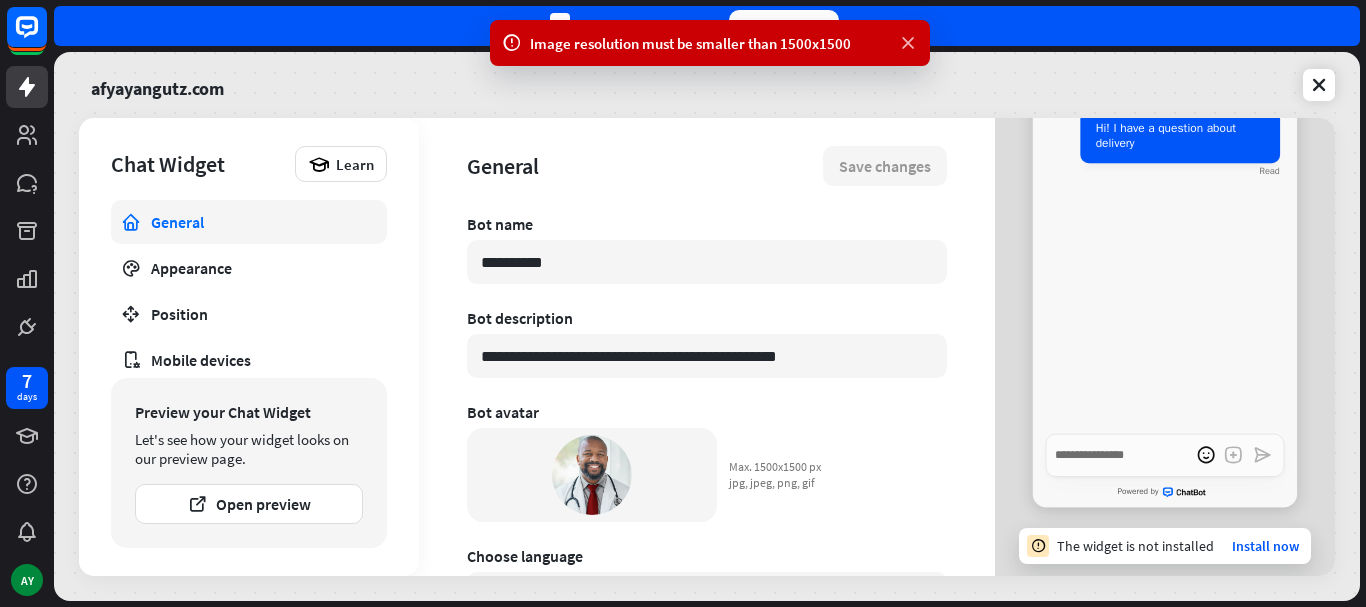 click at bounding box center (908, 43) 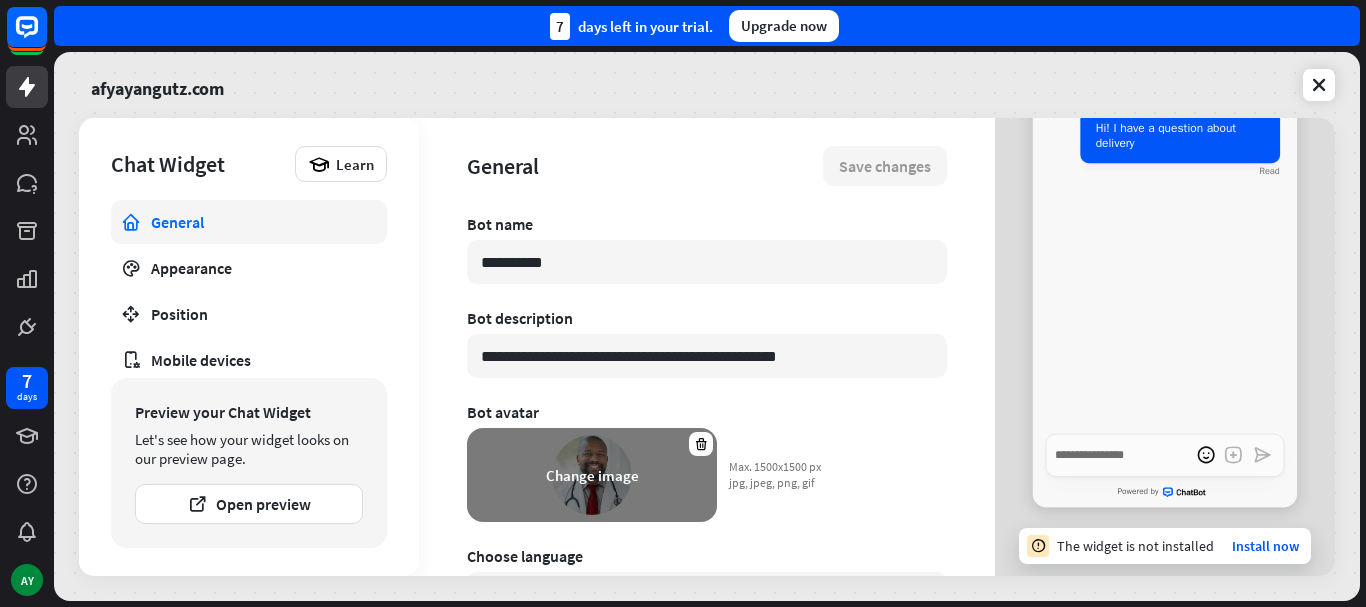 click on "Change image" at bounding box center (592, 475) 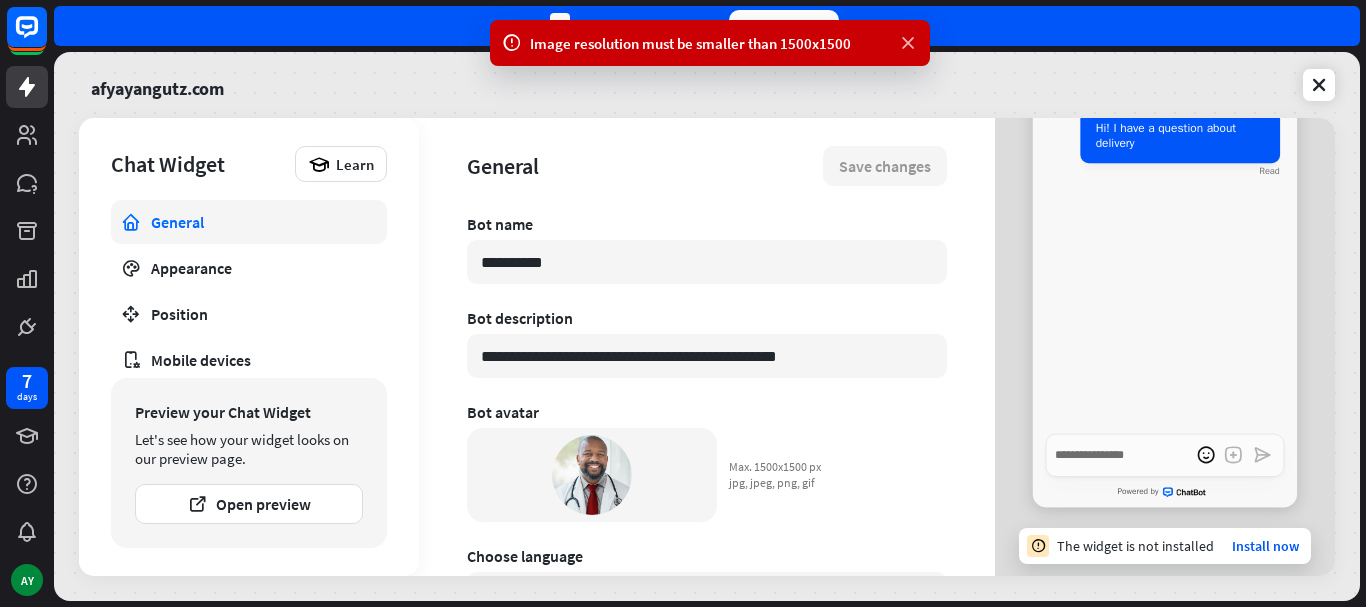 click at bounding box center [908, 43] 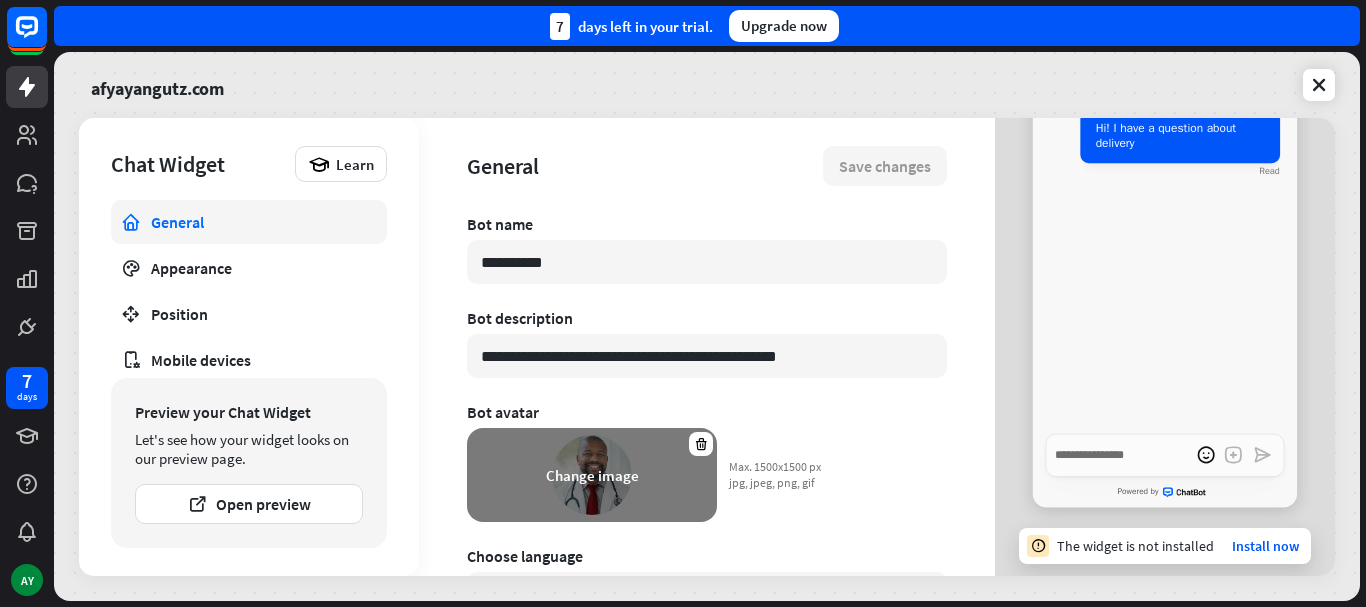click on "Change image" at bounding box center [592, 475] 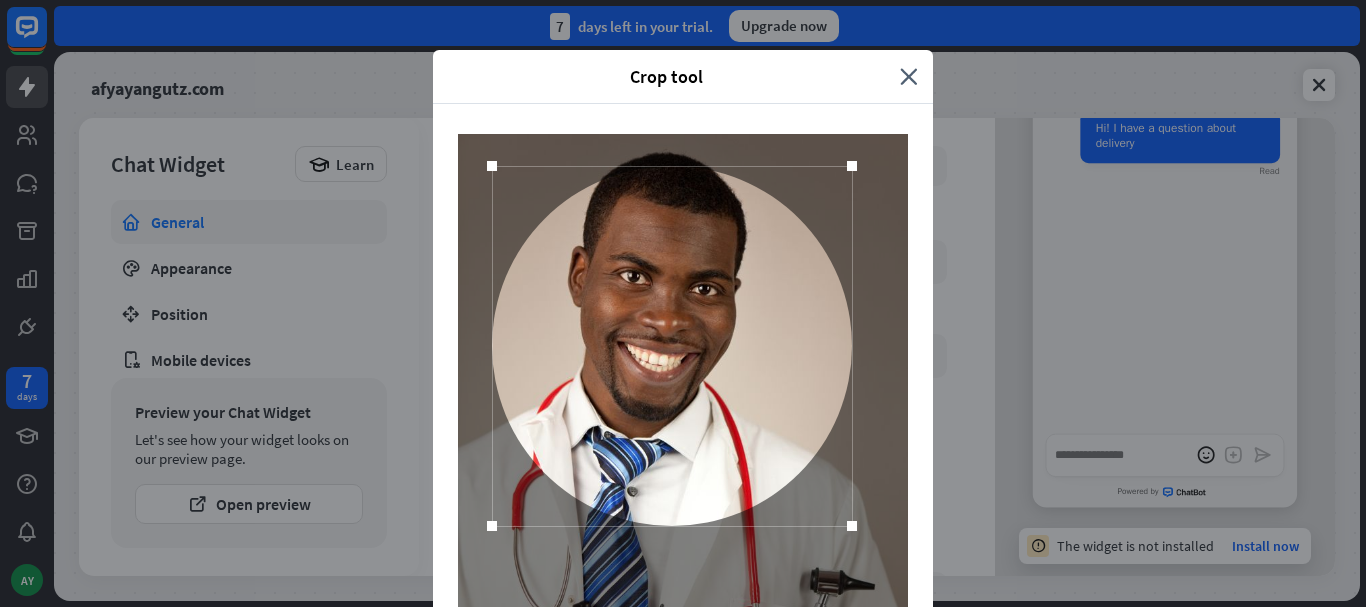 drag, startPoint x: 625, startPoint y: 415, endPoint x: 614, endPoint y: 290, distance: 125.48307 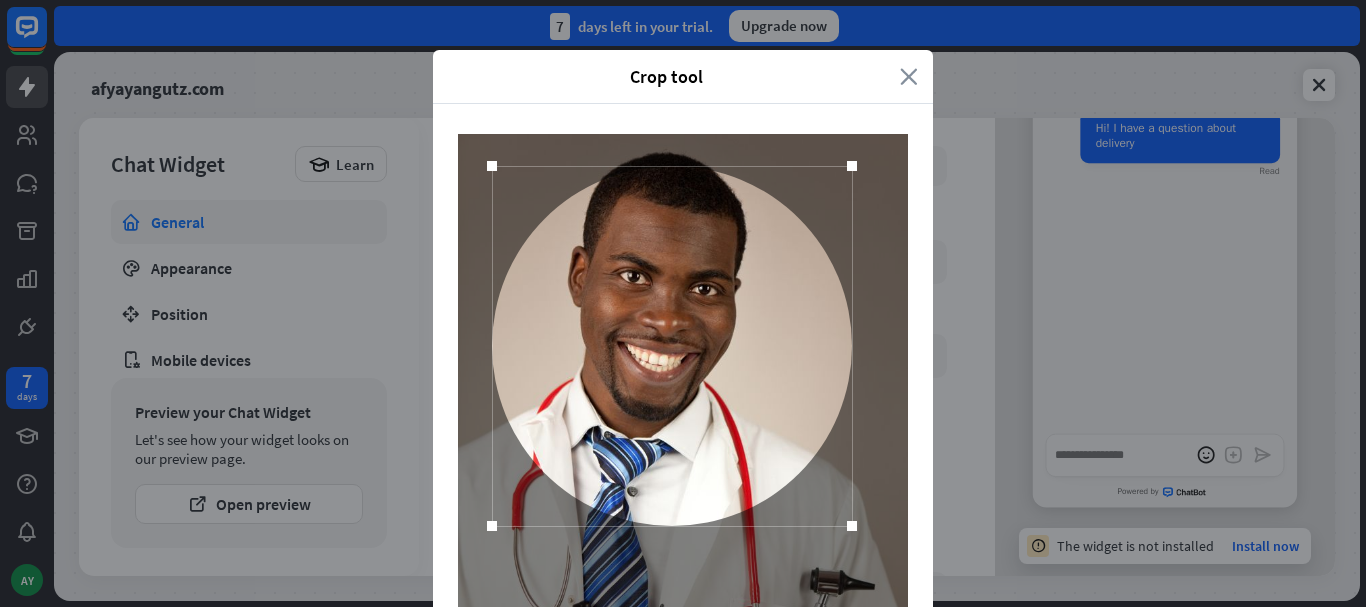 click on "close" at bounding box center [909, 76] 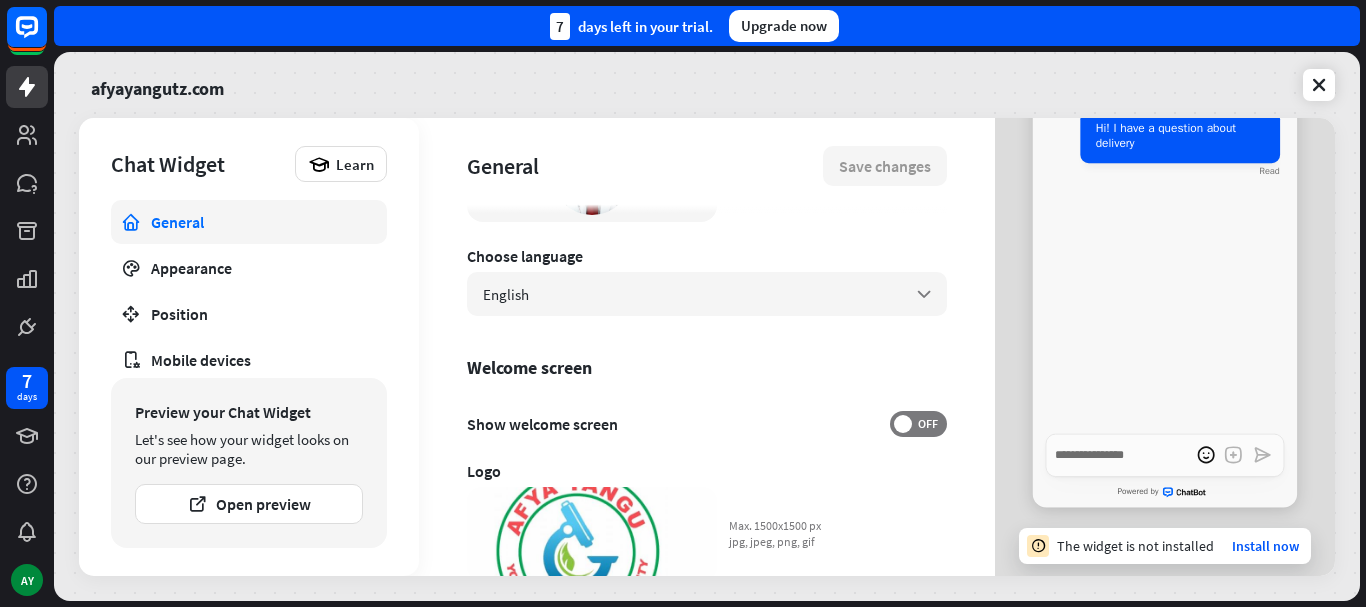 scroll, scrollTop: 200, scrollLeft: 0, axis: vertical 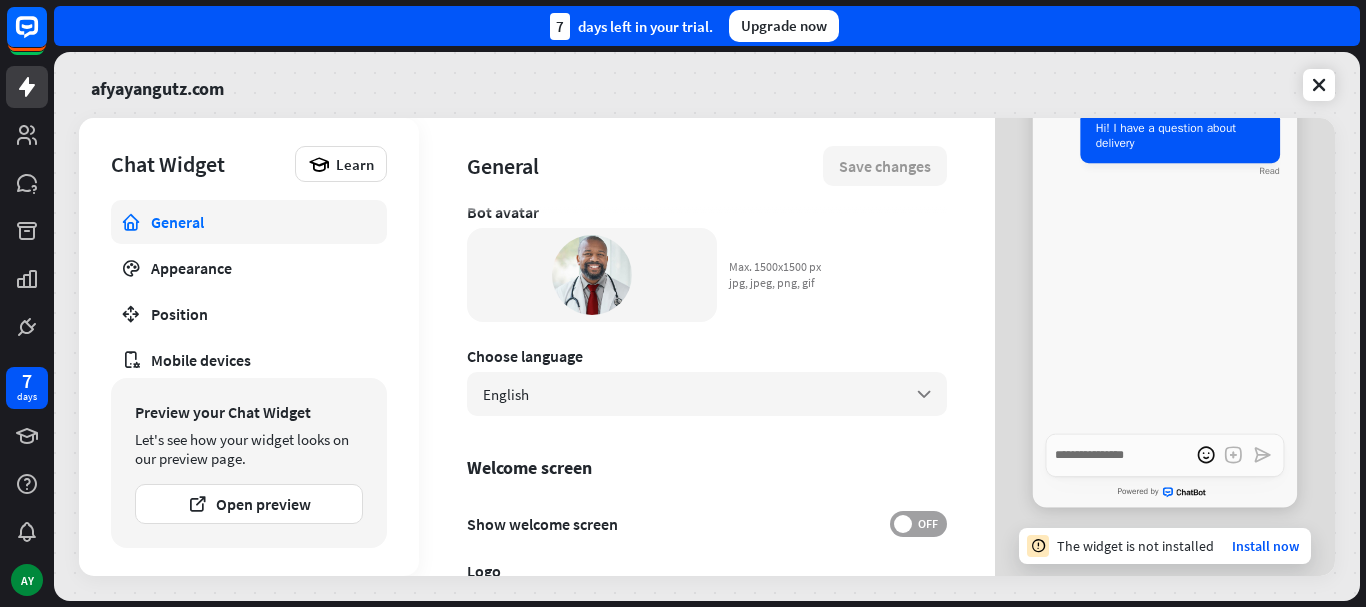 click on "OFF" at bounding box center (927, 524) 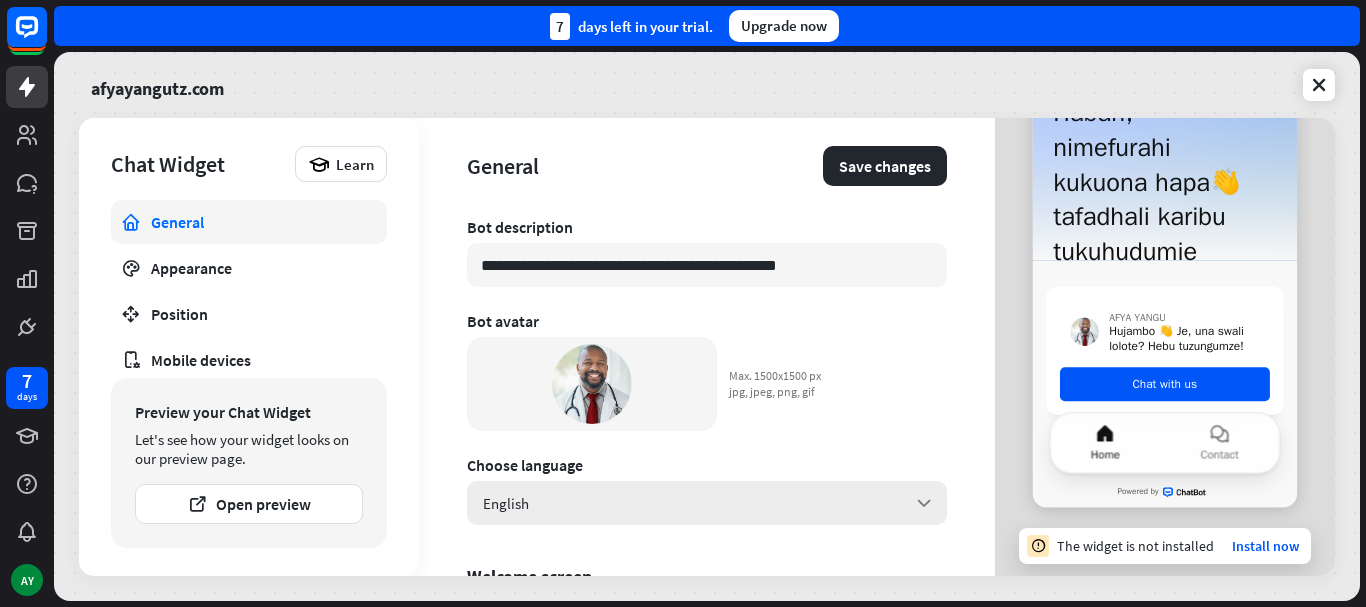 scroll, scrollTop: 0, scrollLeft: 0, axis: both 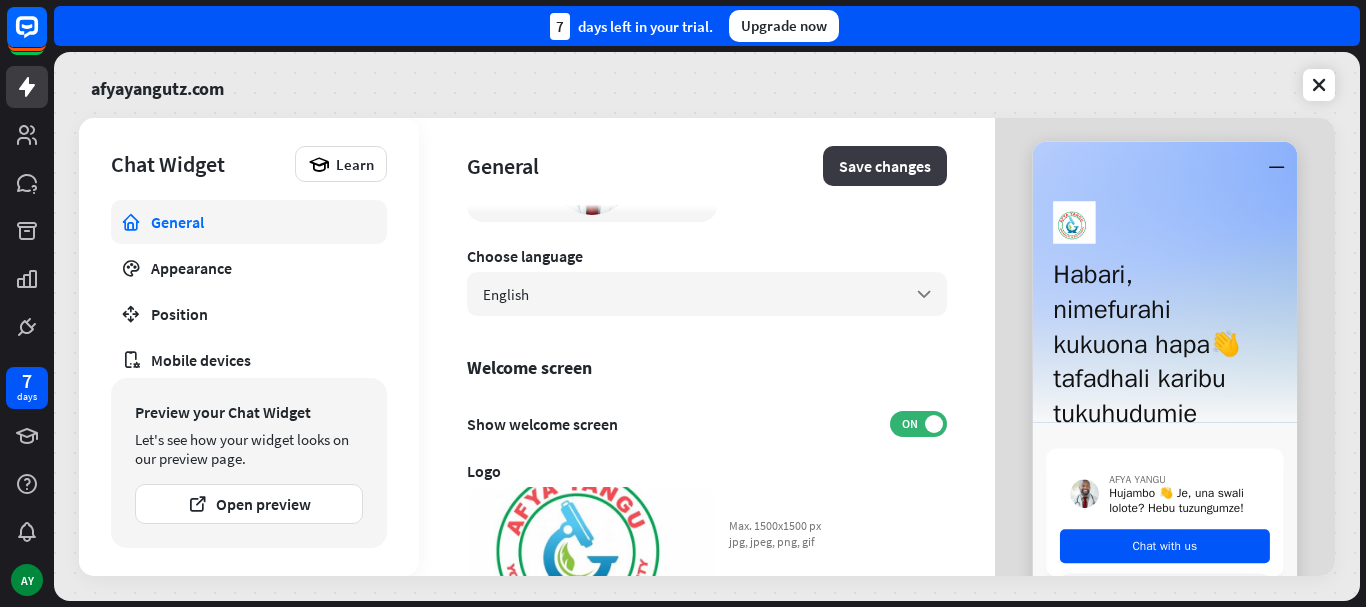 click on "Save changes" at bounding box center (885, 166) 